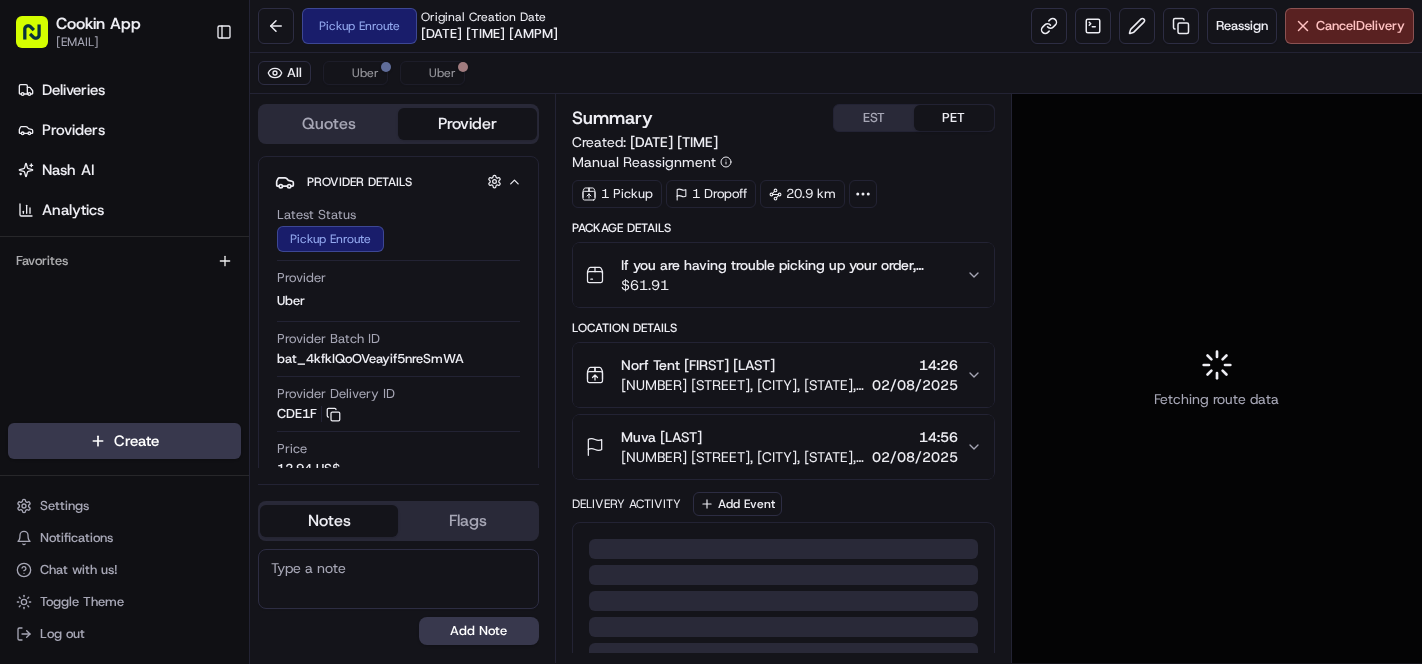 scroll, scrollTop: 0, scrollLeft: 0, axis: both 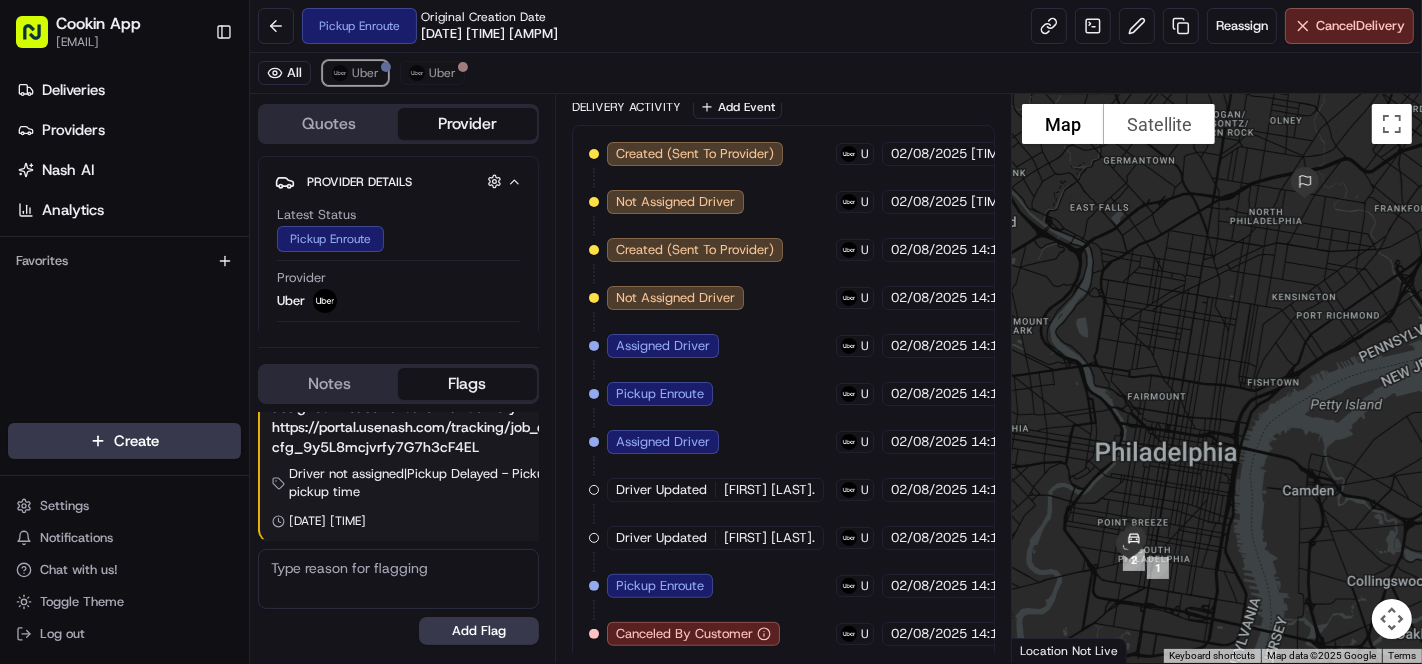 click on "Uber" at bounding box center [365, 73] 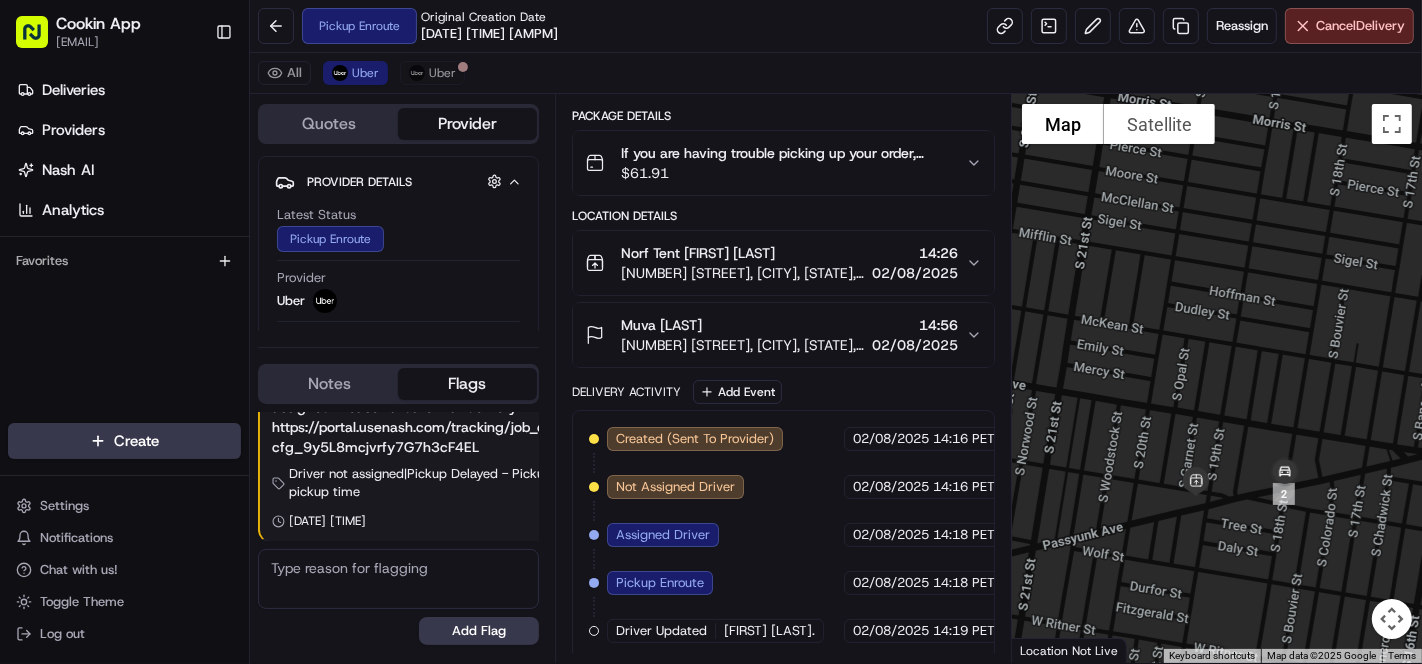 drag, startPoint x: 1360, startPoint y: 508, endPoint x: 1245, endPoint y: 518, distance: 115.43397 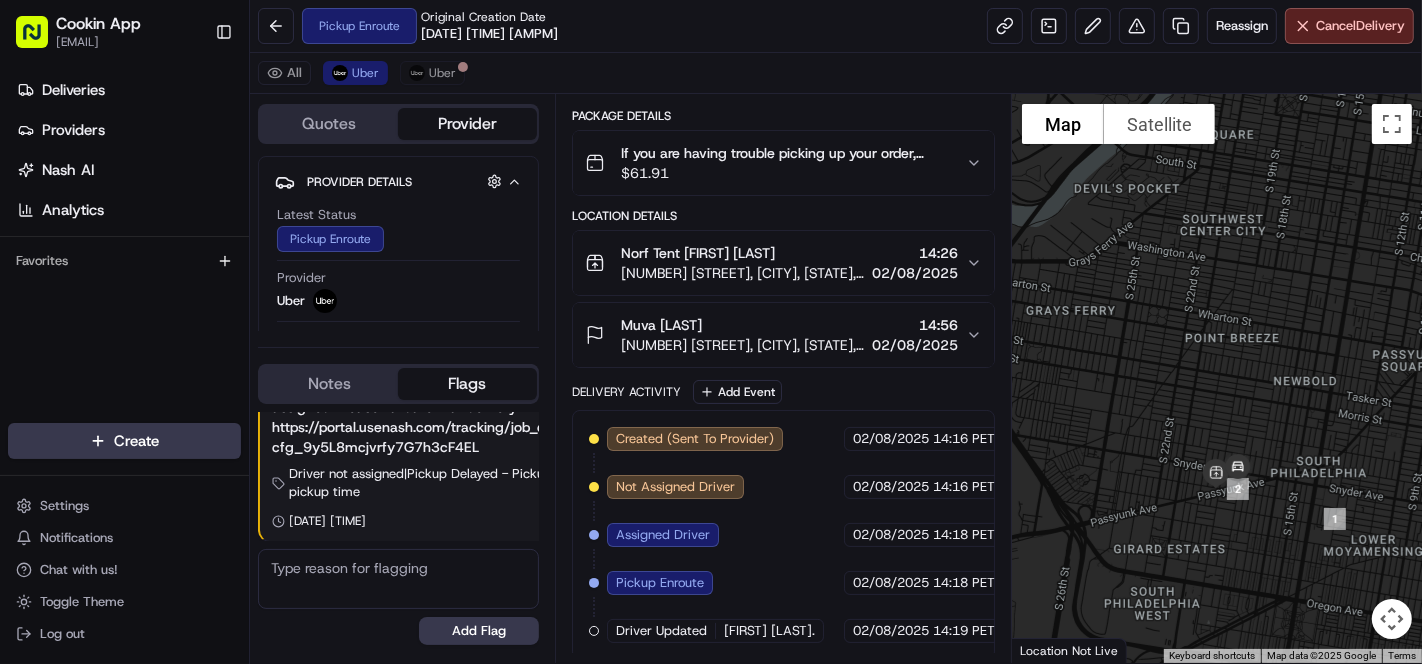 drag, startPoint x: 1345, startPoint y: 530, endPoint x: 1278, endPoint y: 531, distance: 67.00746 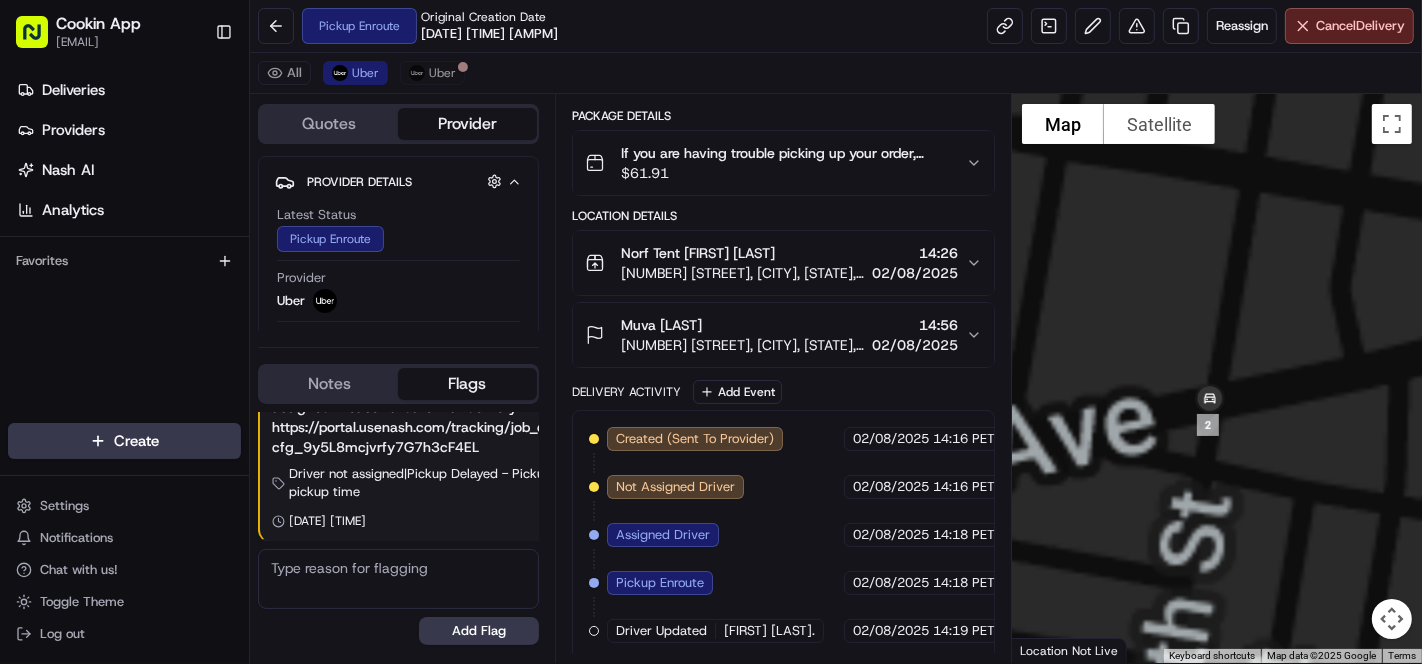 drag, startPoint x: 1140, startPoint y: 433, endPoint x: 1170, endPoint y: 411, distance: 37.202152 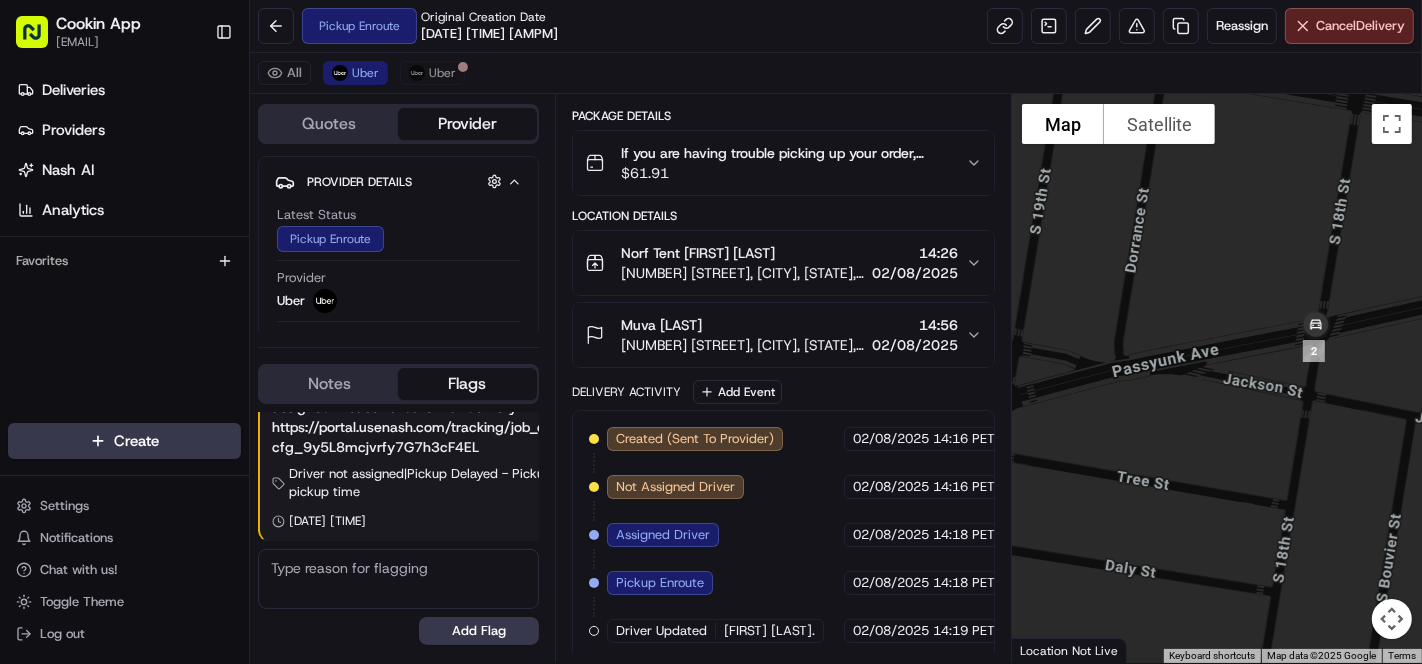 drag, startPoint x: 1206, startPoint y: 390, endPoint x: 1285, endPoint y: 338, distance: 94.57801 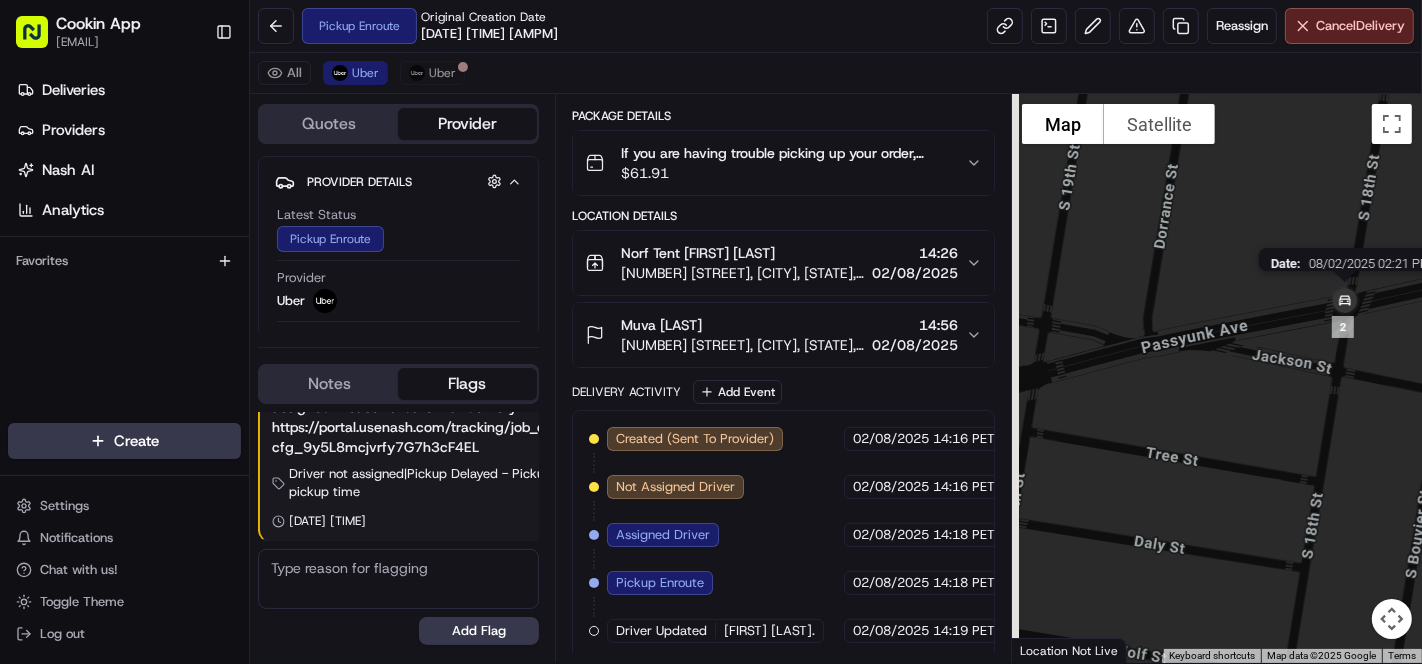 drag, startPoint x: 1285, startPoint y: 354, endPoint x: 1323, endPoint y: 320, distance: 50.990196 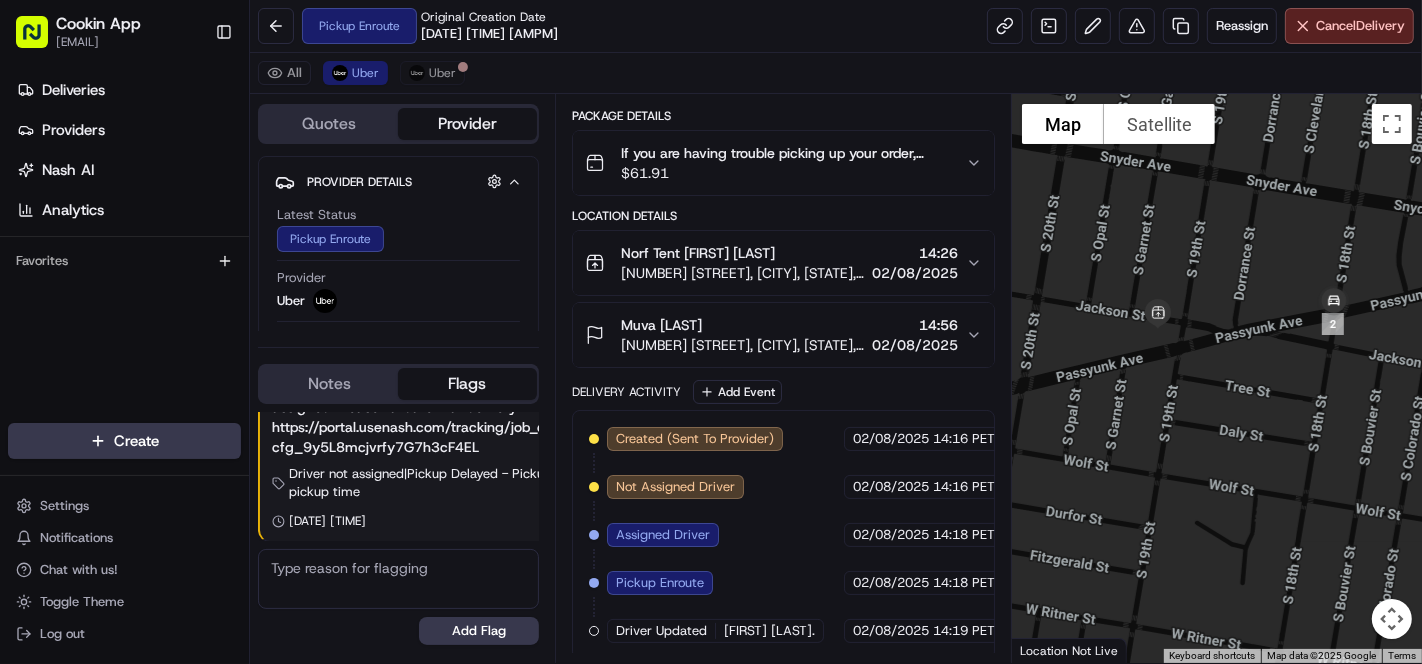 click on "Reassign" at bounding box center (1242, 26) 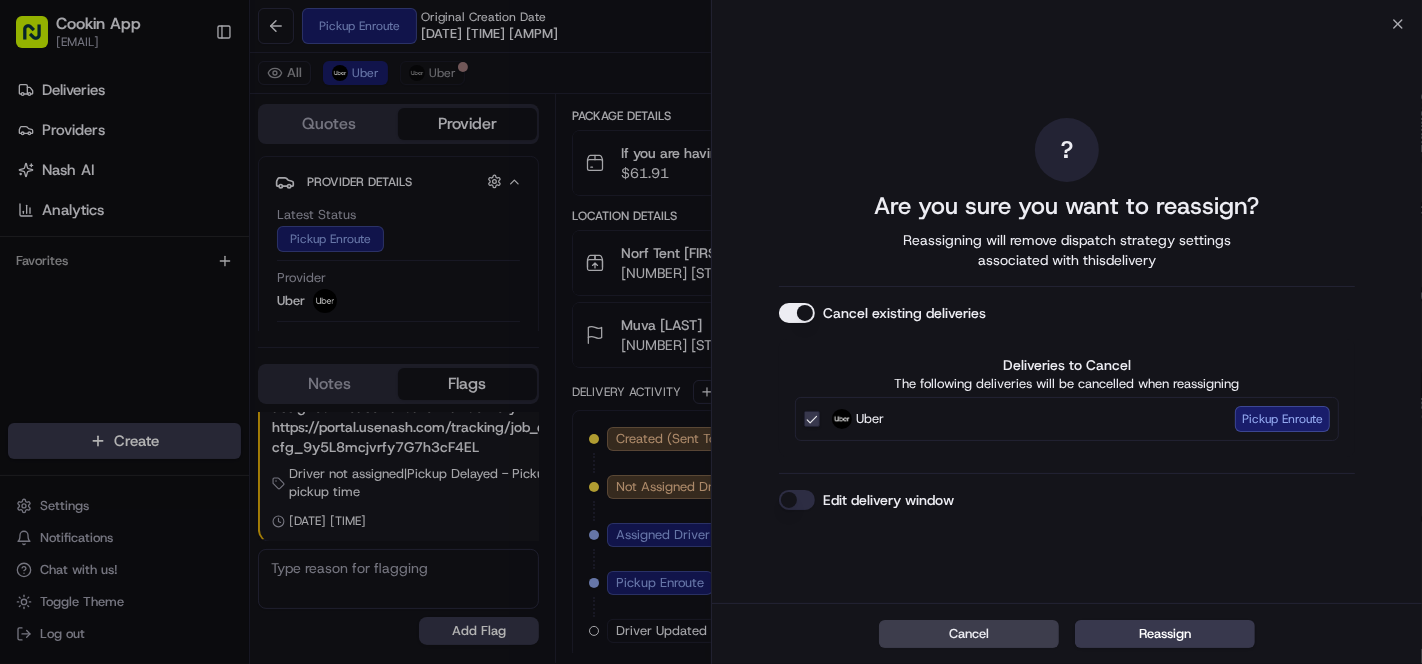click on "Cancel existing deliveries" at bounding box center (797, 313) 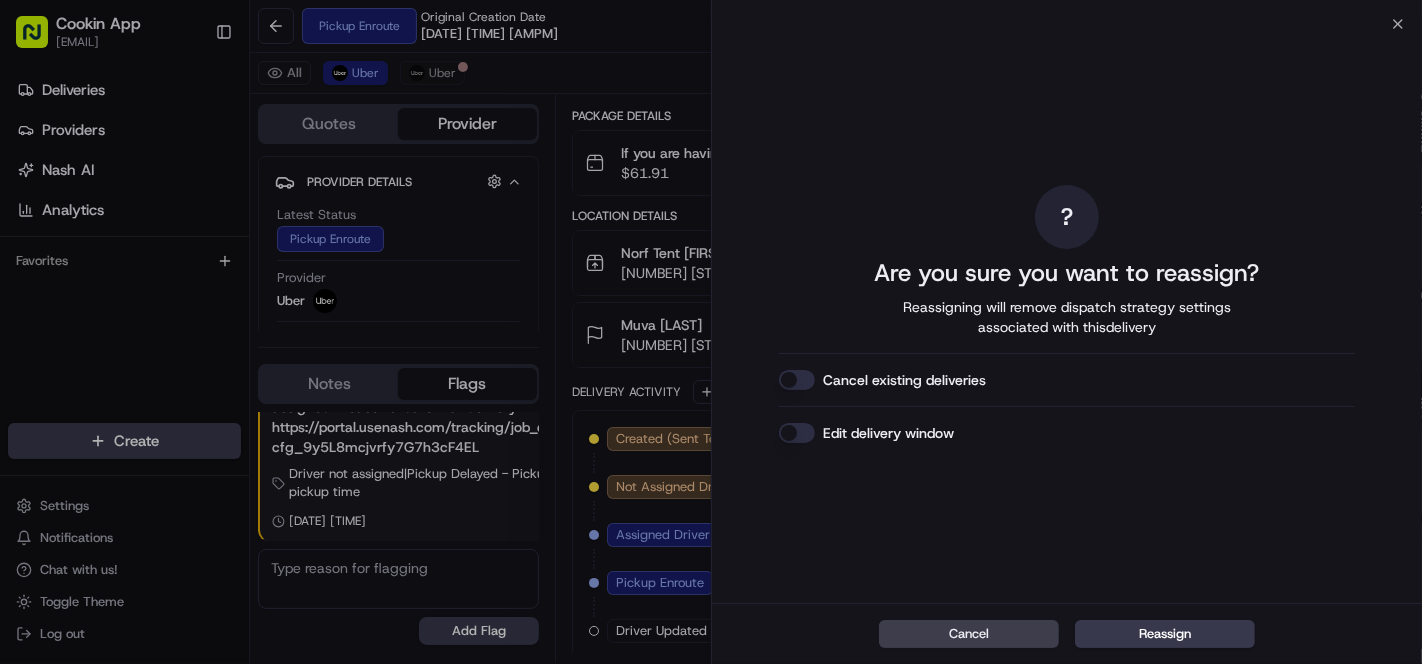 click on "Reassign" at bounding box center [1165, 634] 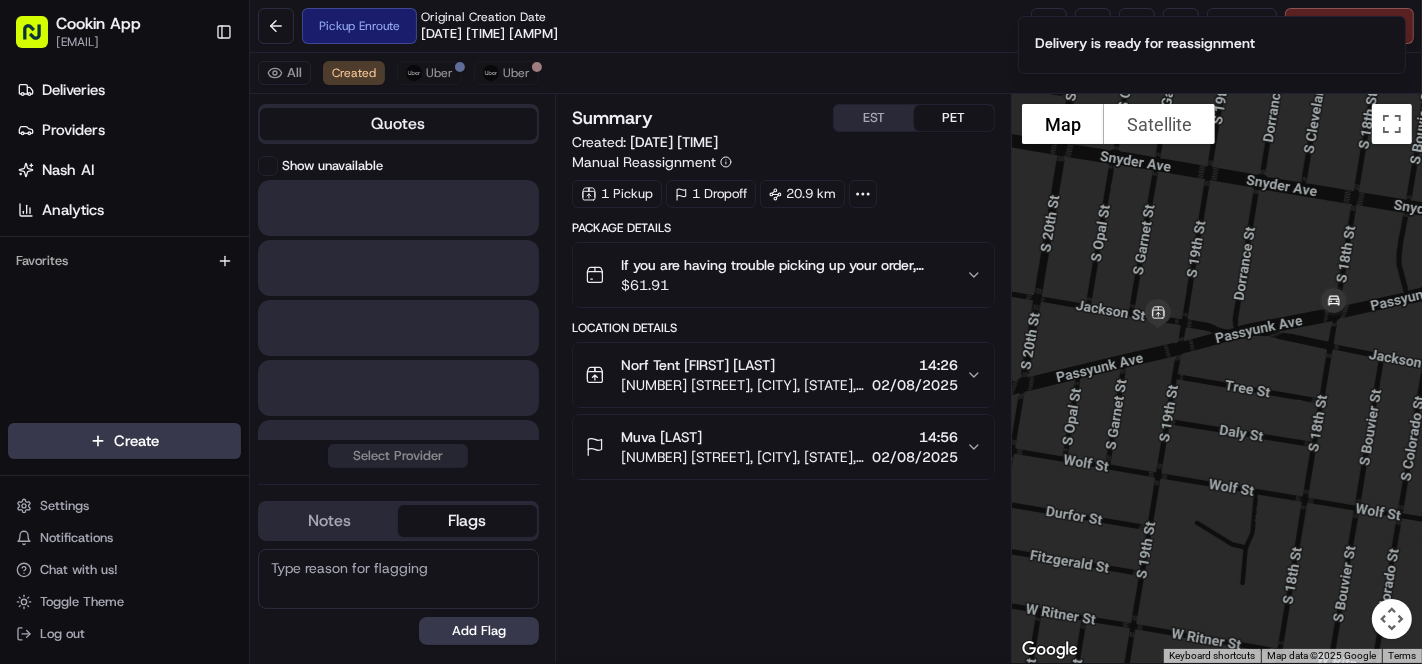 scroll, scrollTop: 0, scrollLeft: 0, axis: both 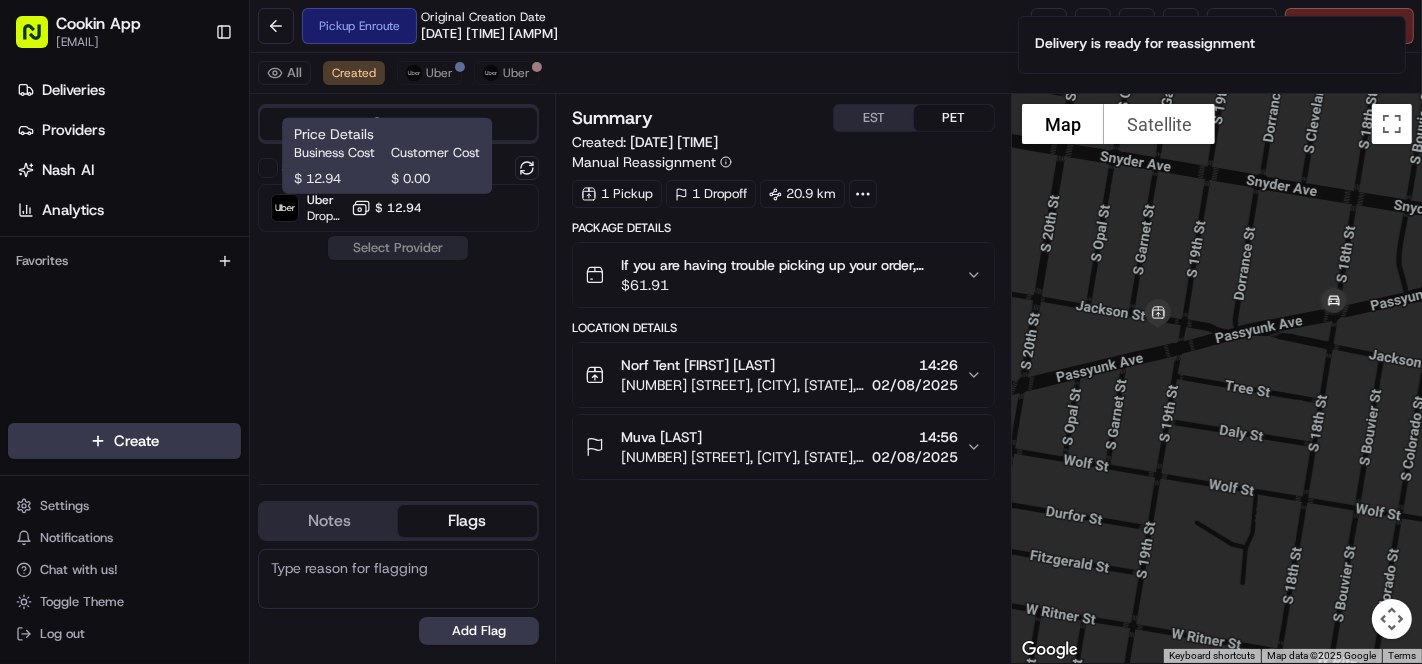 click on "$   12.94" at bounding box center [398, 208] 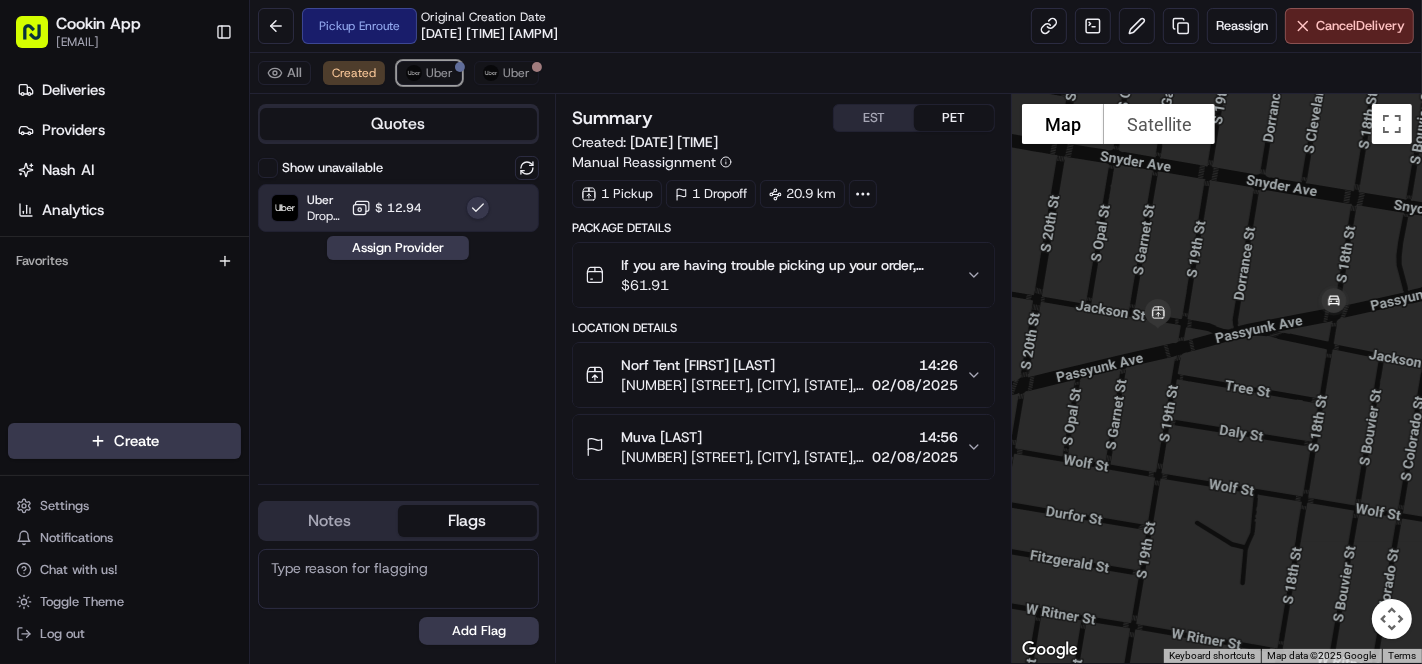 click on "Uber" at bounding box center (429, 73) 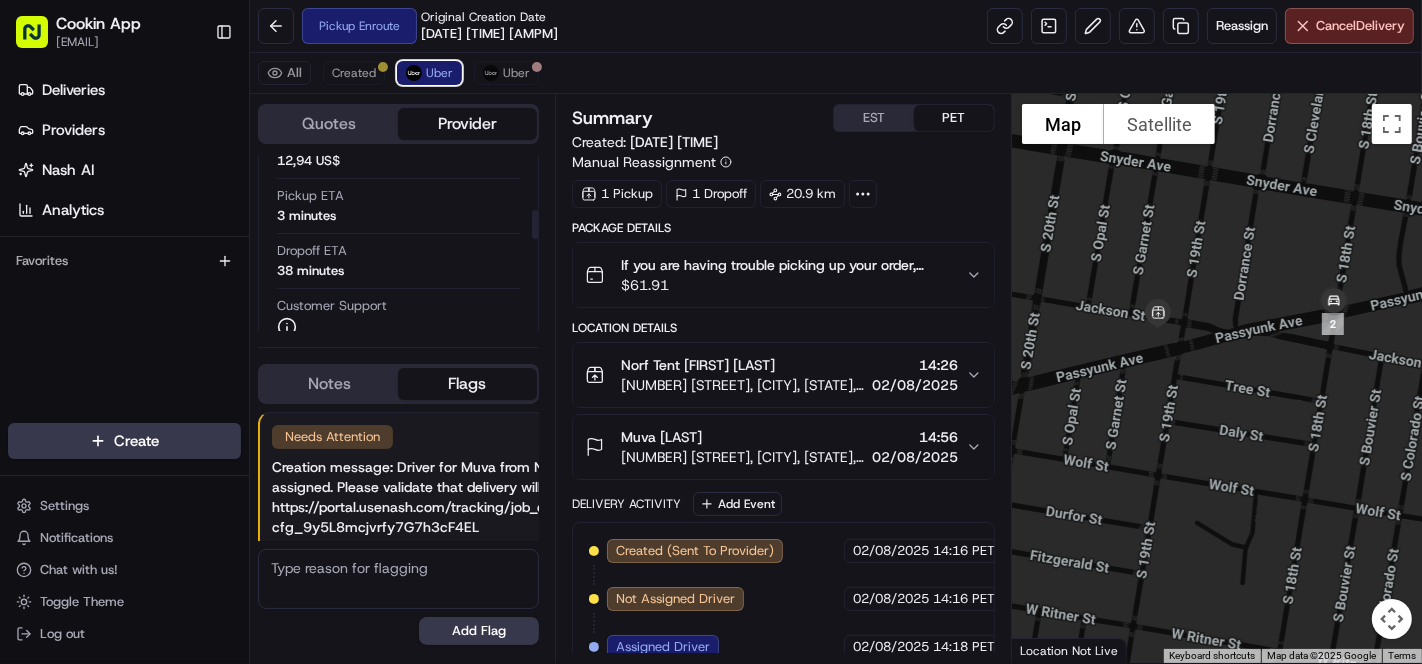 scroll, scrollTop: 333, scrollLeft: 0, axis: vertical 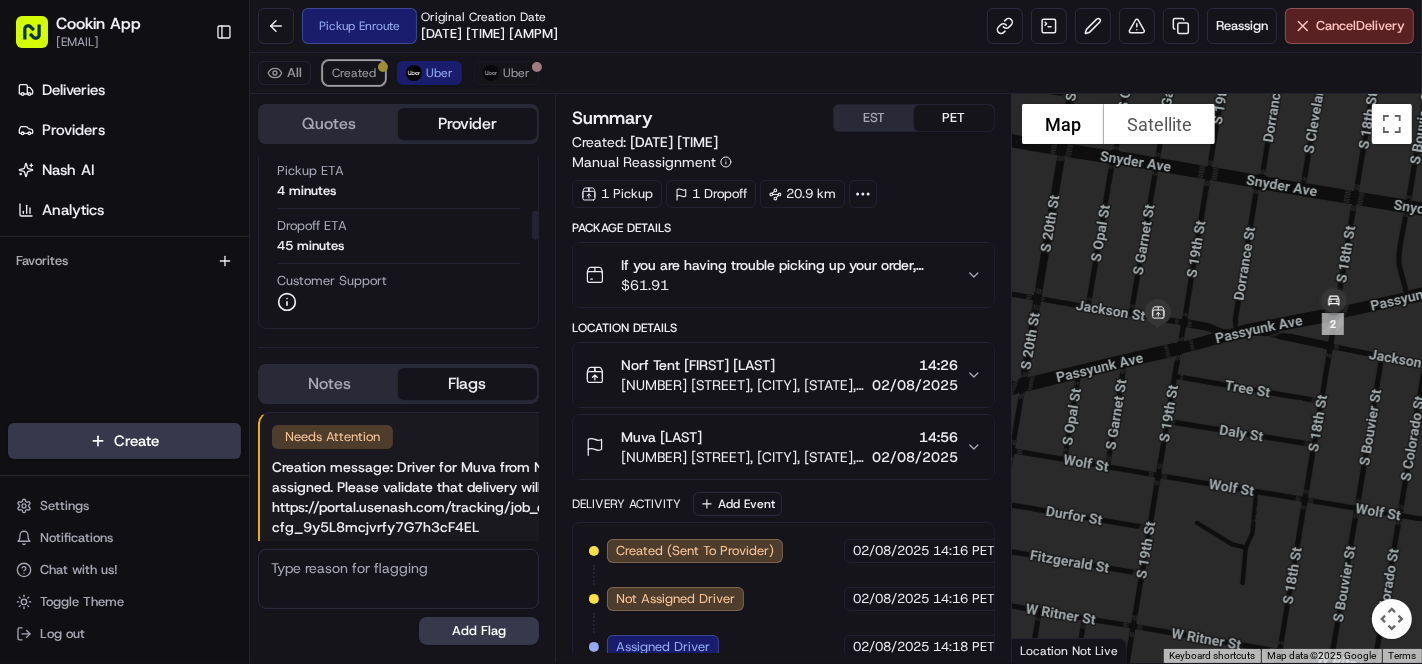 click on "Created" at bounding box center [354, 73] 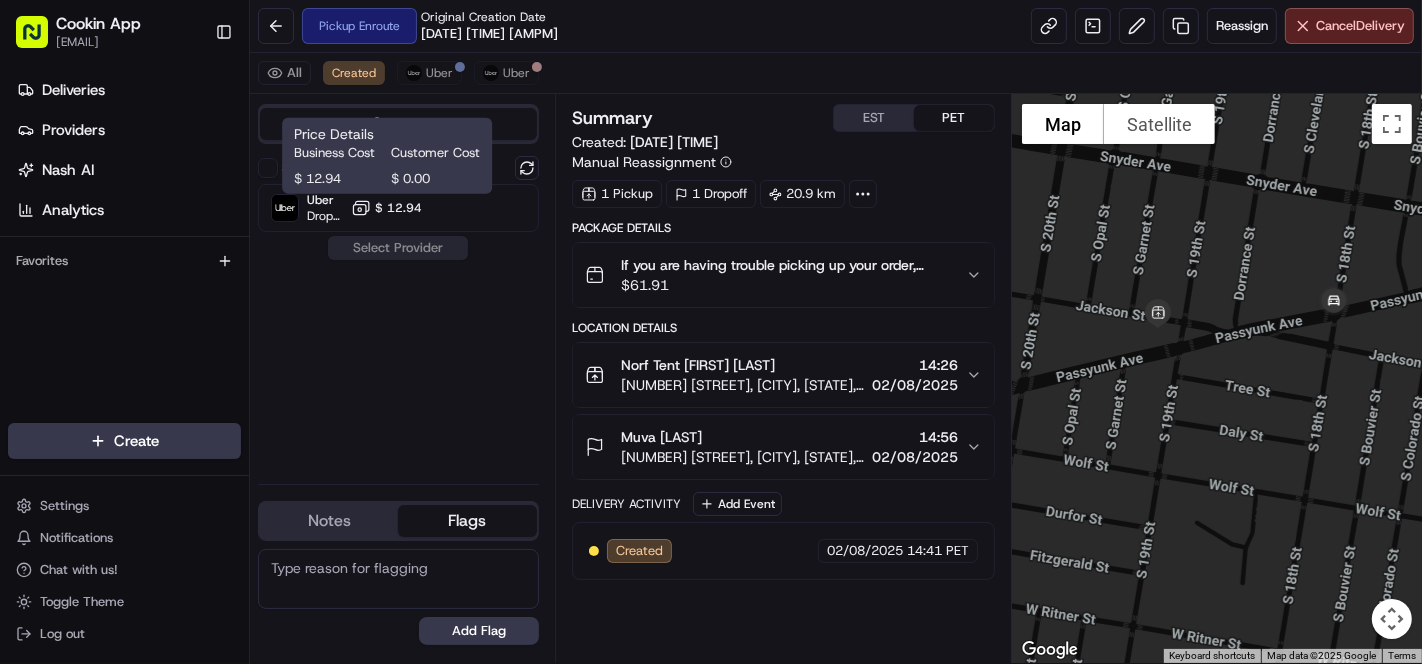 click on "$   12.94" at bounding box center (386, 208) 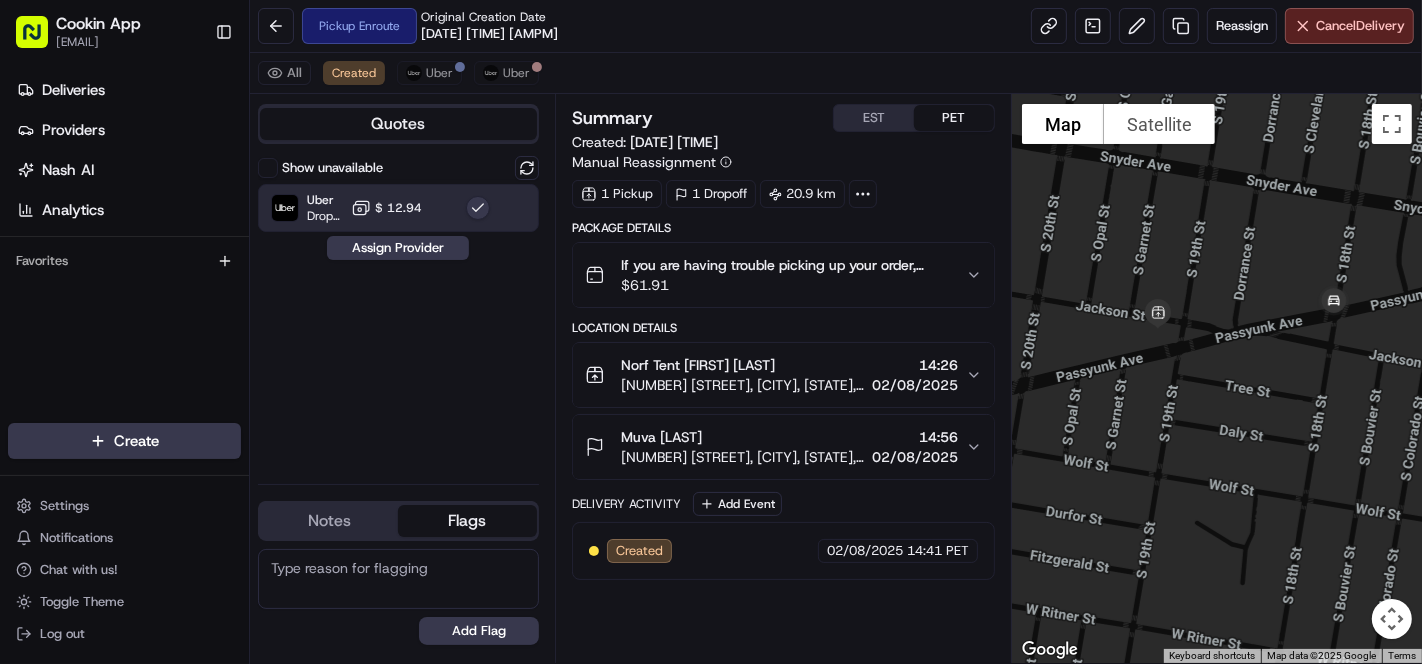 click on "Assign Provider" at bounding box center [398, 248] 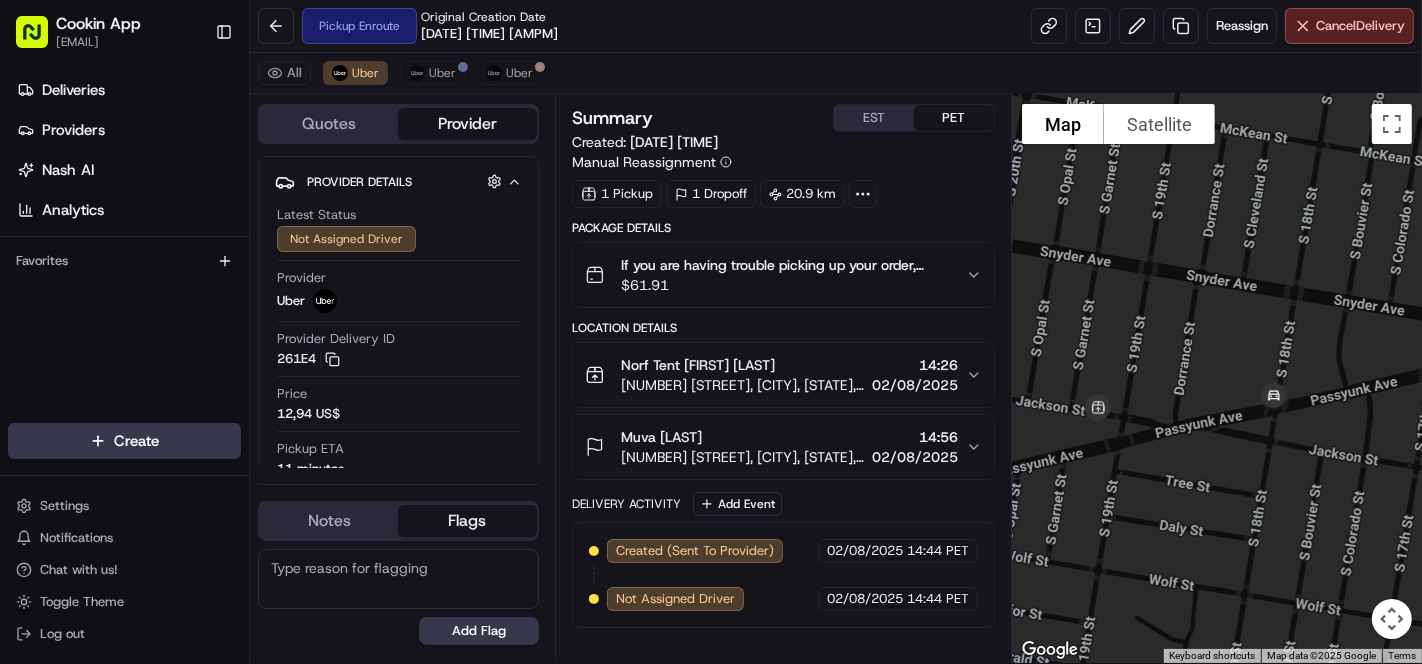 drag, startPoint x: 1140, startPoint y: 378, endPoint x: 1162, endPoint y: 347, distance: 38.013157 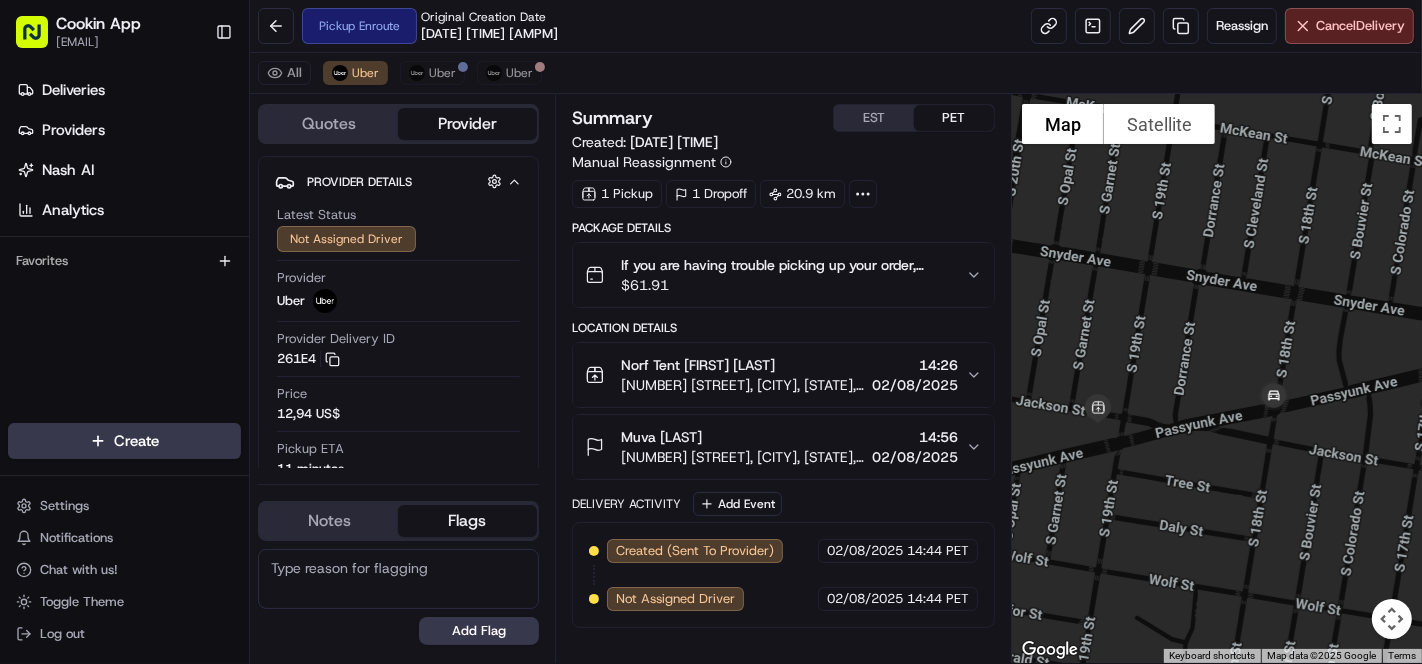 click on "Pickup Enroute Original Creation Date 08/02/2025 01:51 PM Reassign Cancel  Delivery" at bounding box center [836, 26] 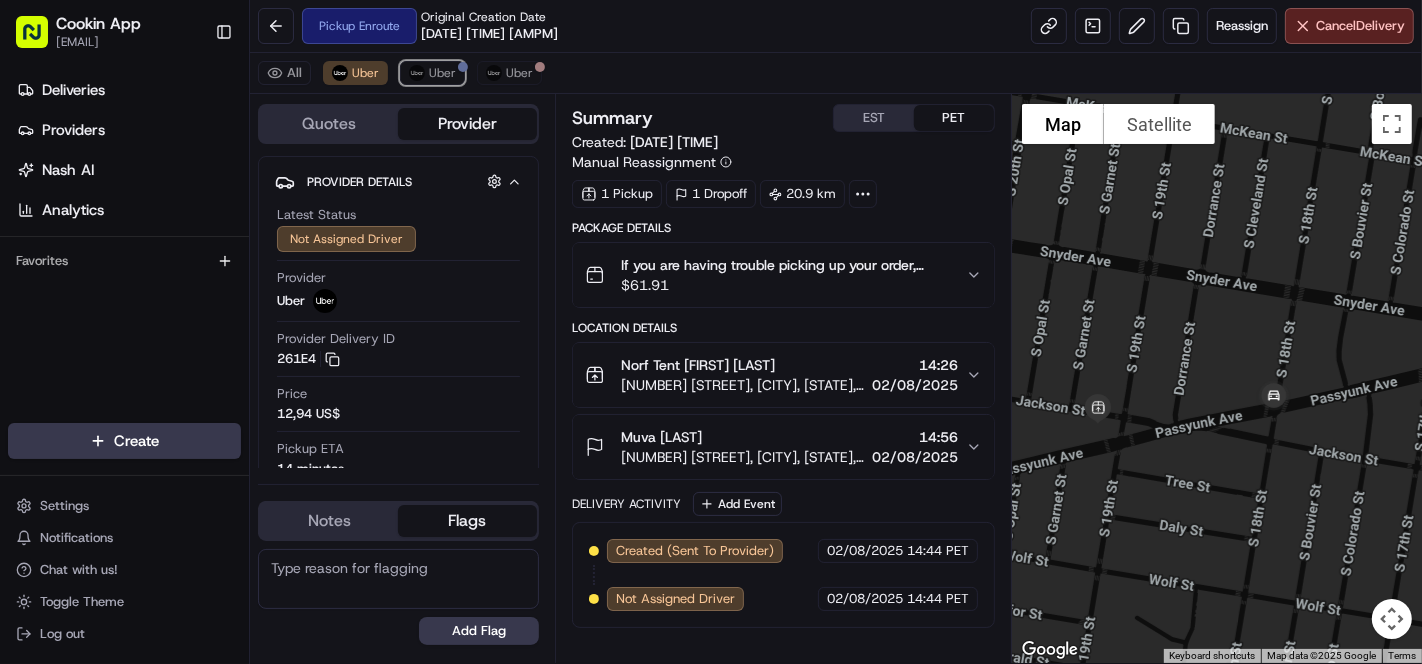 click on "Uber" at bounding box center (442, 73) 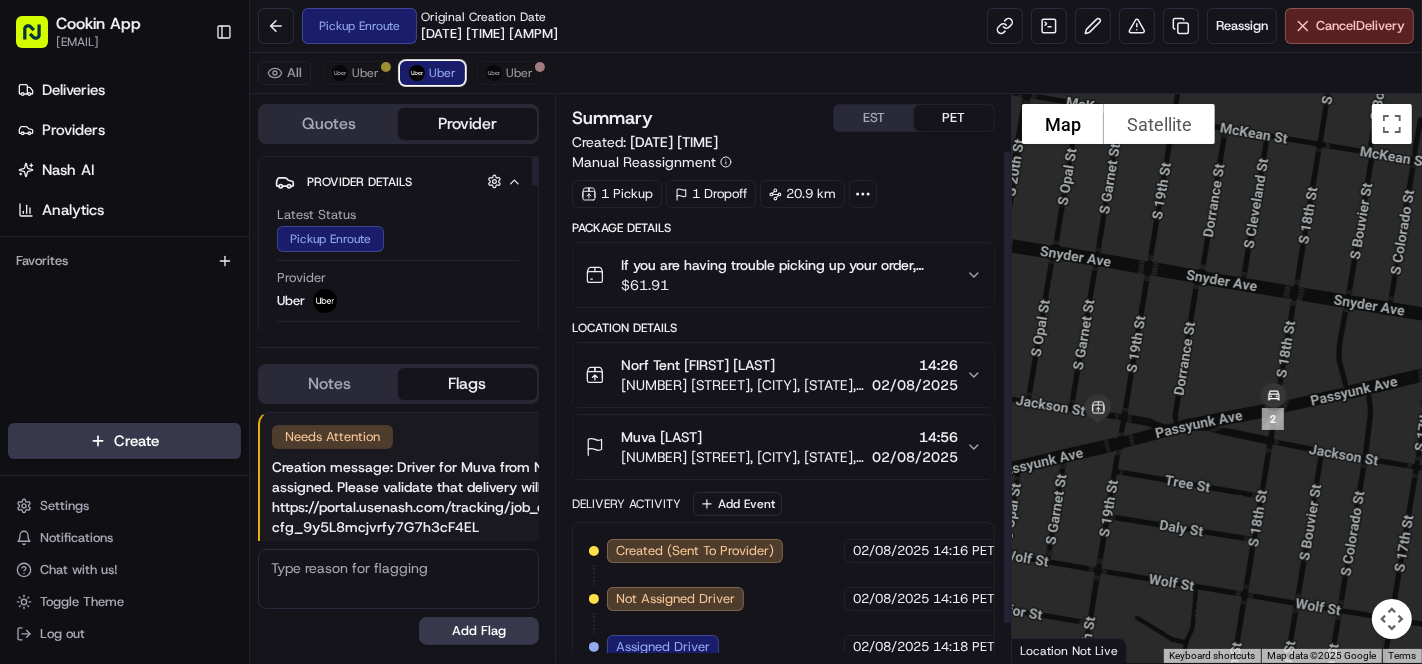 scroll, scrollTop: 112, scrollLeft: 0, axis: vertical 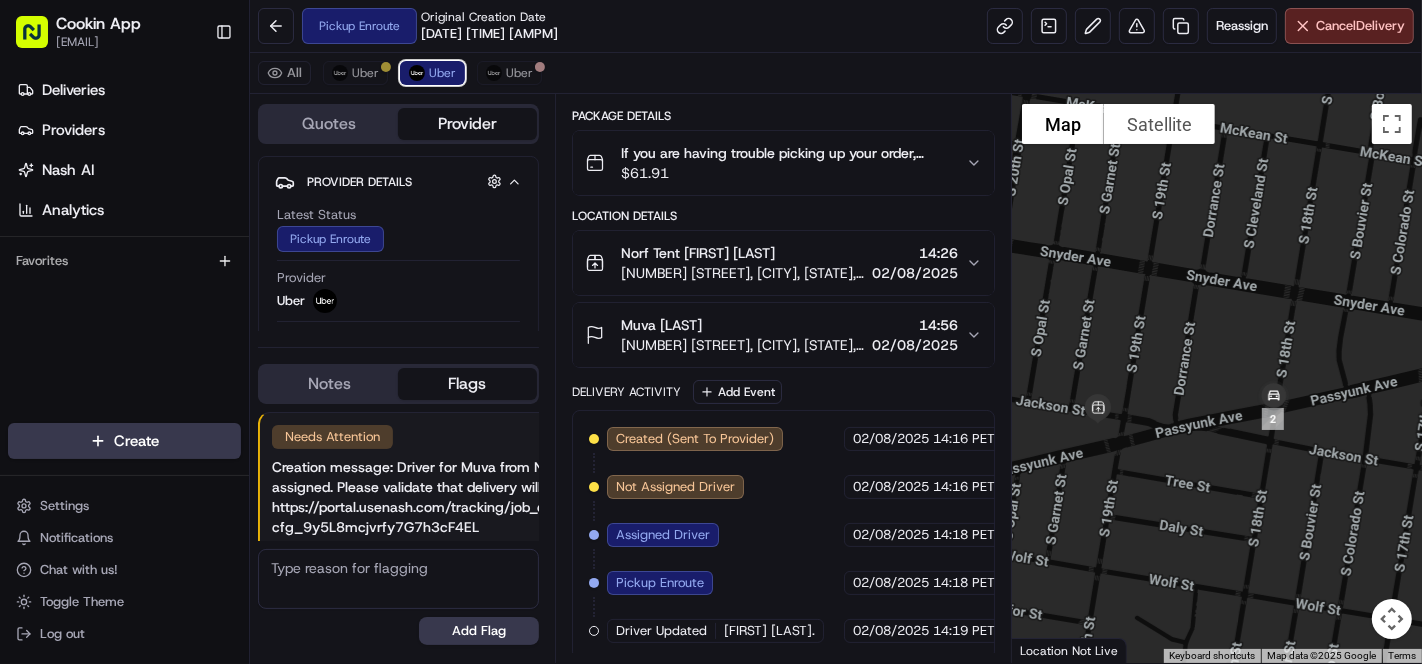 drag, startPoint x: 418, startPoint y: 76, endPoint x: 375, endPoint y: 75, distance: 43.011627 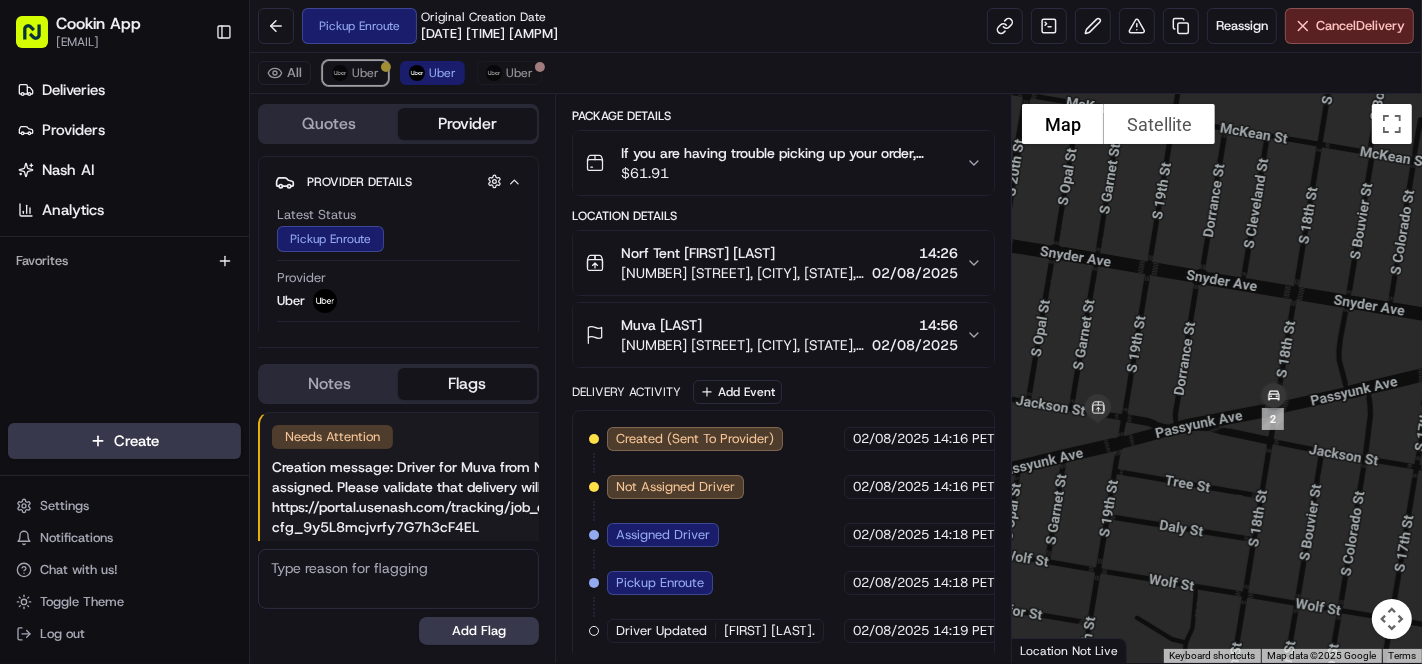 click on "Uber" at bounding box center (365, 73) 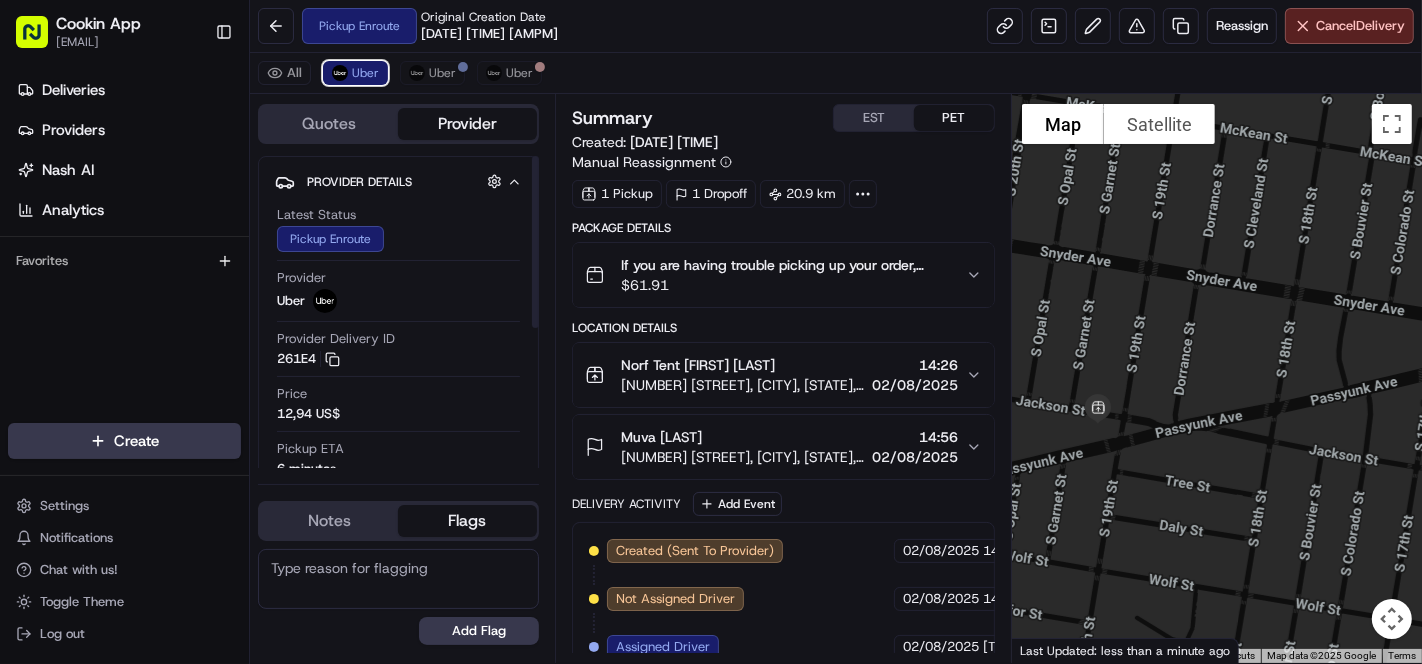scroll, scrollTop: 112, scrollLeft: 0, axis: vertical 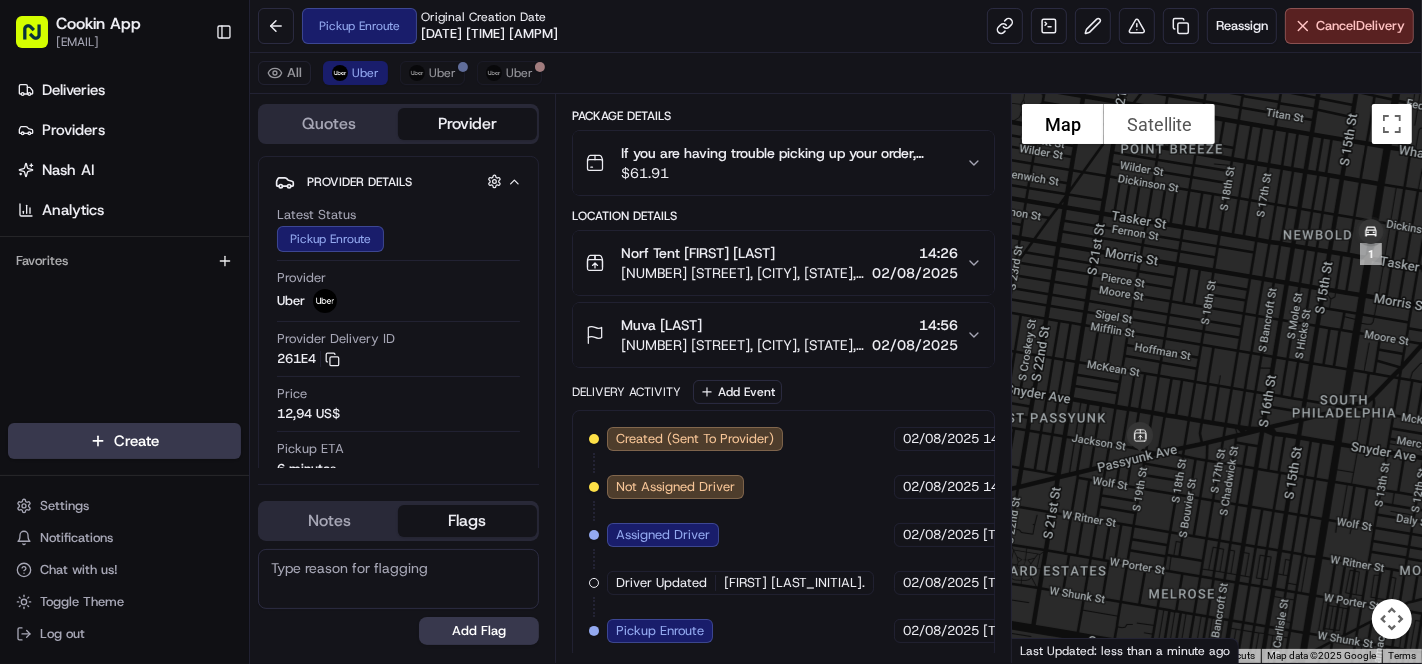 drag, startPoint x: 1339, startPoint y: 312, endPoint x: 1328, endPoint y: 319, distance: 13.038404 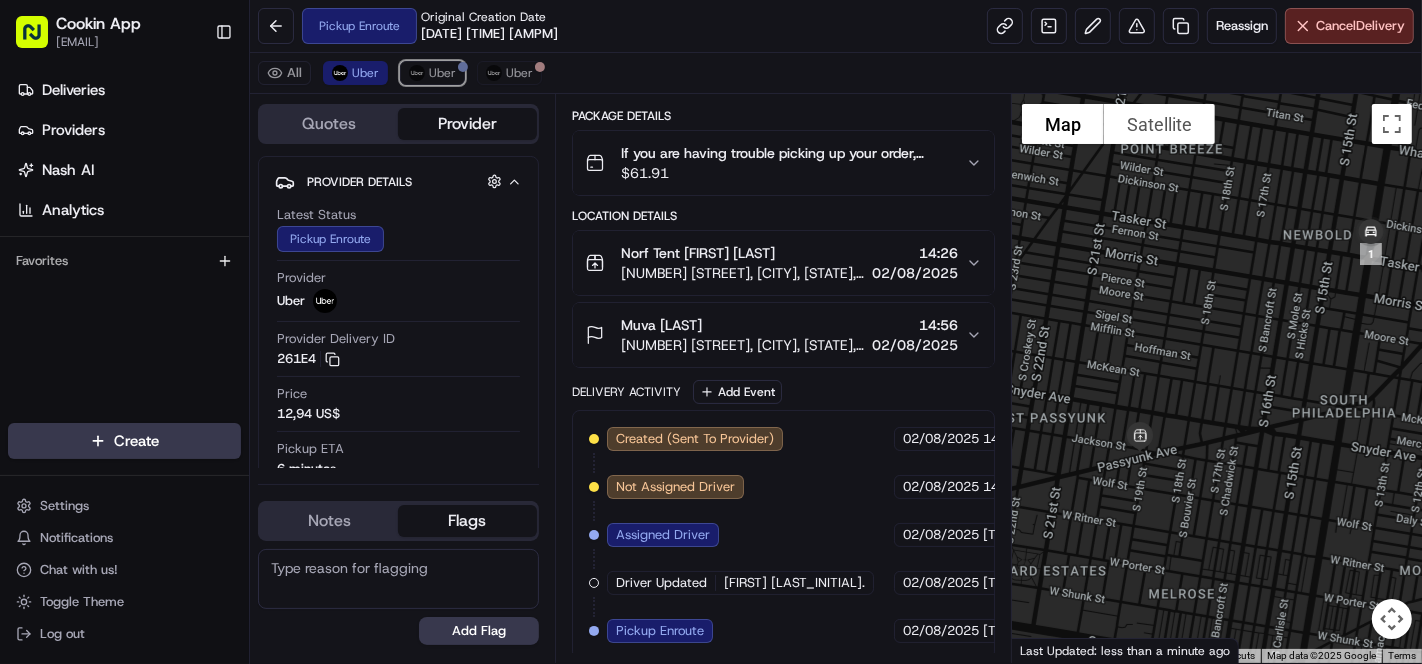 click on "Uber" at bounding box center [442, 73] 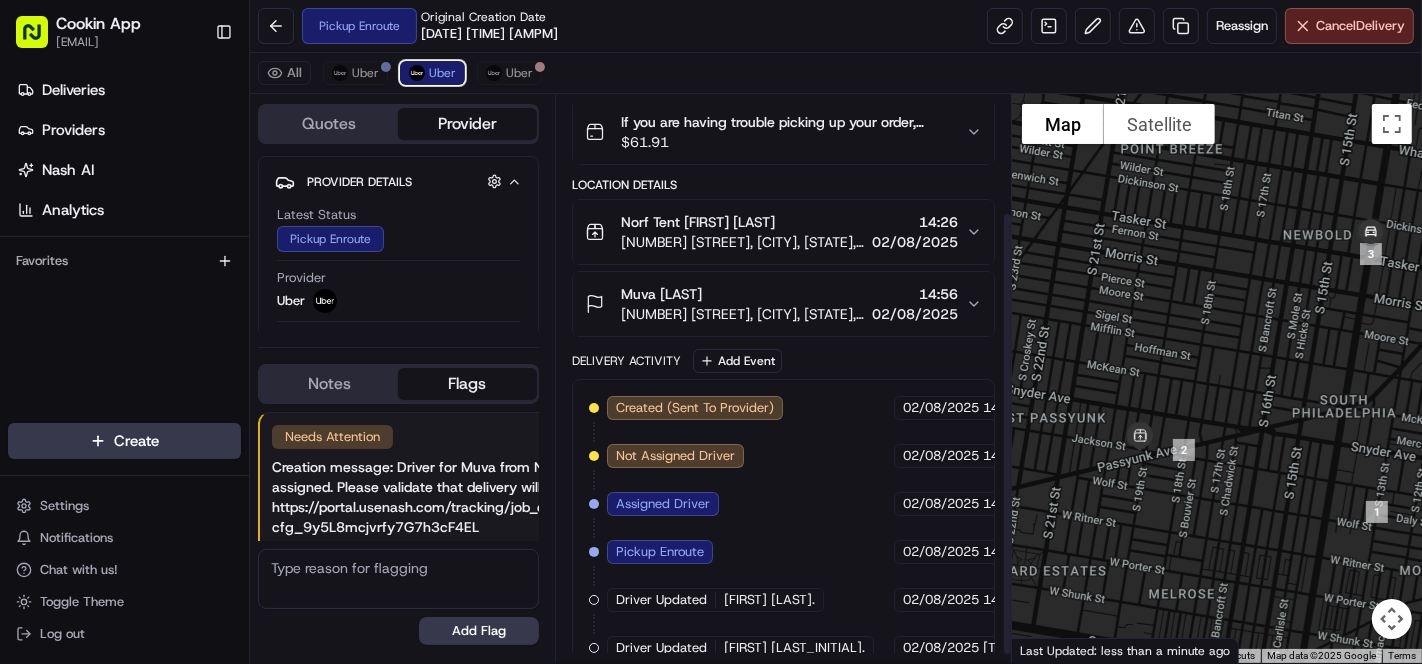 scroll, scrollTop: 160, scrollLeft: 0, axis: vertical 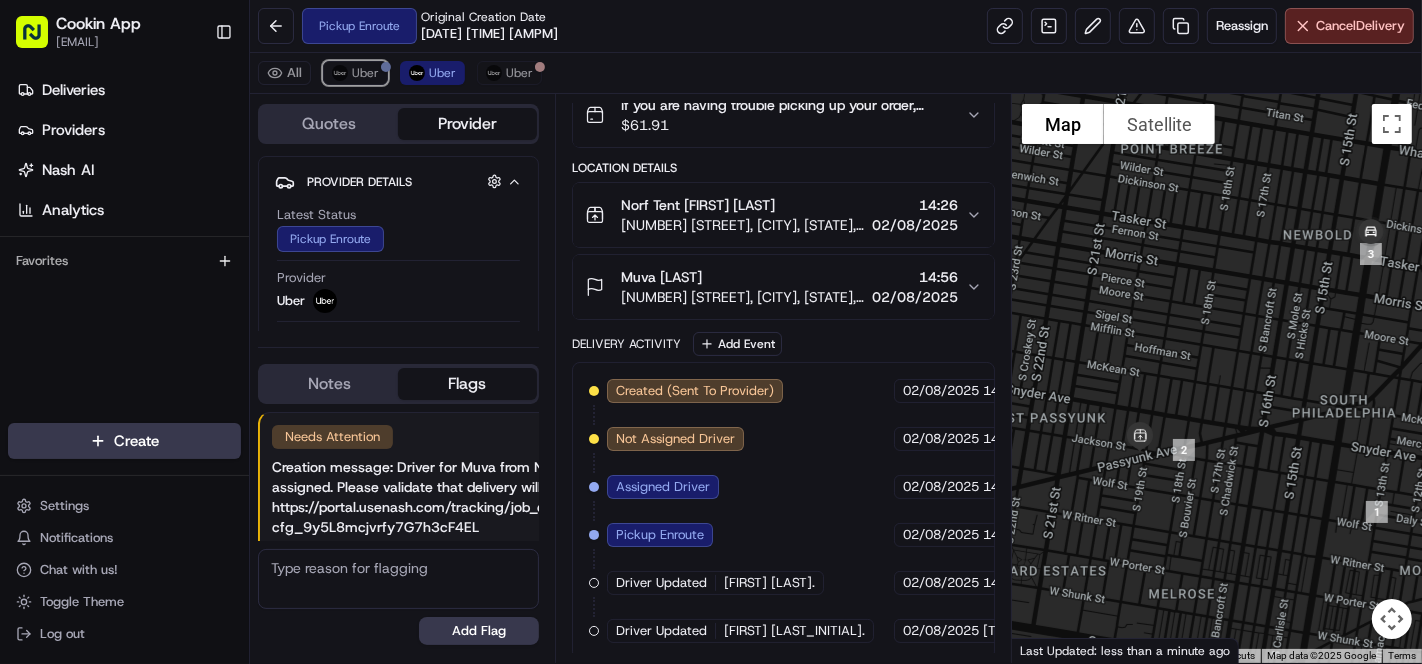 click on "Uber" at bounding box center (365, 73) 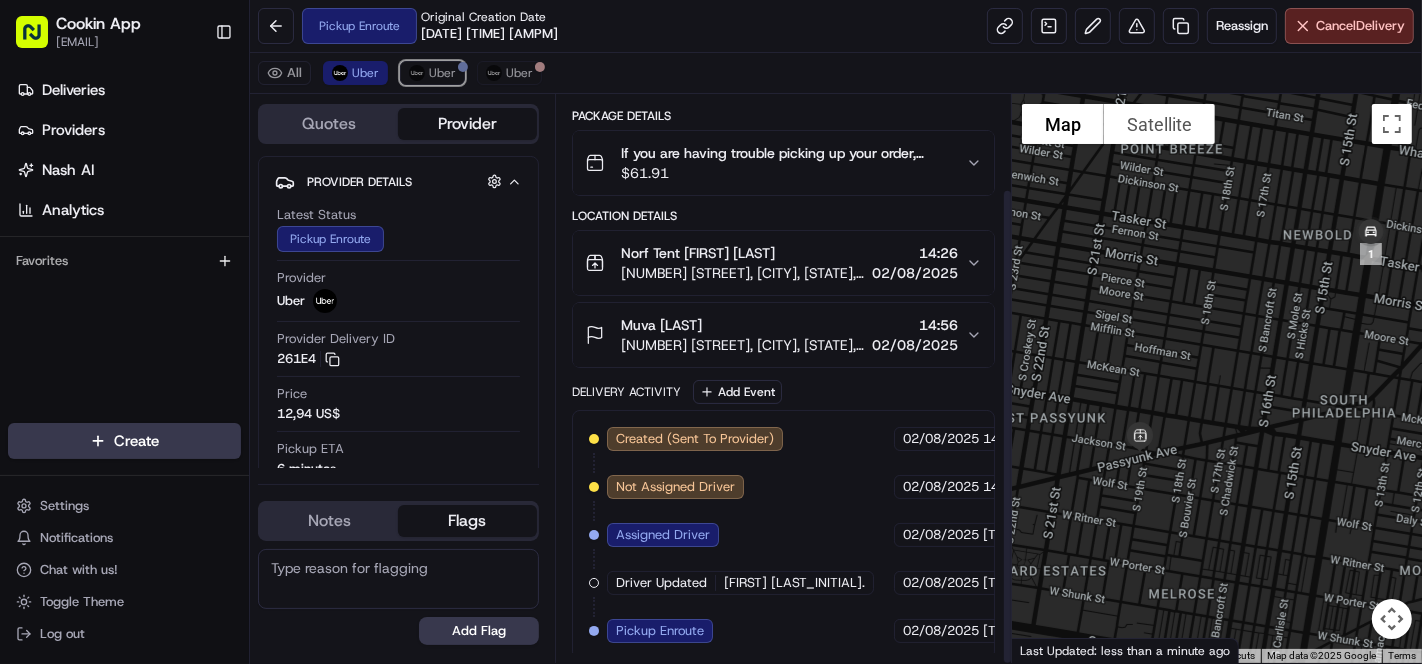 click on "Uber" at bounding box center [442, 73] 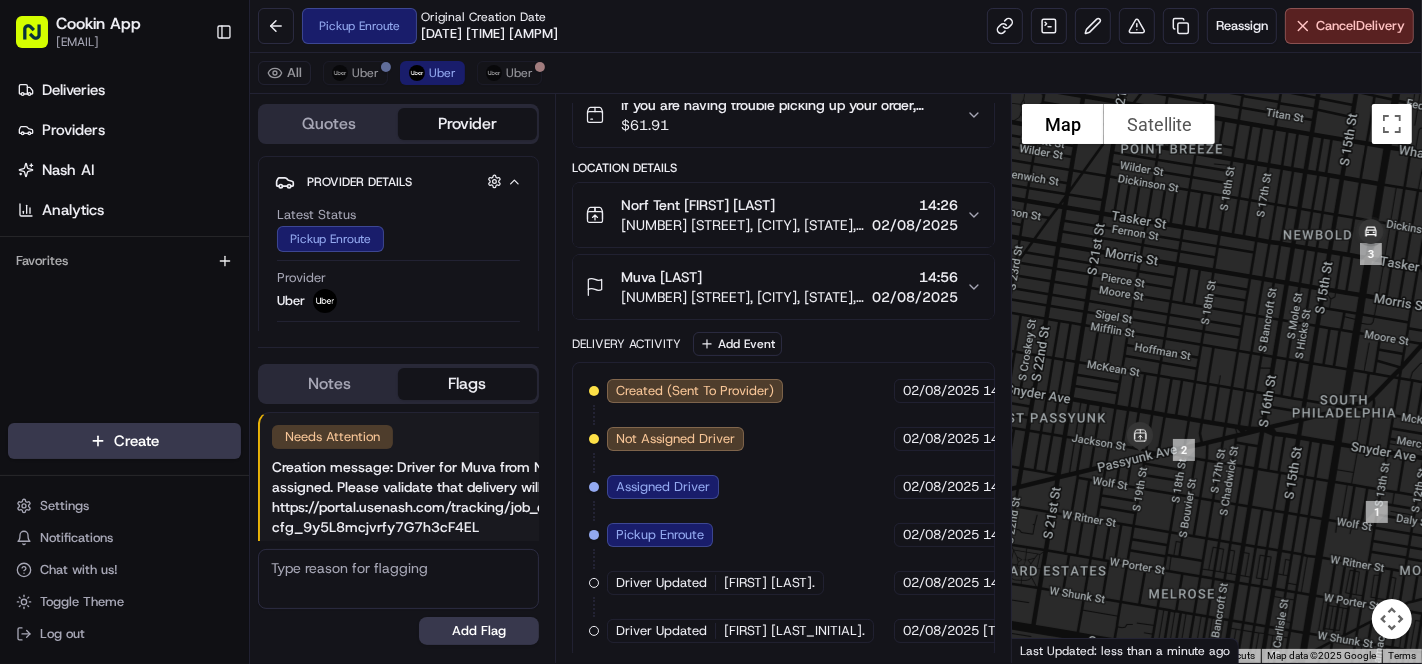 click on "Cancel  Delivery" at bounding box center [1349, 26] 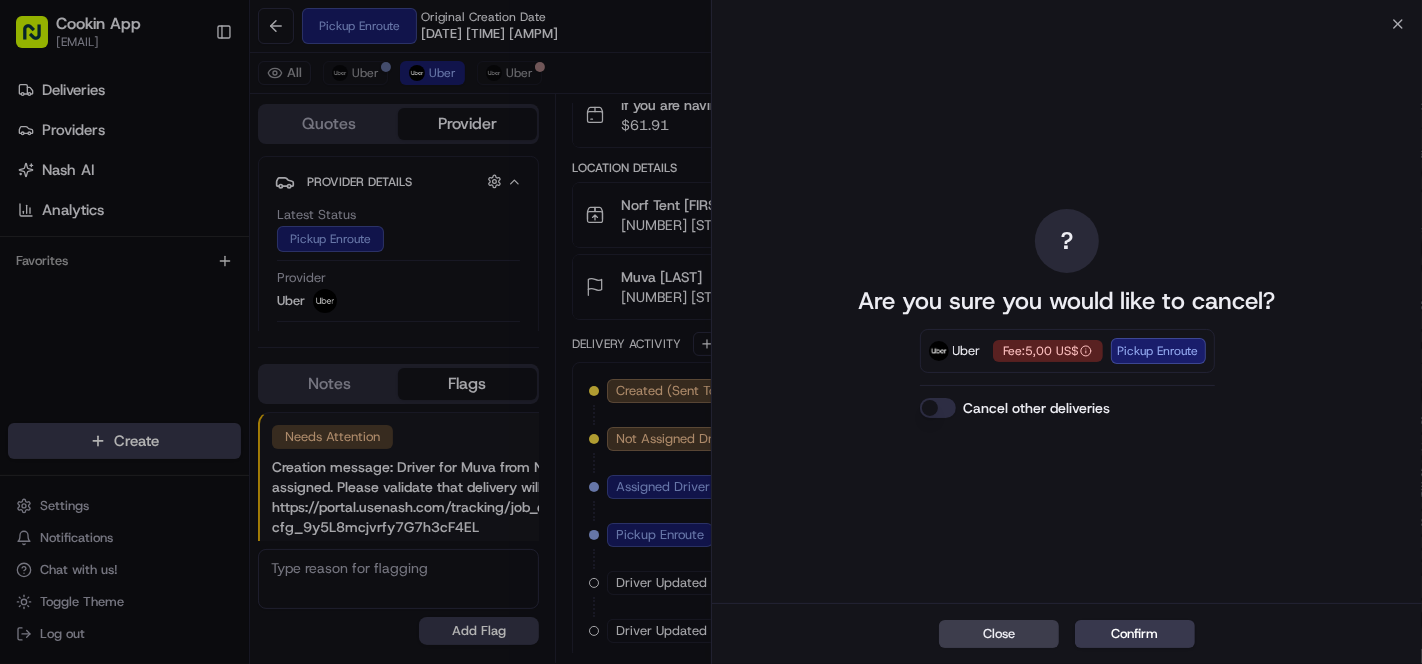click on "Confirm" at bounding box center (1135, 634) 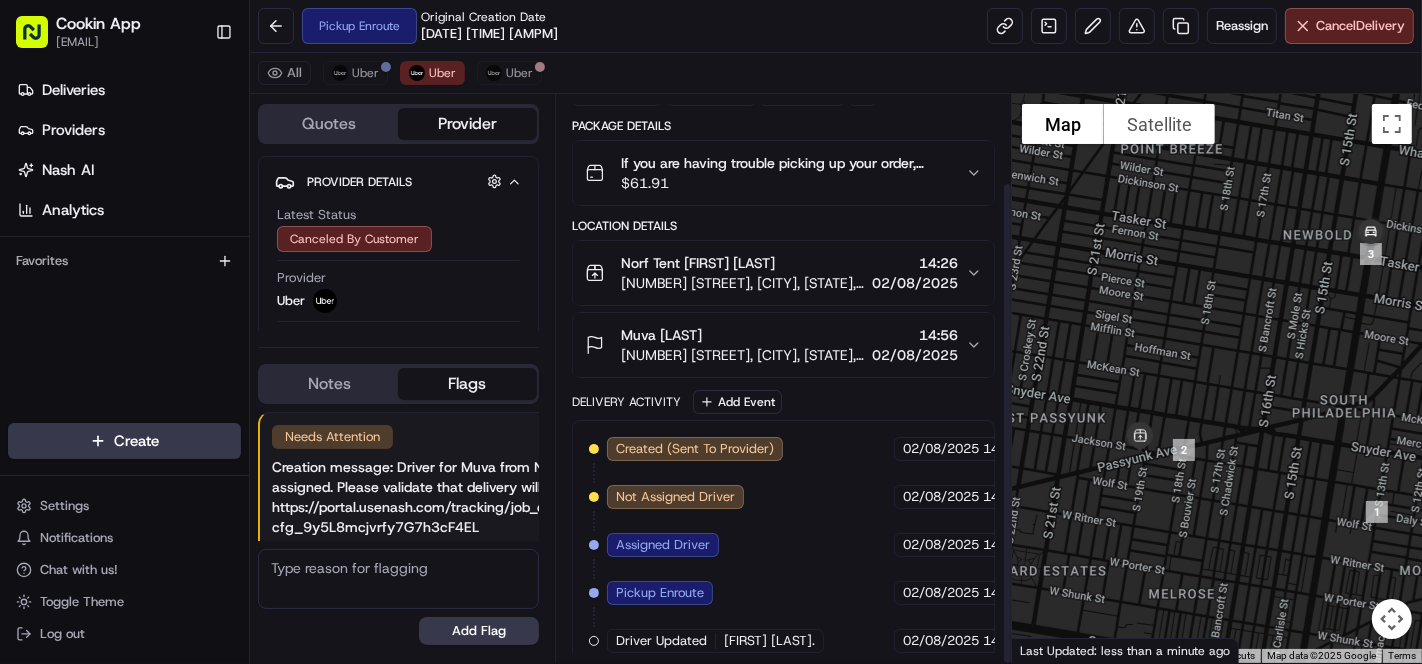 scroll, scrollTop: 160, scrollLeft: 0, axis: vertical 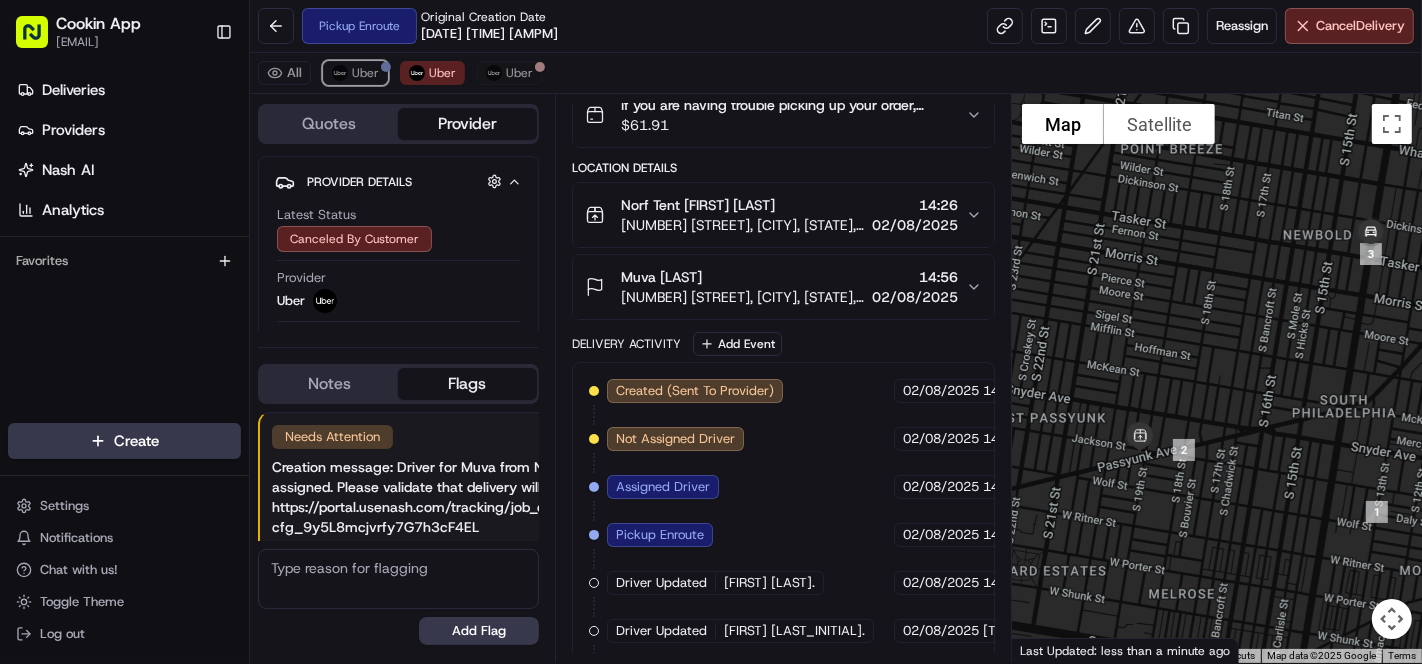 click on "Uber" at bounding box center [355, 73] 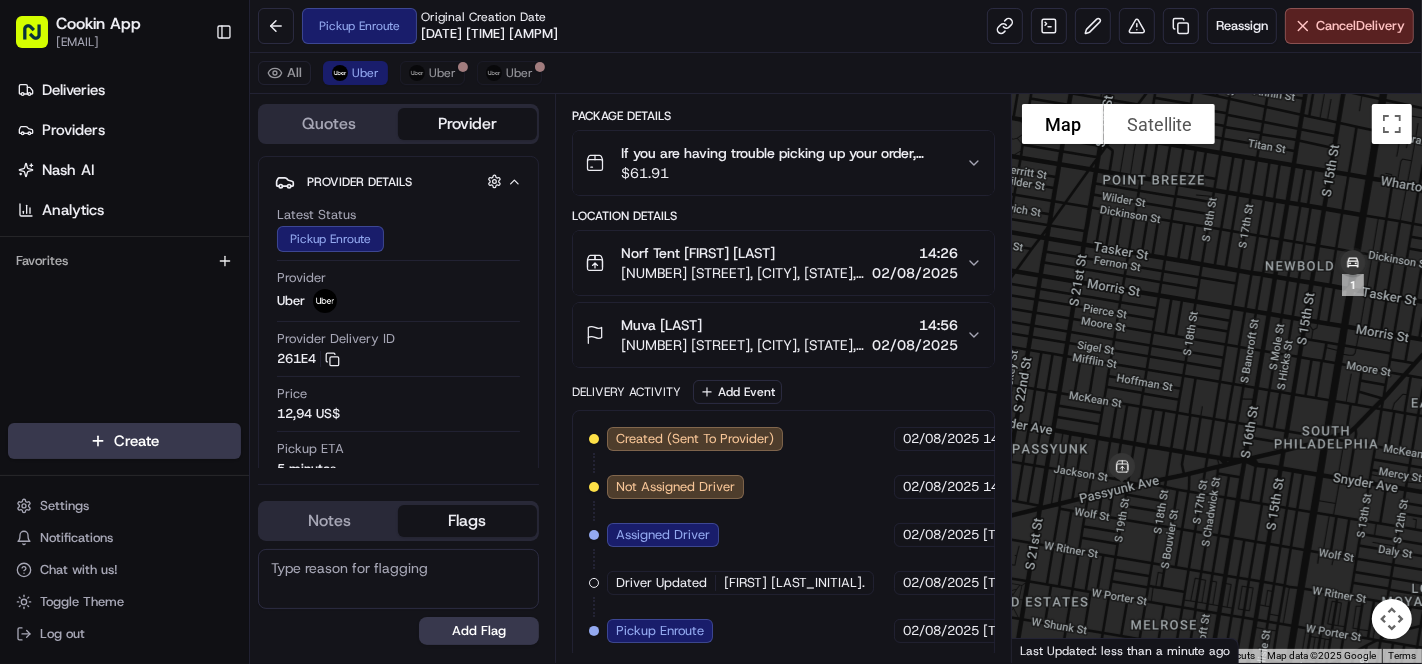 drag, startPoint x: 1351, startPoint y: 290, endPoint x: 1297, endPoint y: 328, distance: 66.0303 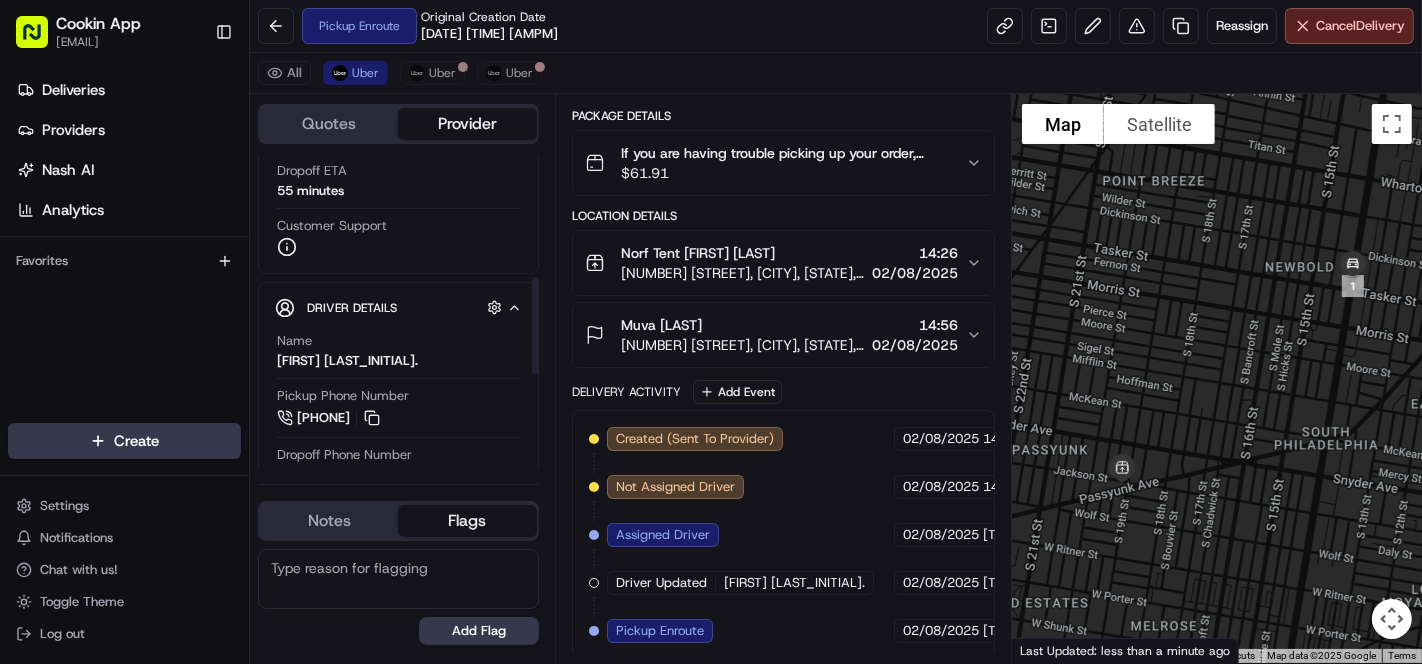 scroll, scrollTop: 699, scrollLeft: 0, axis: vertical 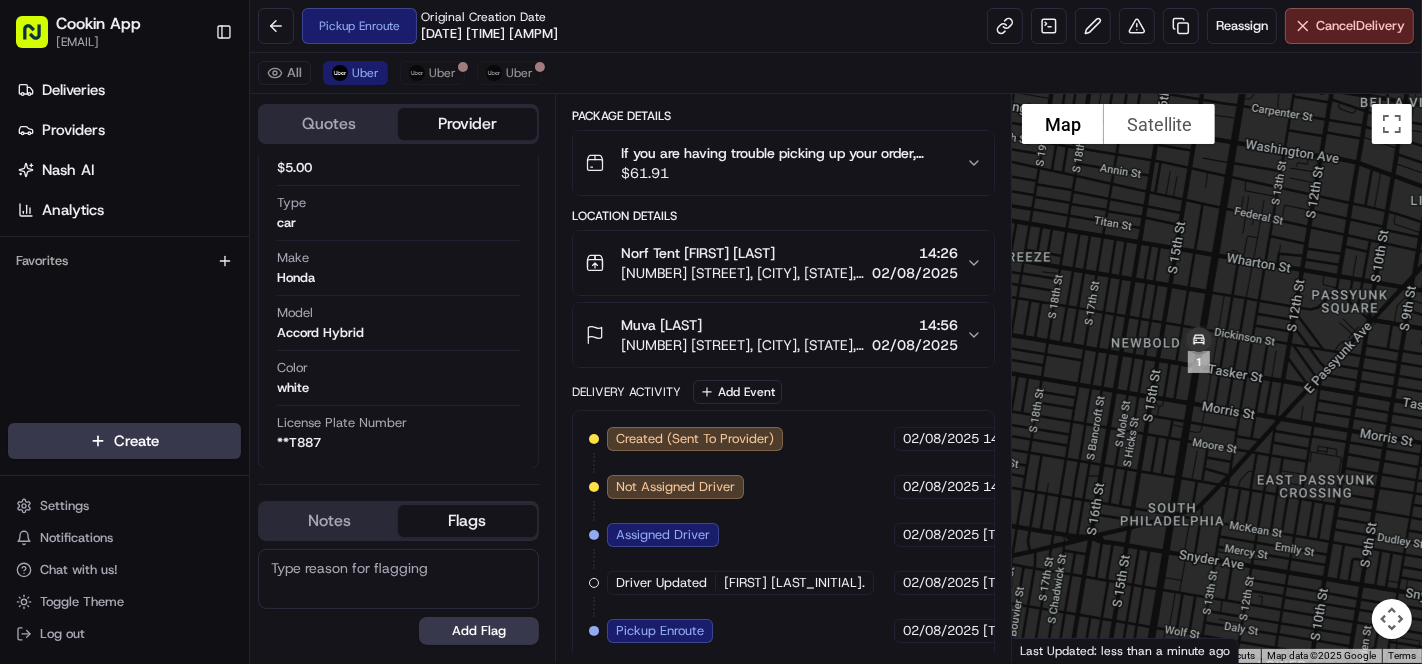 click on "Reassign" at bounding box center [1242, 26] 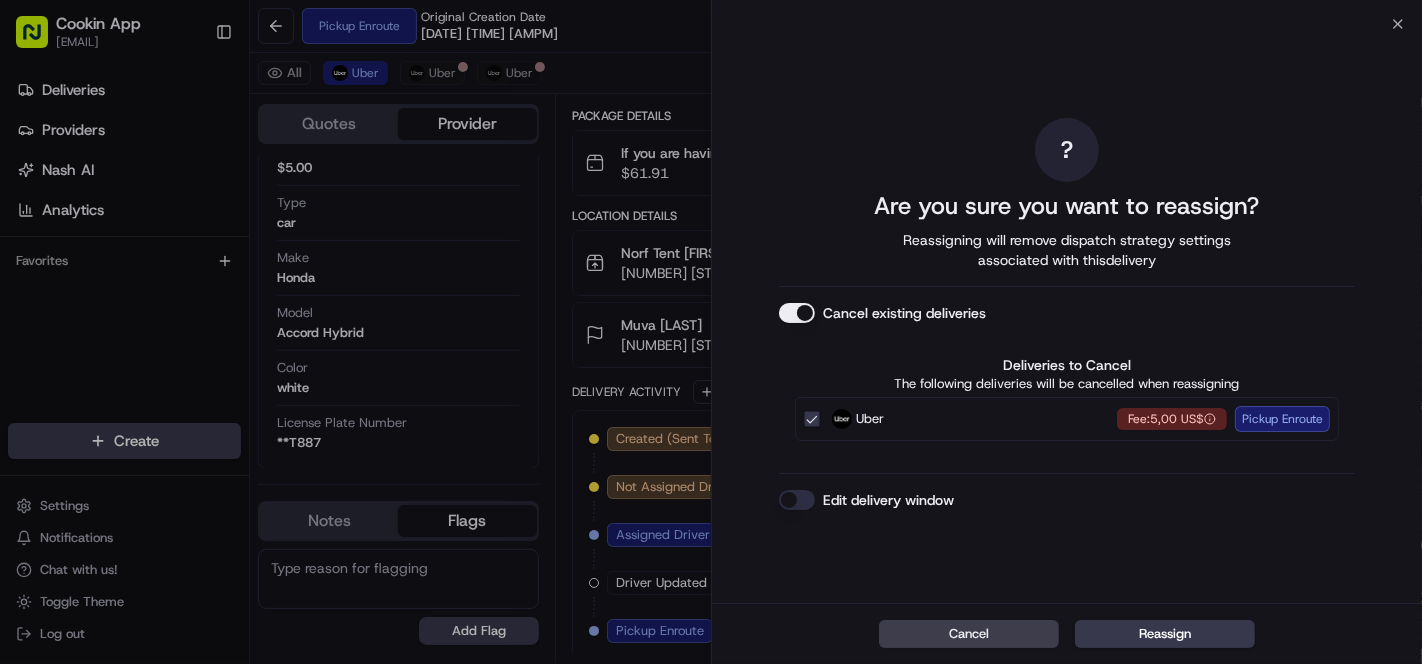 click on "Cancel existing deliveries" at bounding box center (797, 313) 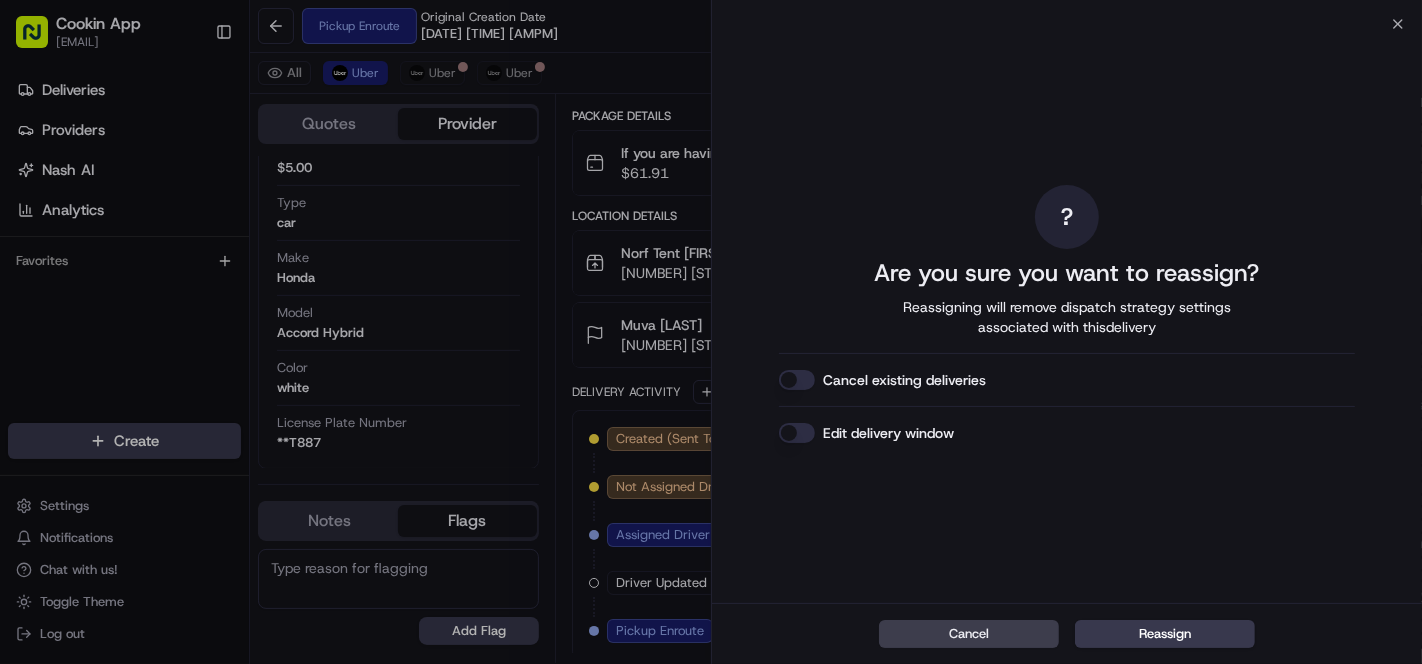 click on "Reassign" at bounding box center (1165, 634) 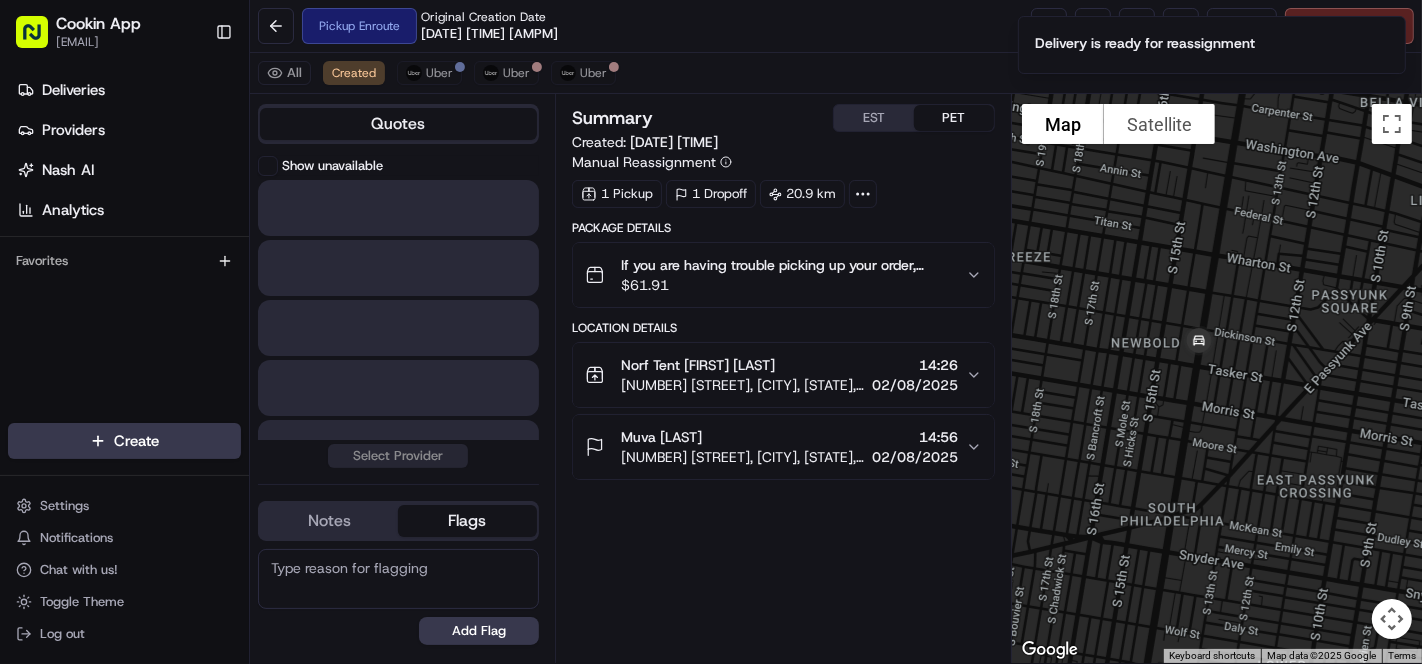 scroll, scrollTop: 0, scrollLeft: 0, axis: both 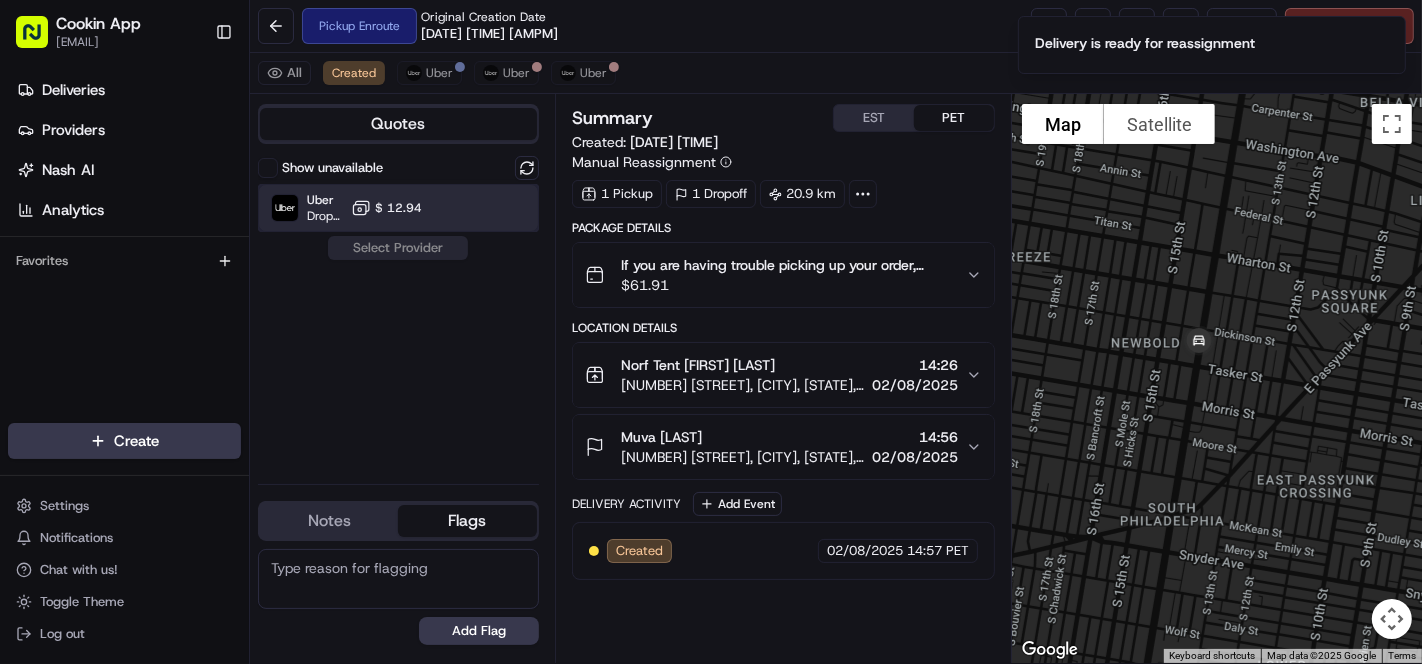 click at bounding box center (478, 208) 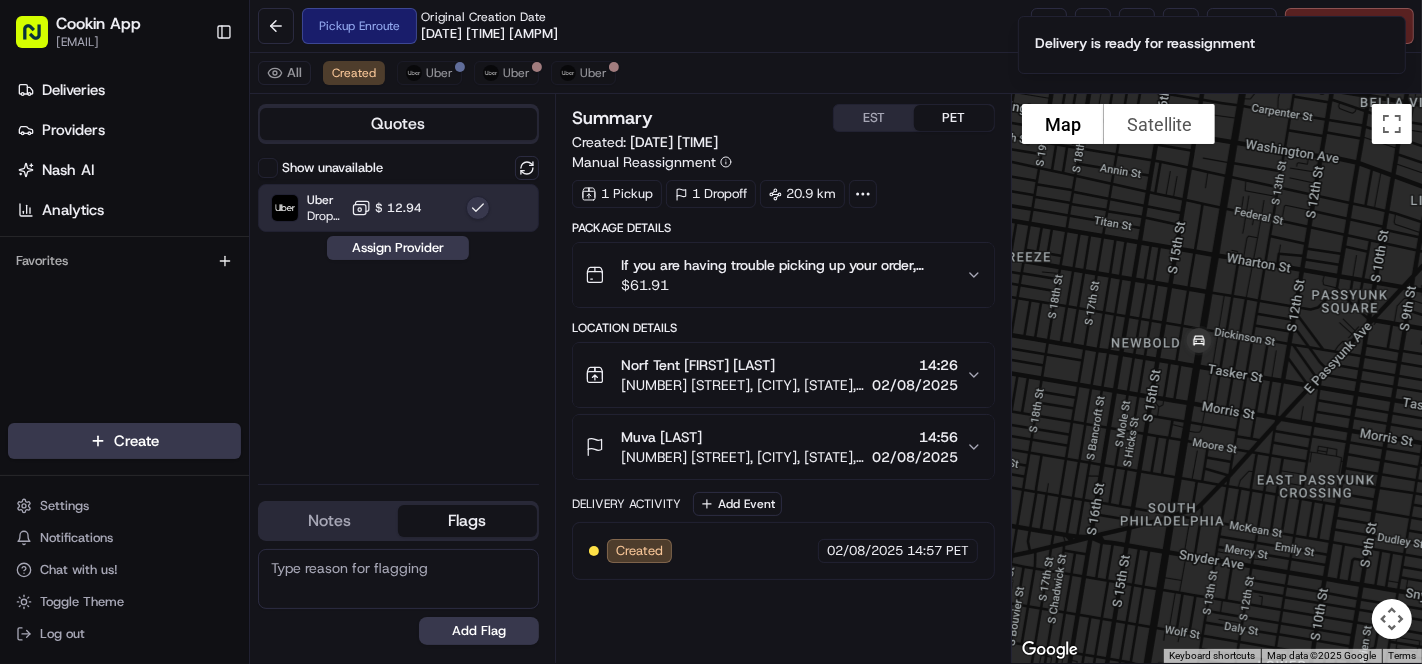 click on "Assign Provider" at bounding box center (398, 248) 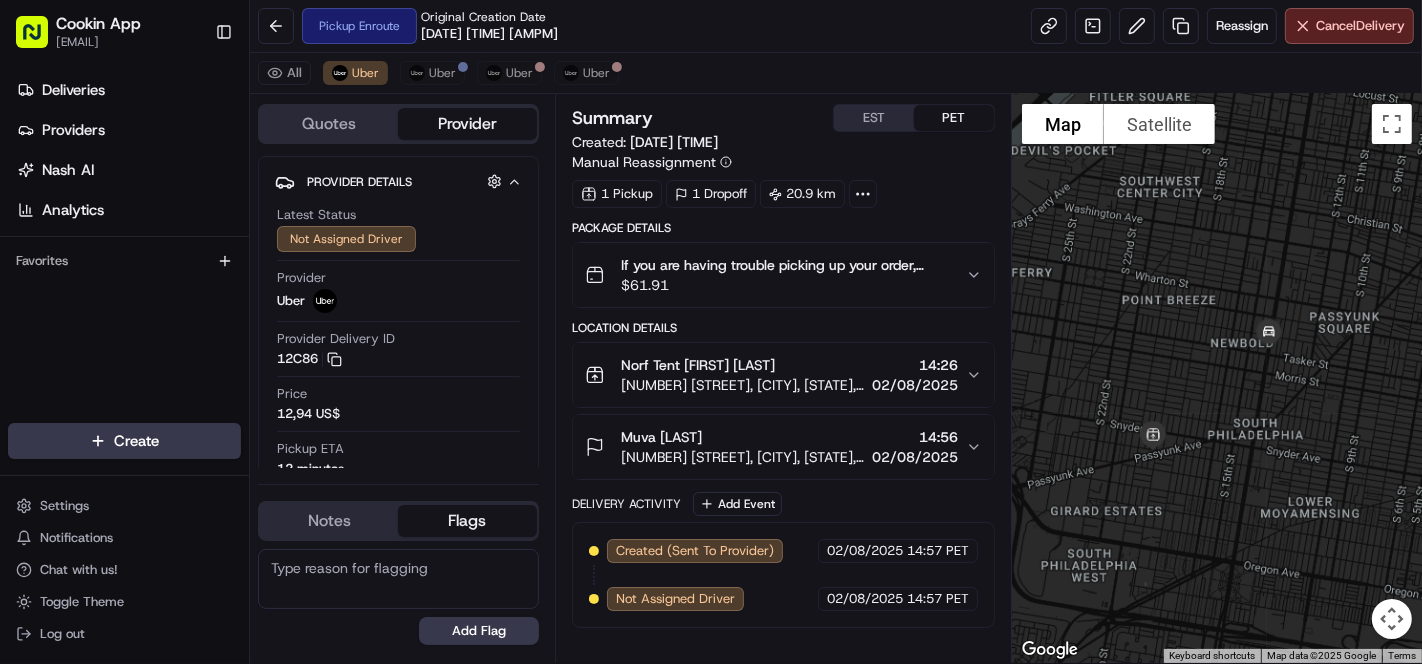 drag, startPoint x: 1214, startPoint y: 430, endPoint x: 1237, endPoint y: 388, distance: 47.88528 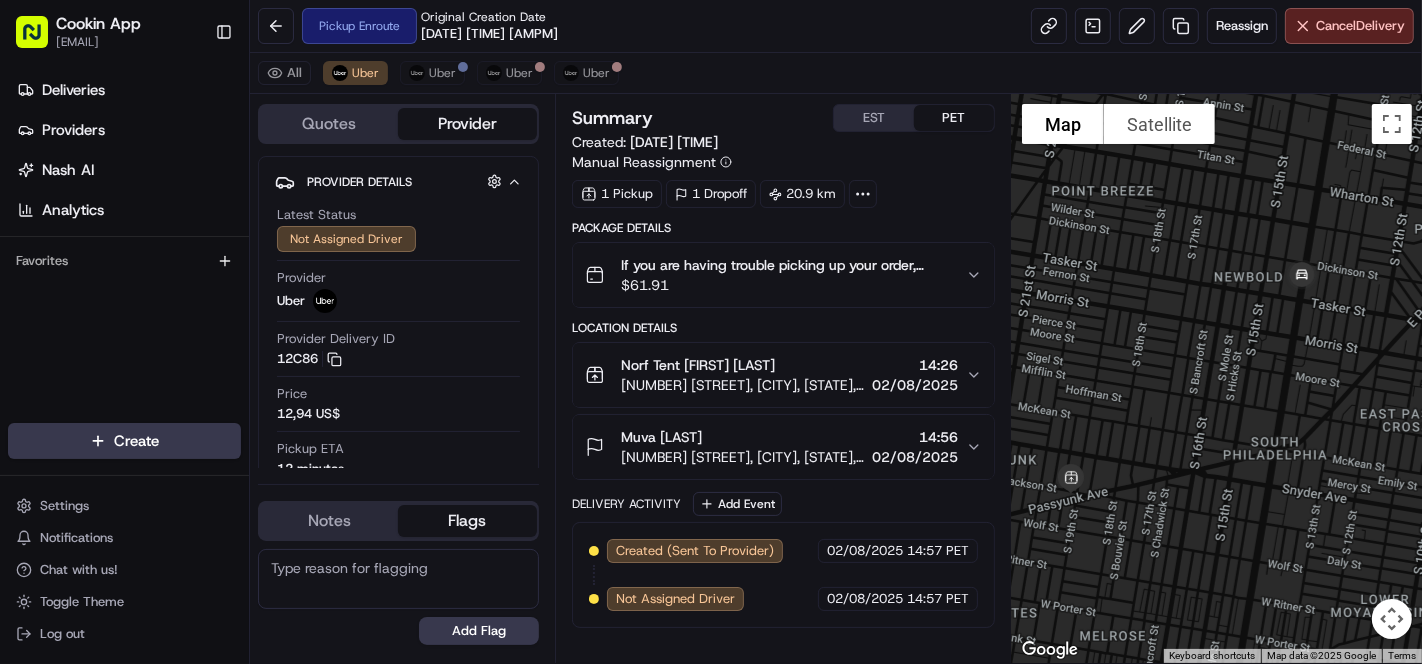 drag, startPoint x: 1235, startPoint y: 400, endPoint x: 1270, endPoint y: 363, distance: 50.931328 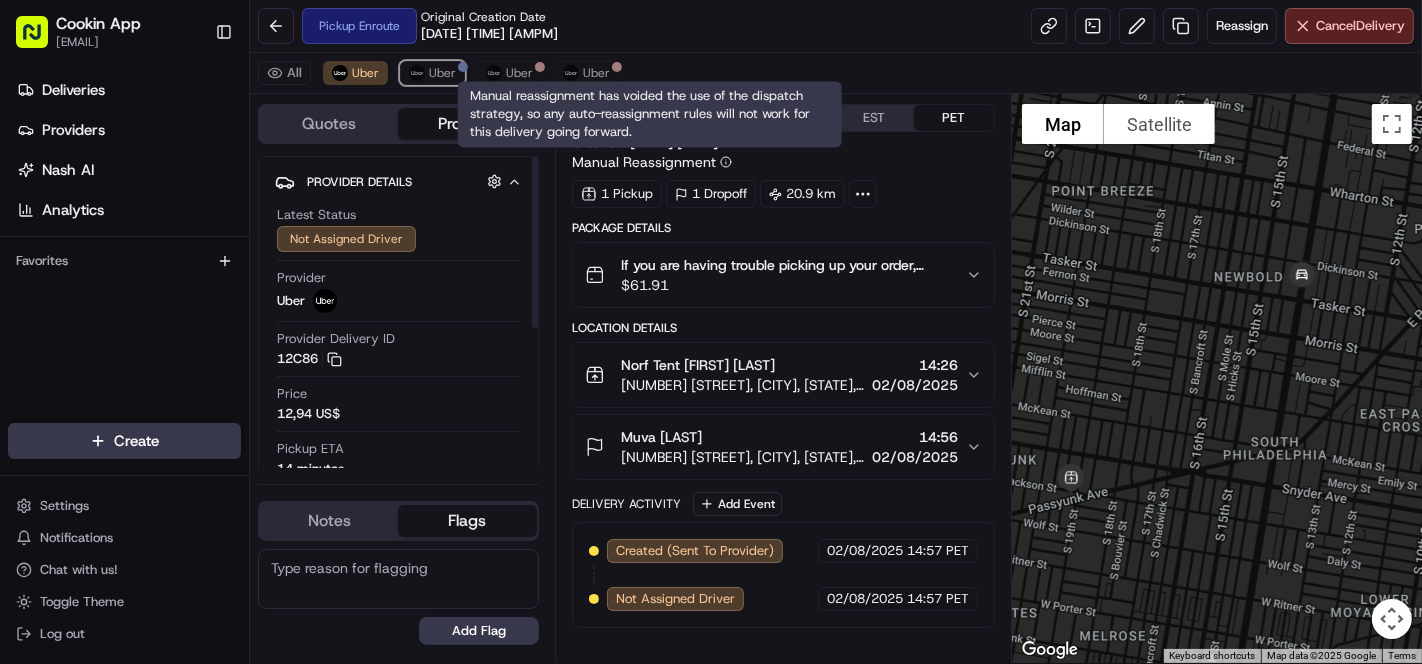 click on "Uber" at bounding box center (442, 73) 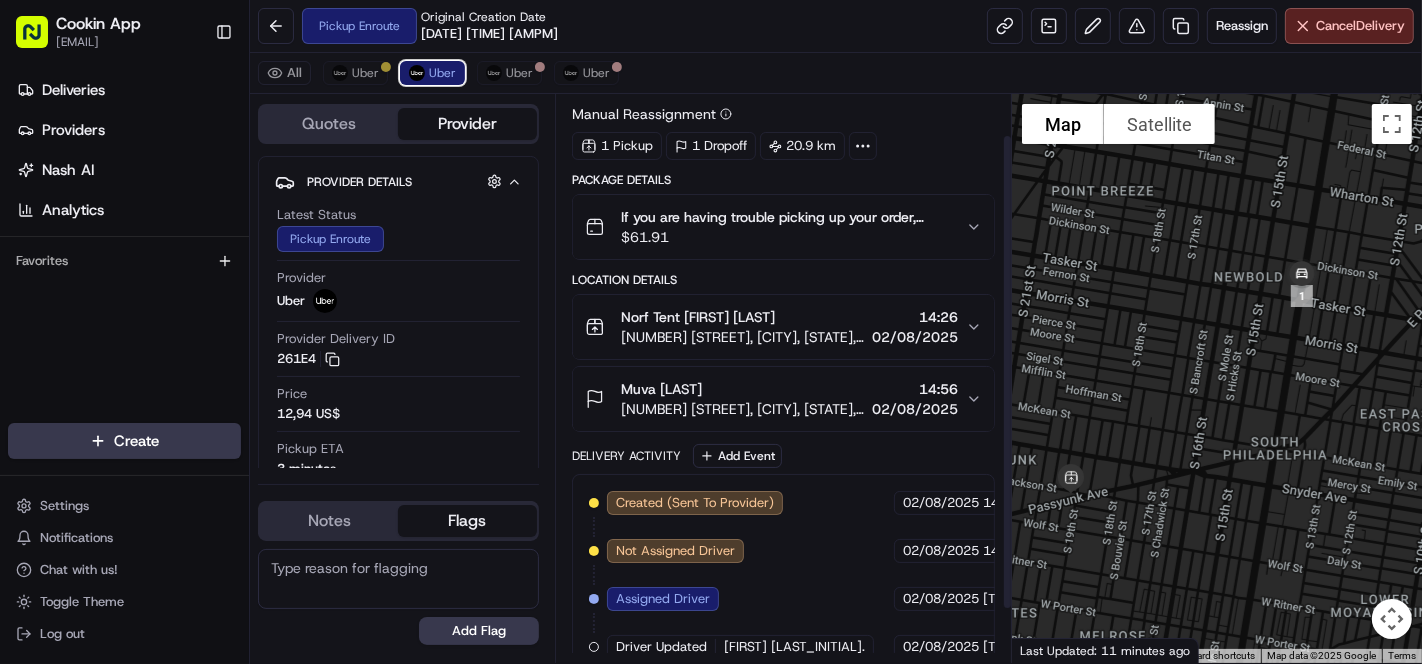 scroll, scrollTop: 112, scrollLeft: 0, axis: vertical 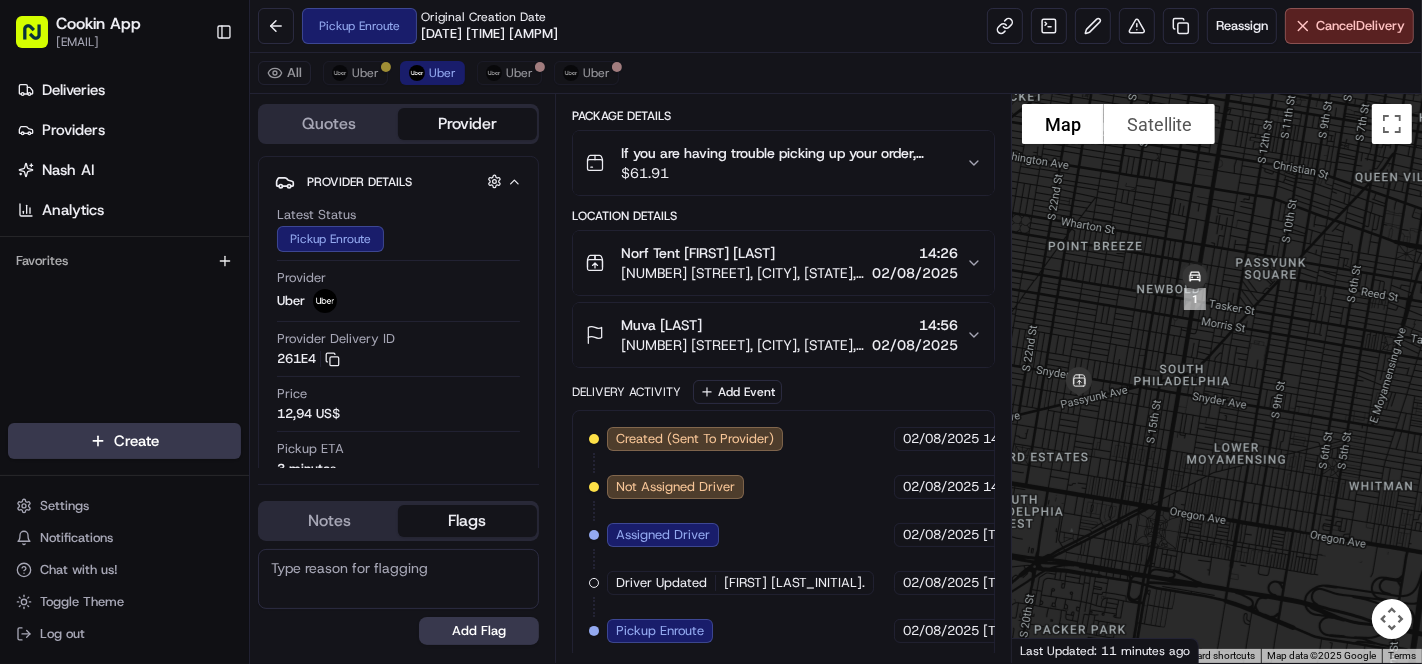 click on "All Uber Uber Uber Uber" at bounding box center [836, 73] 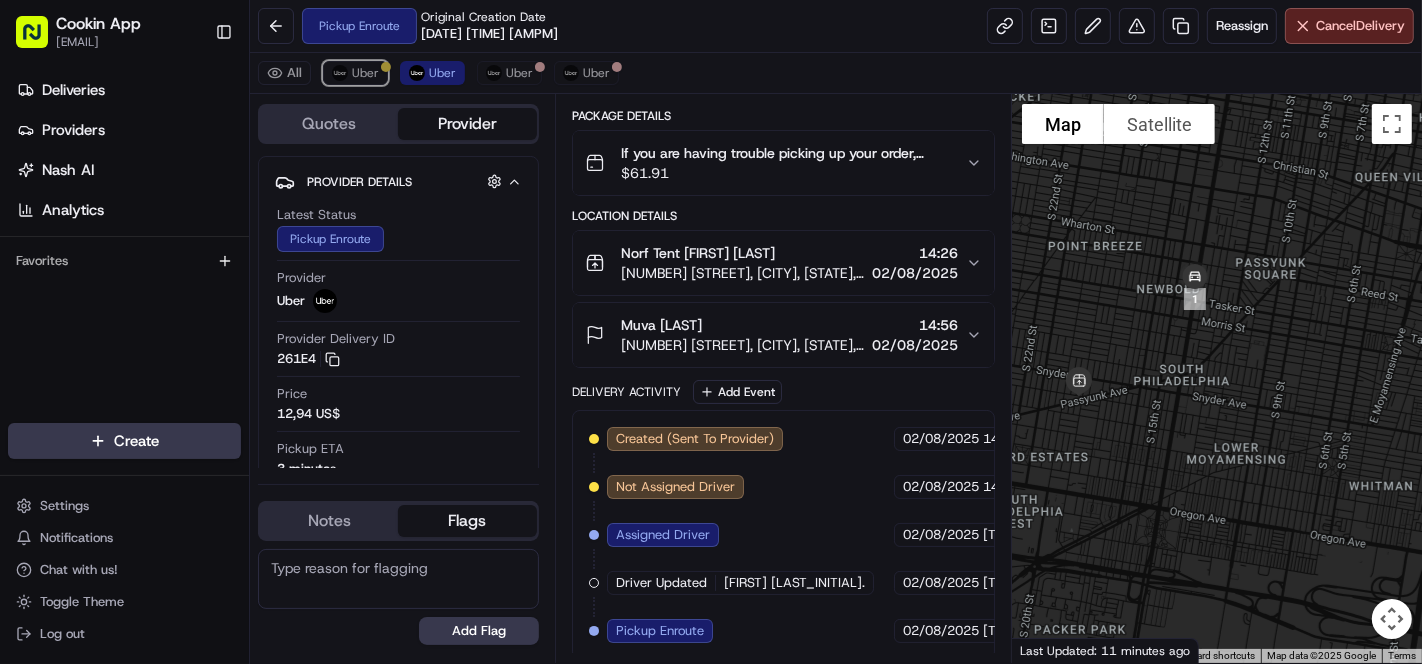click on "Uber" at bounding box center (355, 73) 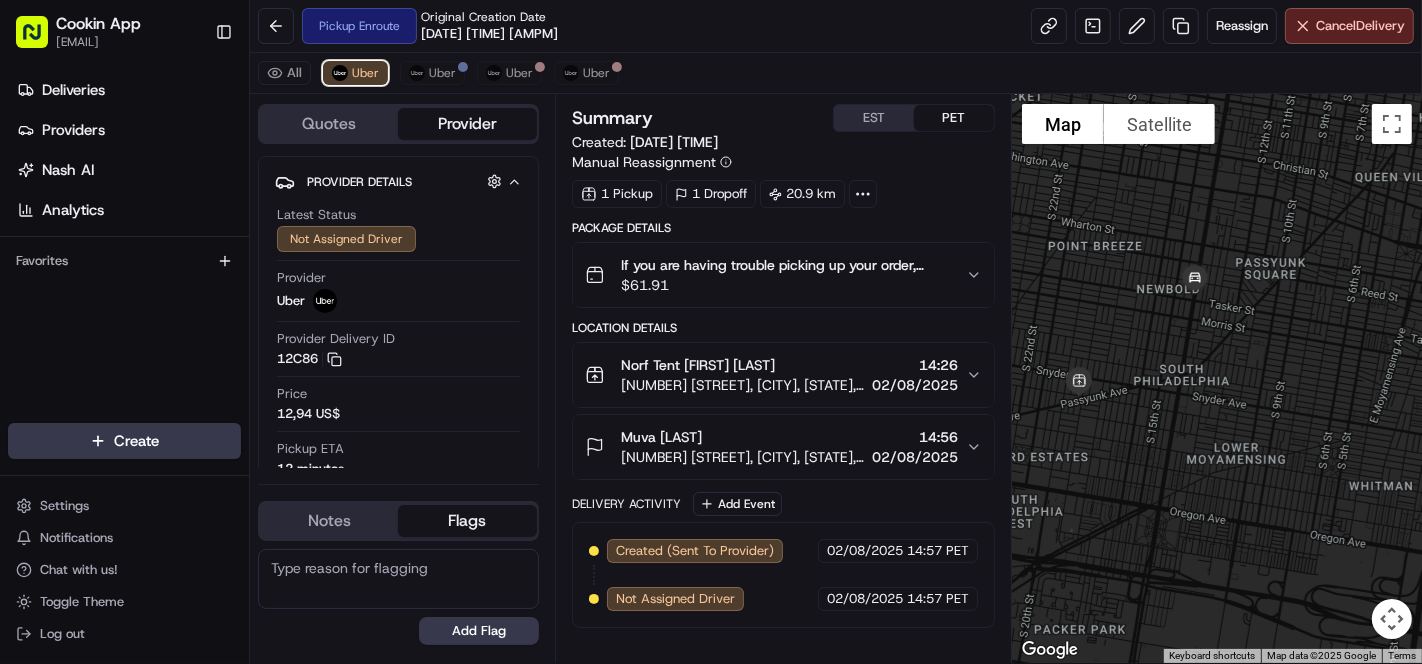scroll, scrollTop: 0, scrollLeft: 0, axis: both 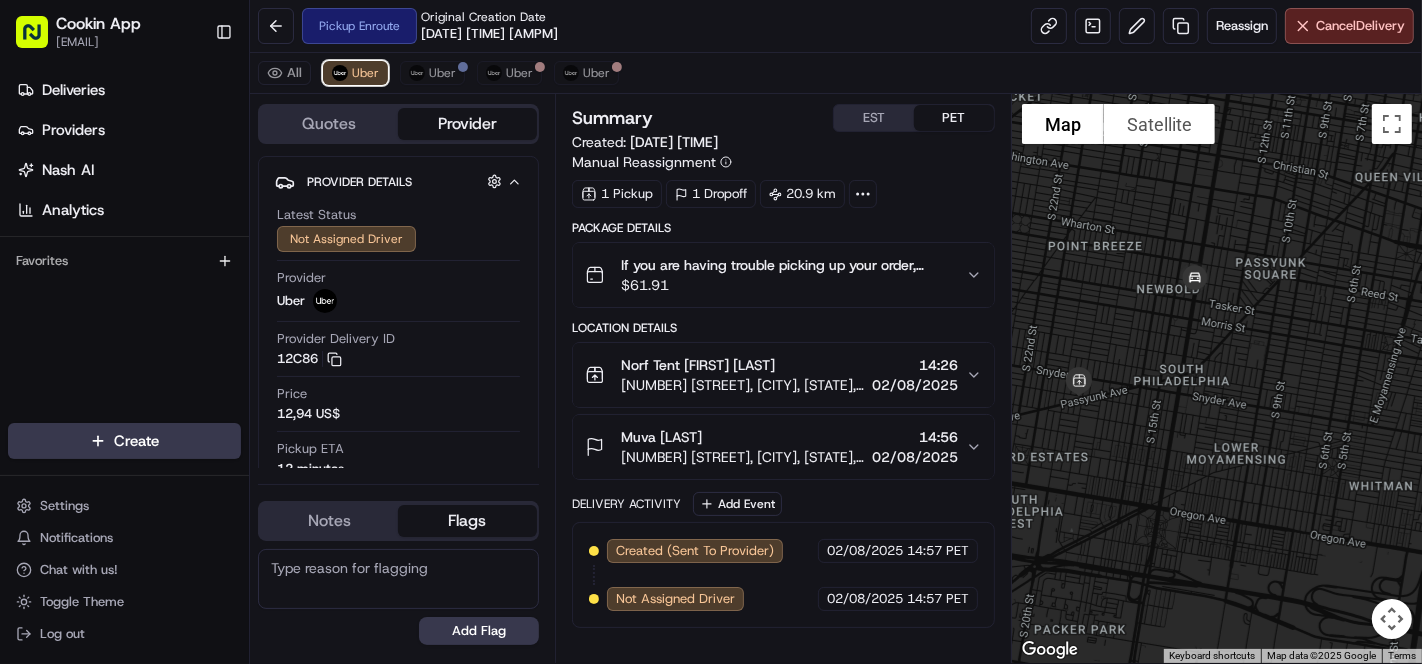 click on "Uber" at bounding box center (365, 73) 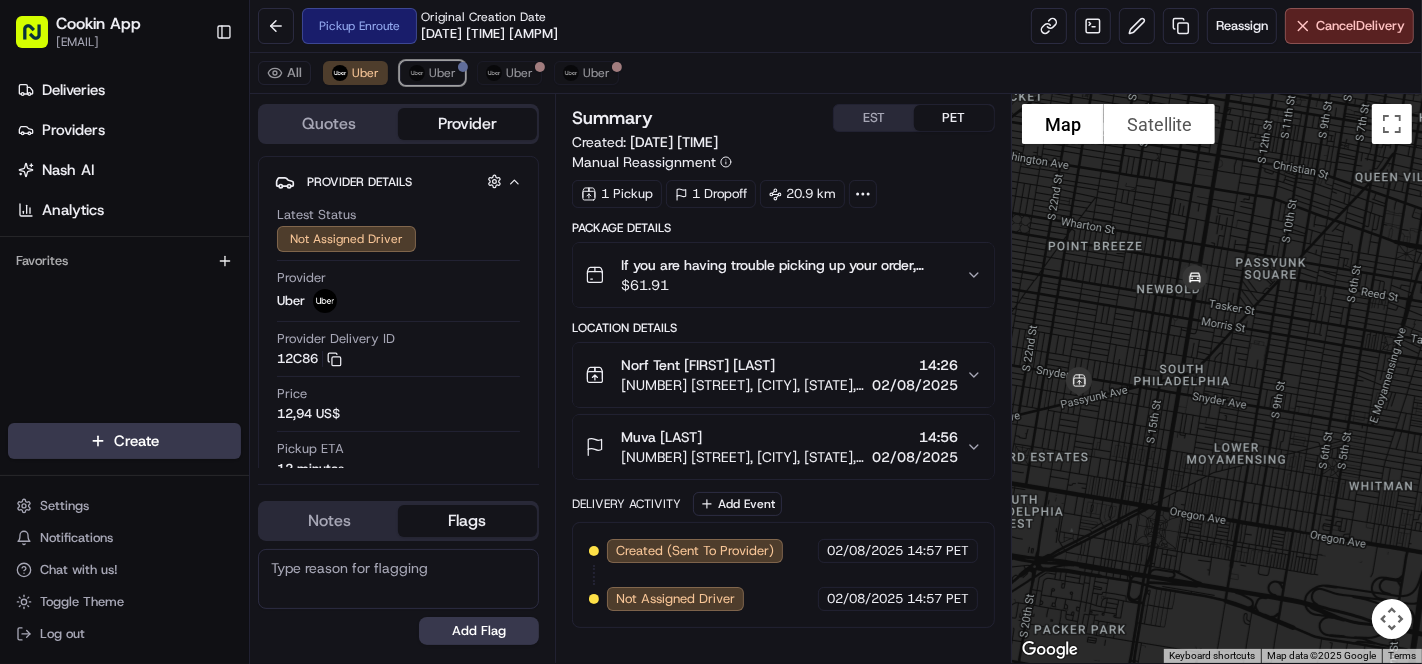 click on "Uber" at bounding box center [442, 73] 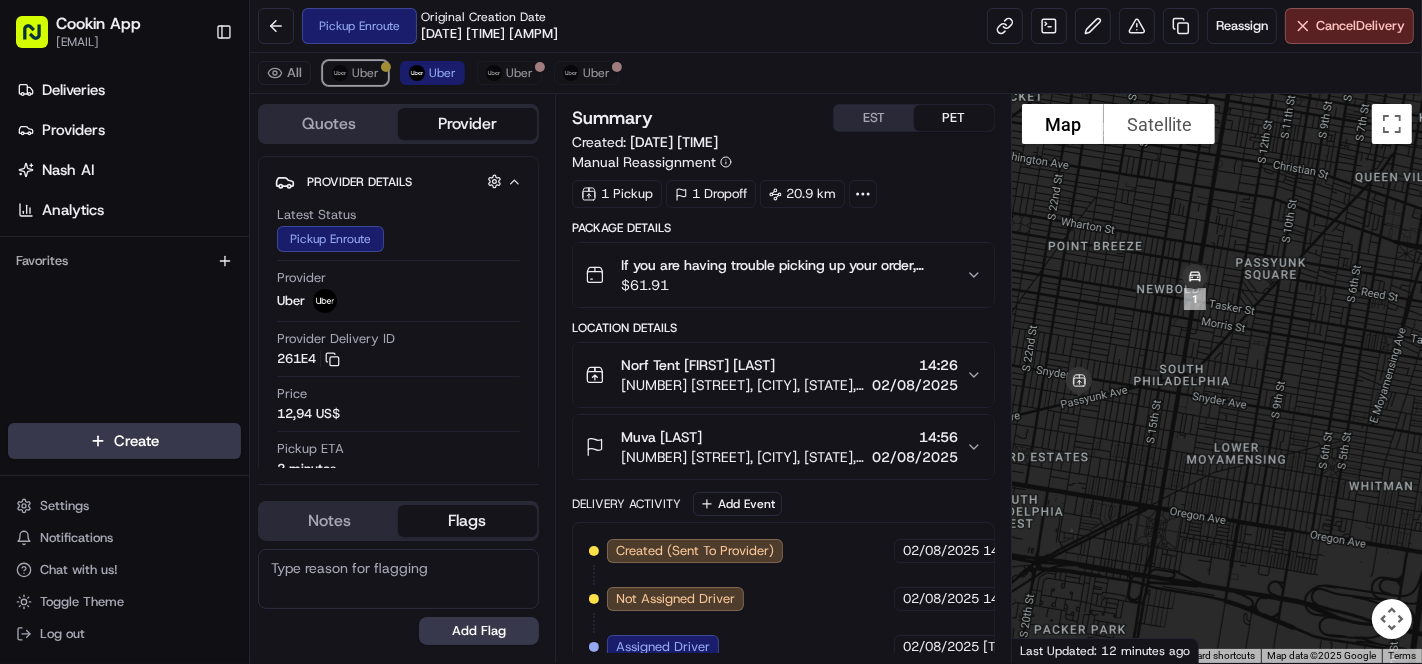 click on "Uber" at bounding box center (355, 73) 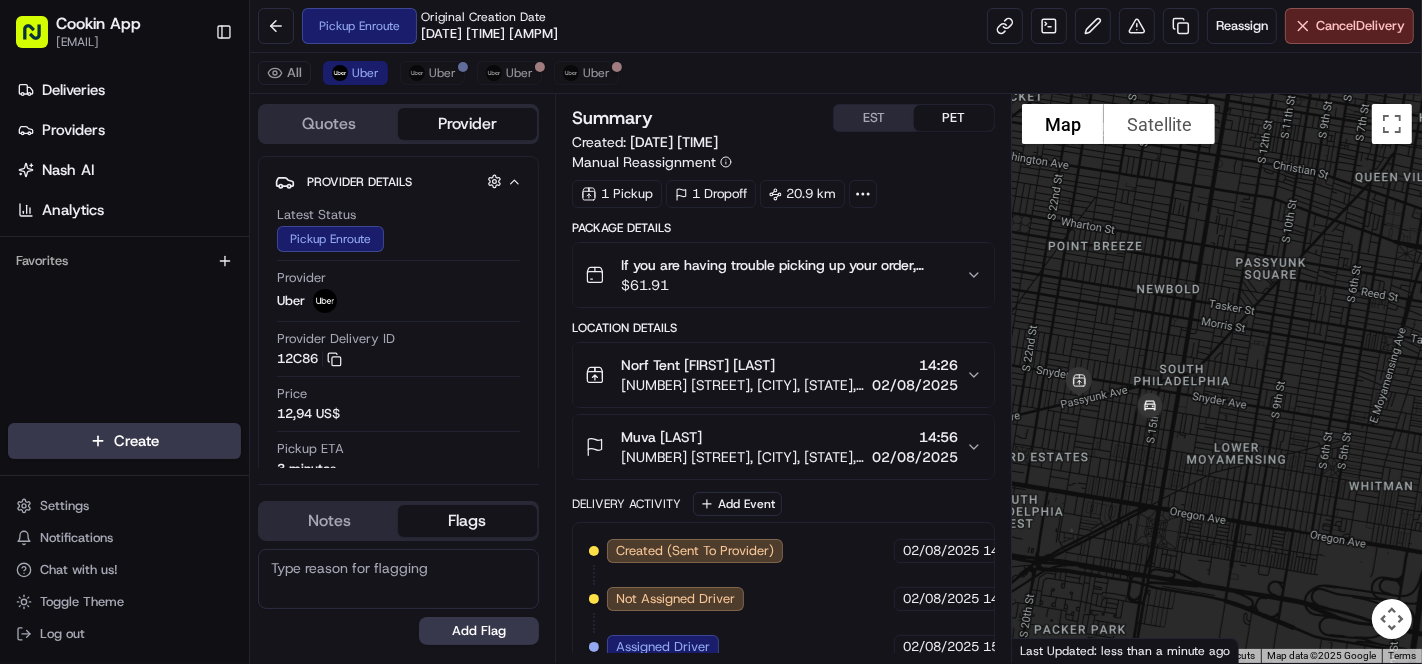 click on "Pickup Enroute Original Creation Date 08/02/2025 01:51 PM Reassign Cancel  Delivery" at bounding box center (836, 26) 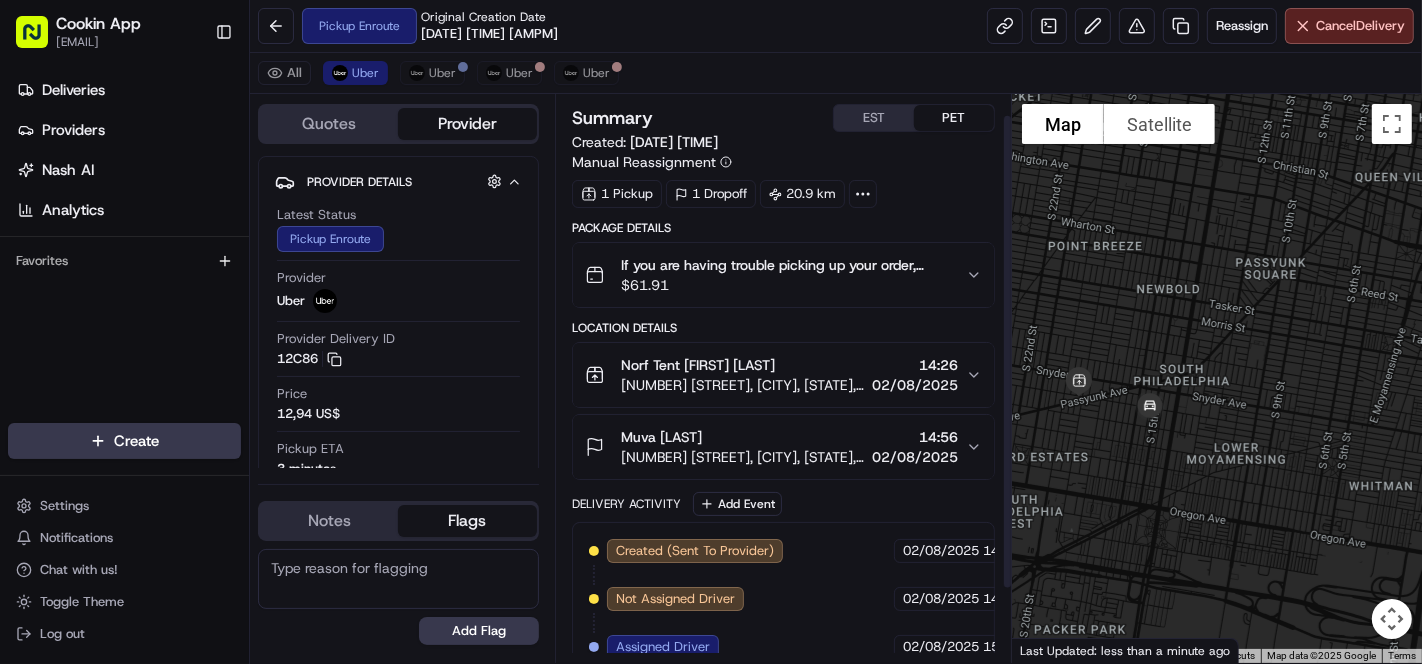 scroll, scrollTop: 112, scrollLeft: 0, axis: vertical 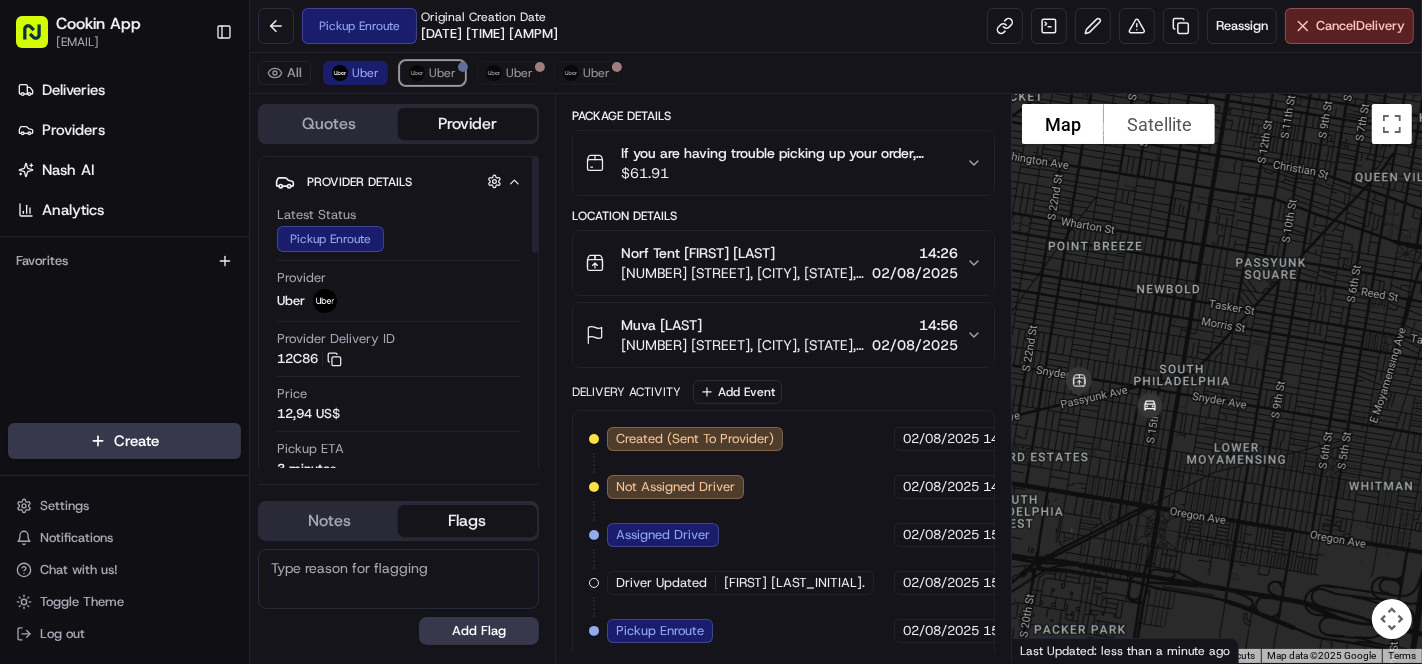 click on "Uber" at bounding box center [442, 73] 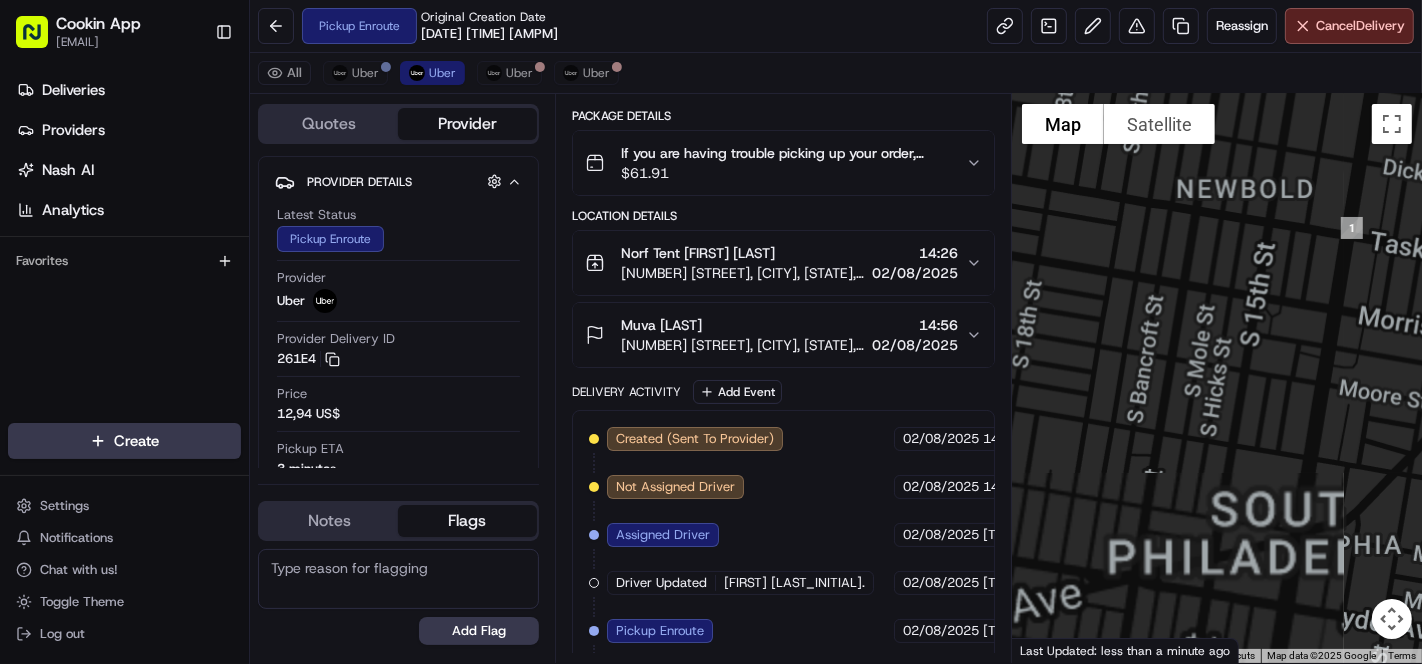 drag, startPoint x: 1163, startPoint y: 361, endPoint x: 1177, endPoint y: 330, distance: 34.0147 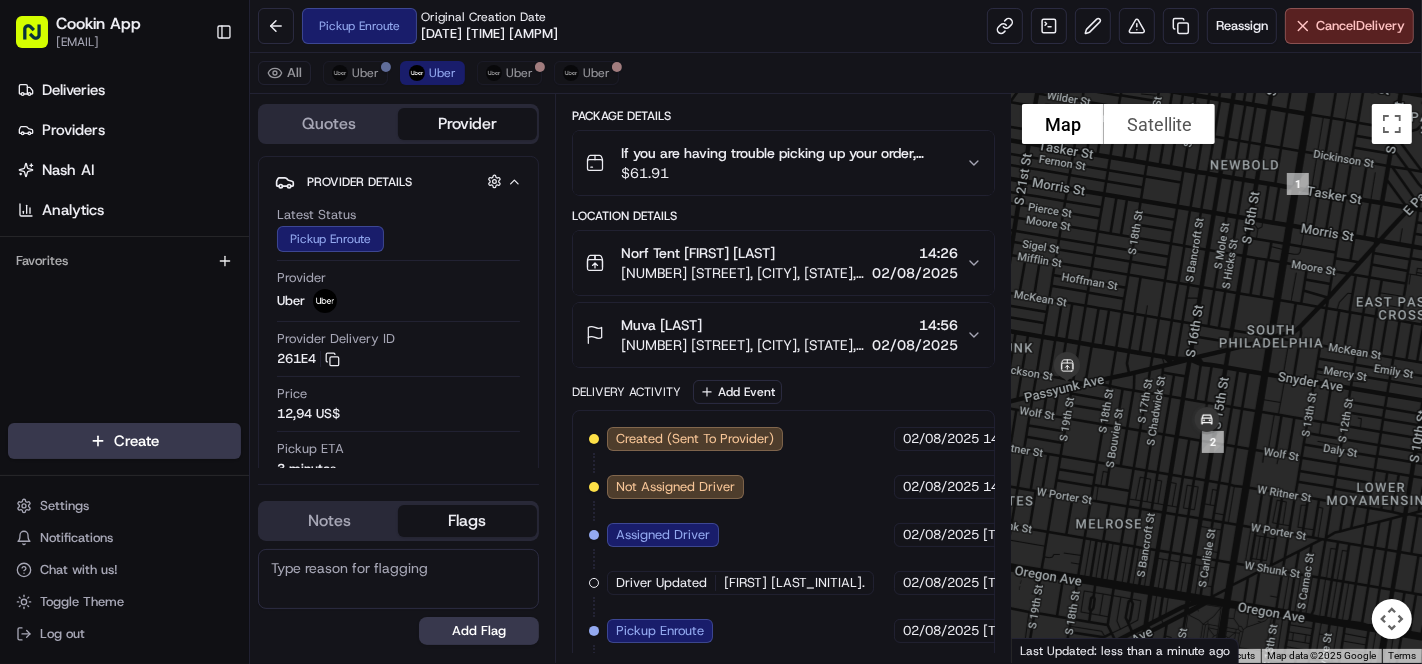 drag, startPoint x: 1198, startPoint y: 432, endPoint x: 1225, endPoint y: 379, distance: 59.48109 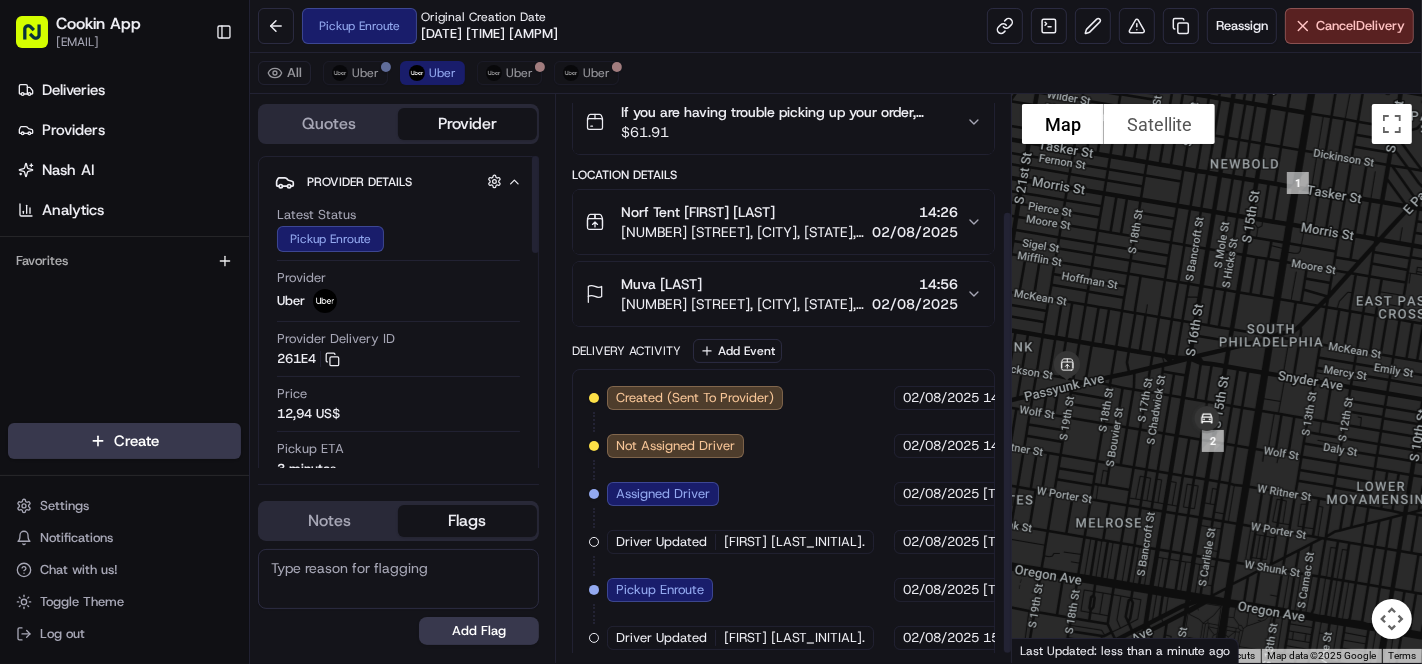 scroll, scrollTop: 160, scrollLeft: 0, axis: vertical 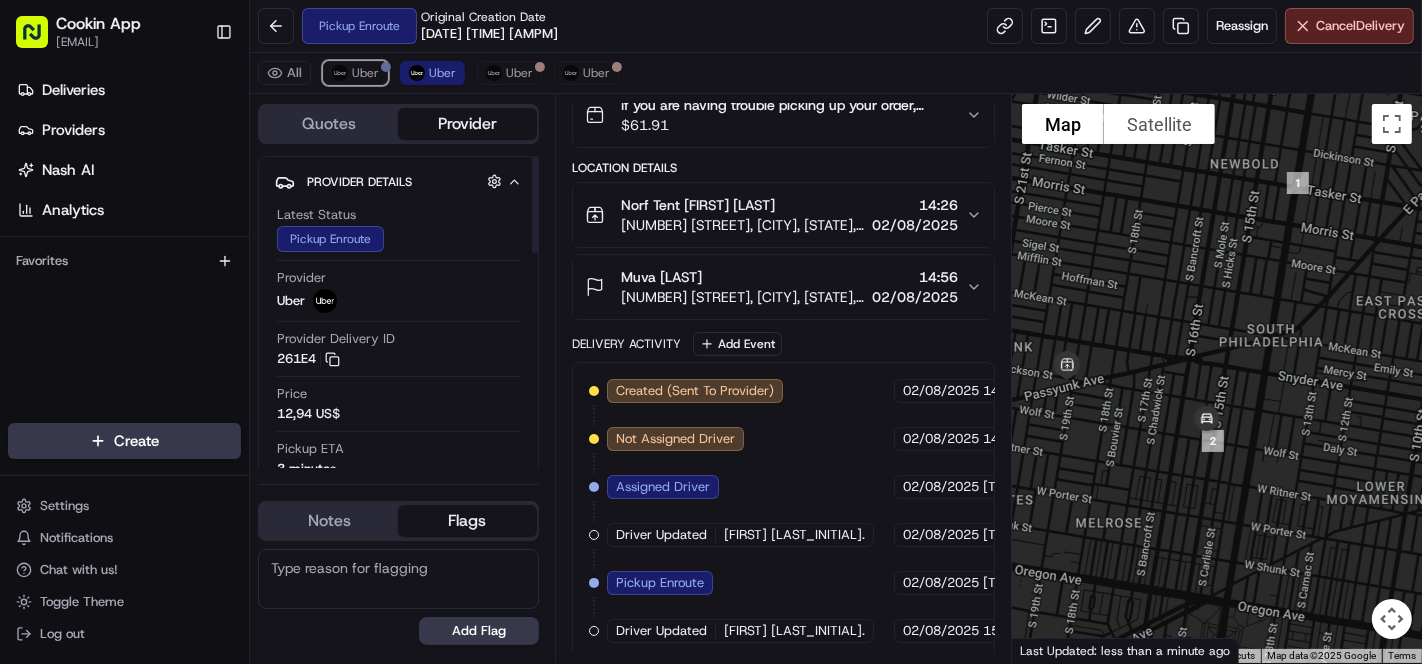 click at bounding box center [340, 73] 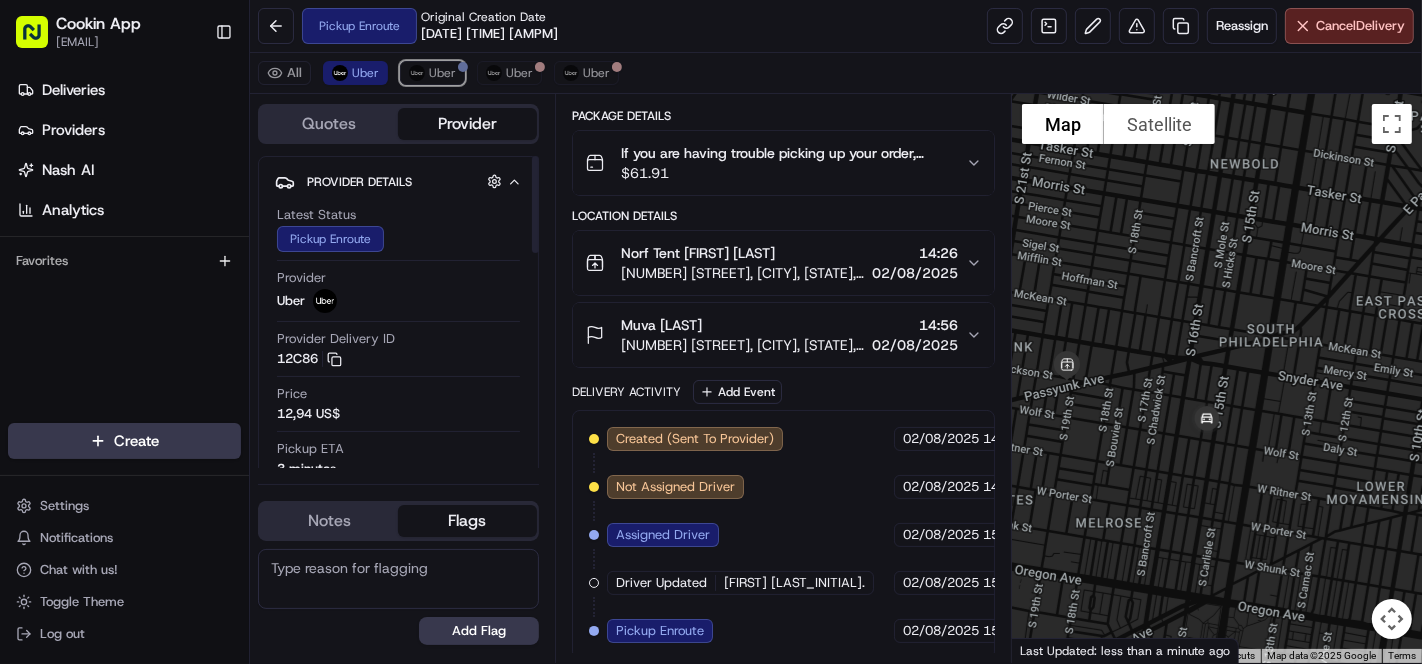 click on "Uber" at bounding box center [442, 73] 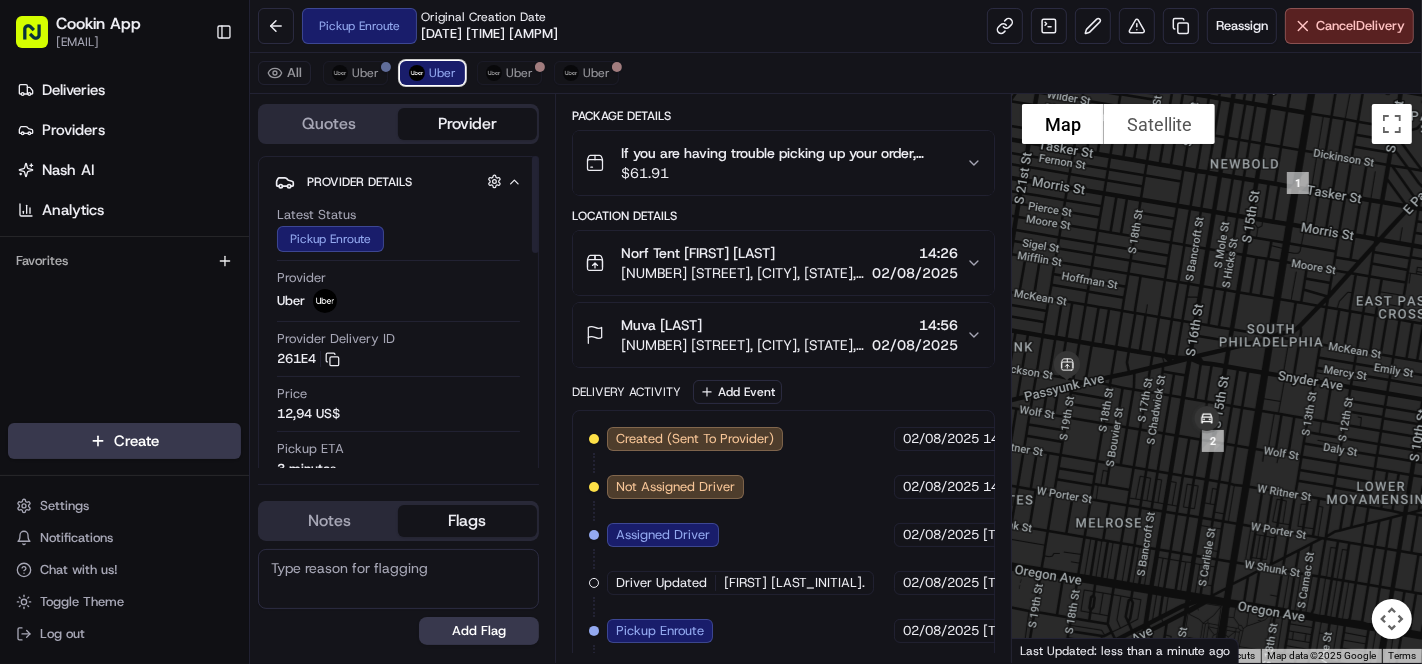 scroll, scrollTop: 160, scrollLeft: 0, axis: vertical 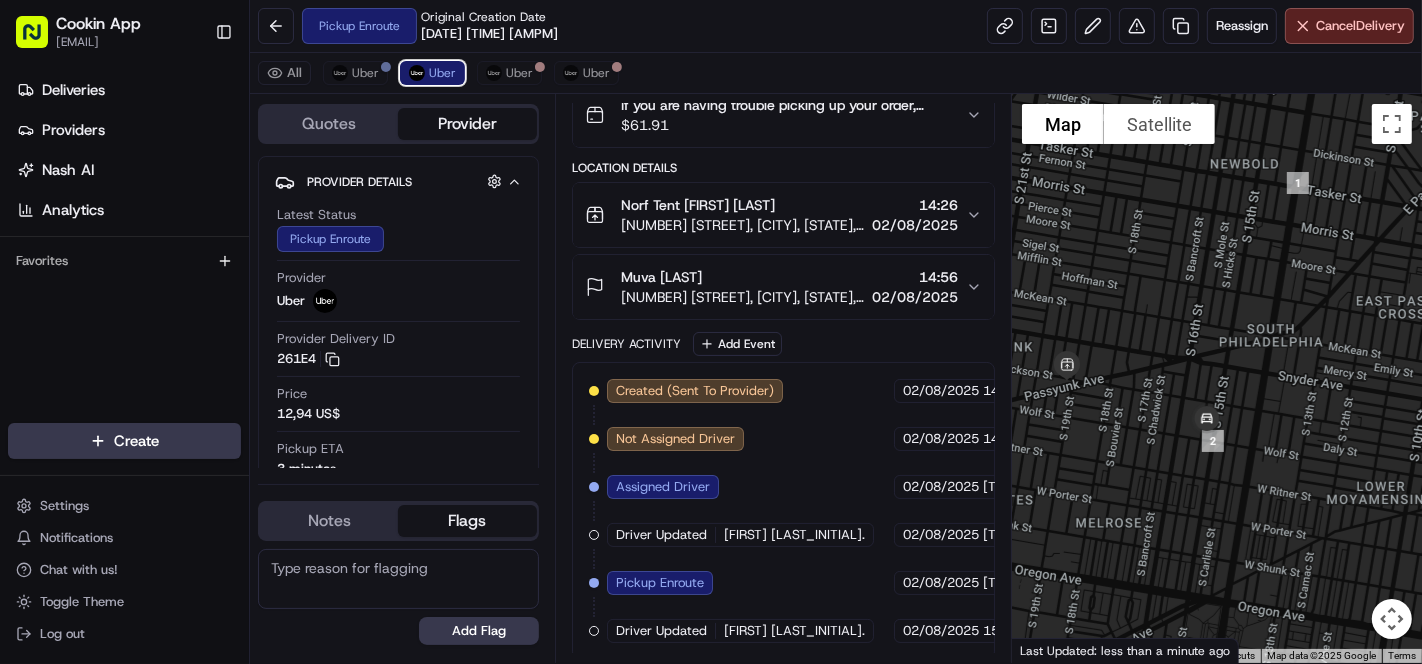 click on "Uber" at bounding box center (442, 73) 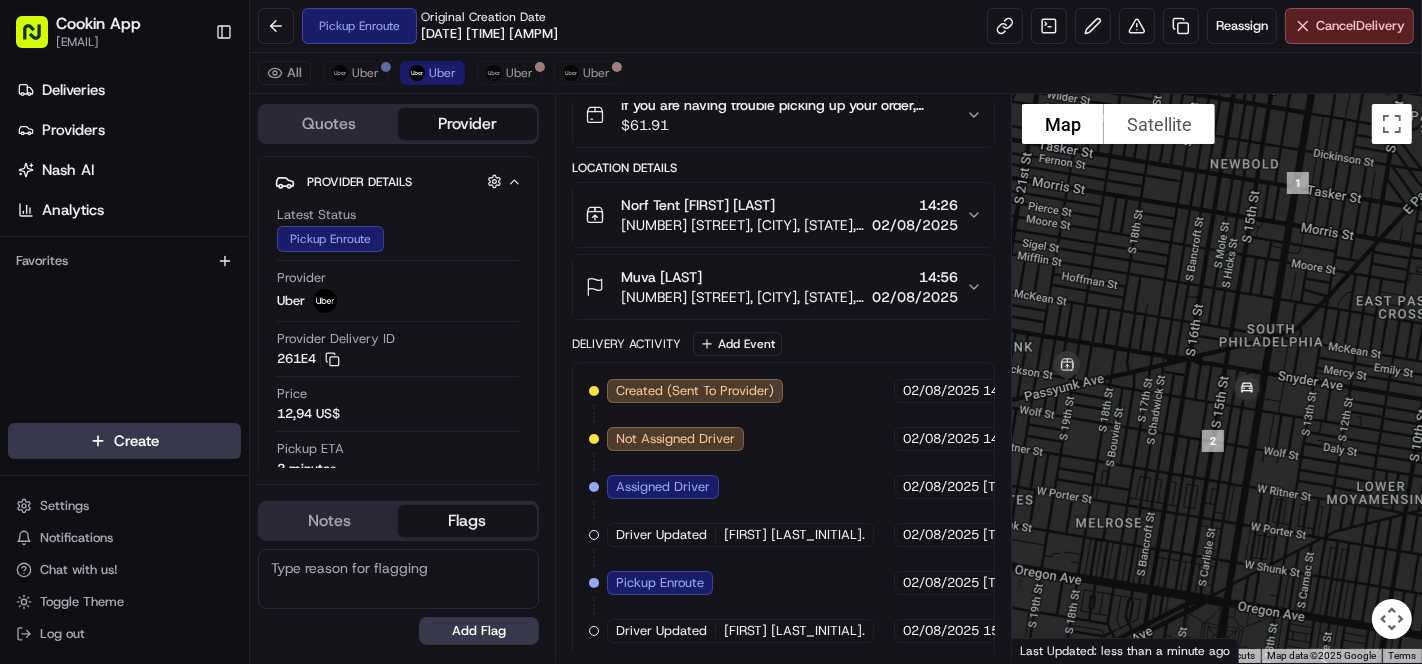 click on "Pickup Enroute Original Creation Date 08/02/2025 01:51 PM Reassign Cancel  Delivery" at bounding box center (836, 26) 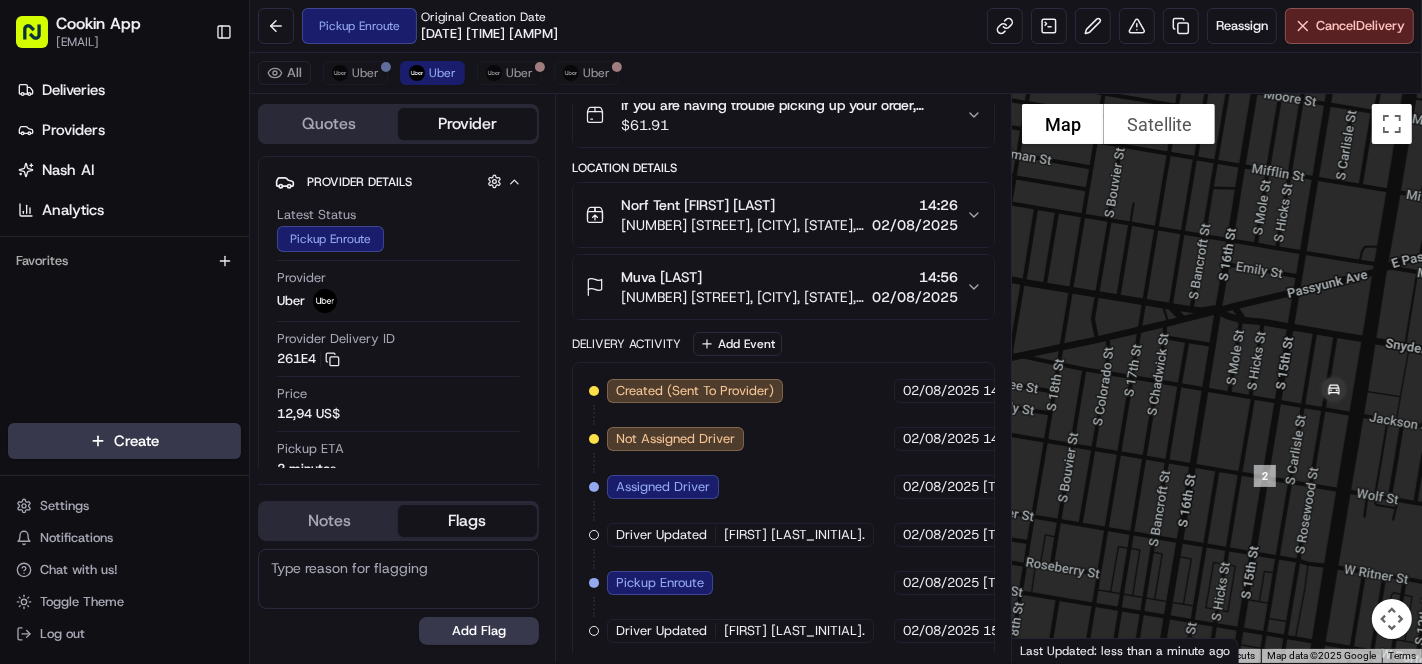 drag, startPoint x: 1157, startPoint y: 401, endPoint x: 1277, endPoint y: 406, distance: 120.10412 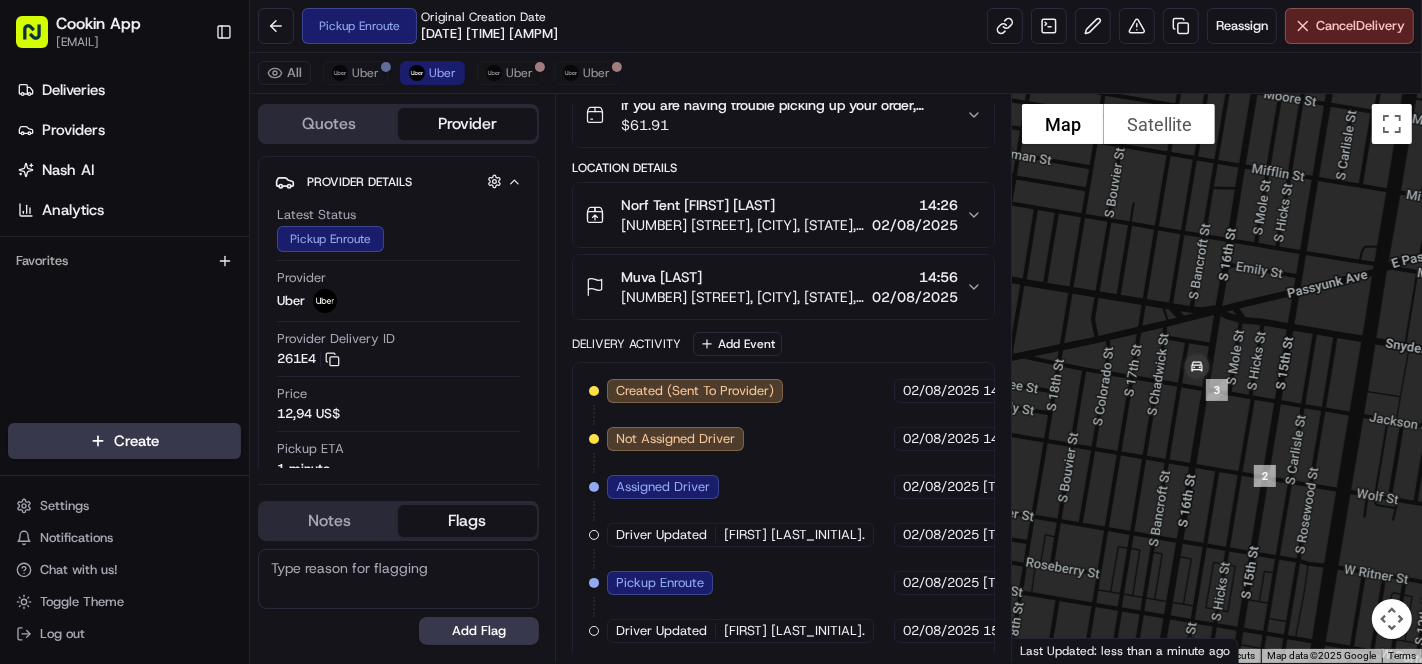 click on "Cancel  Delivery" at bounding box center (1360, 26) 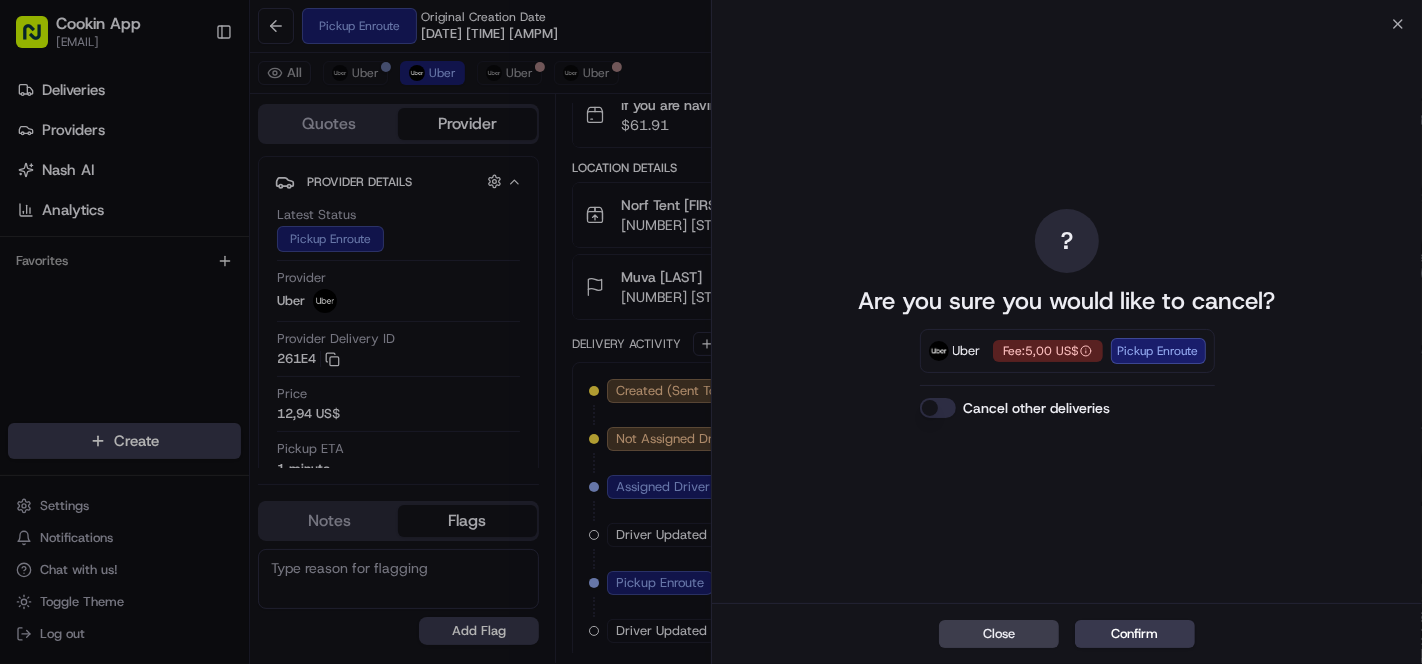 click on "Confirm" at bounding box center [1135, 634] 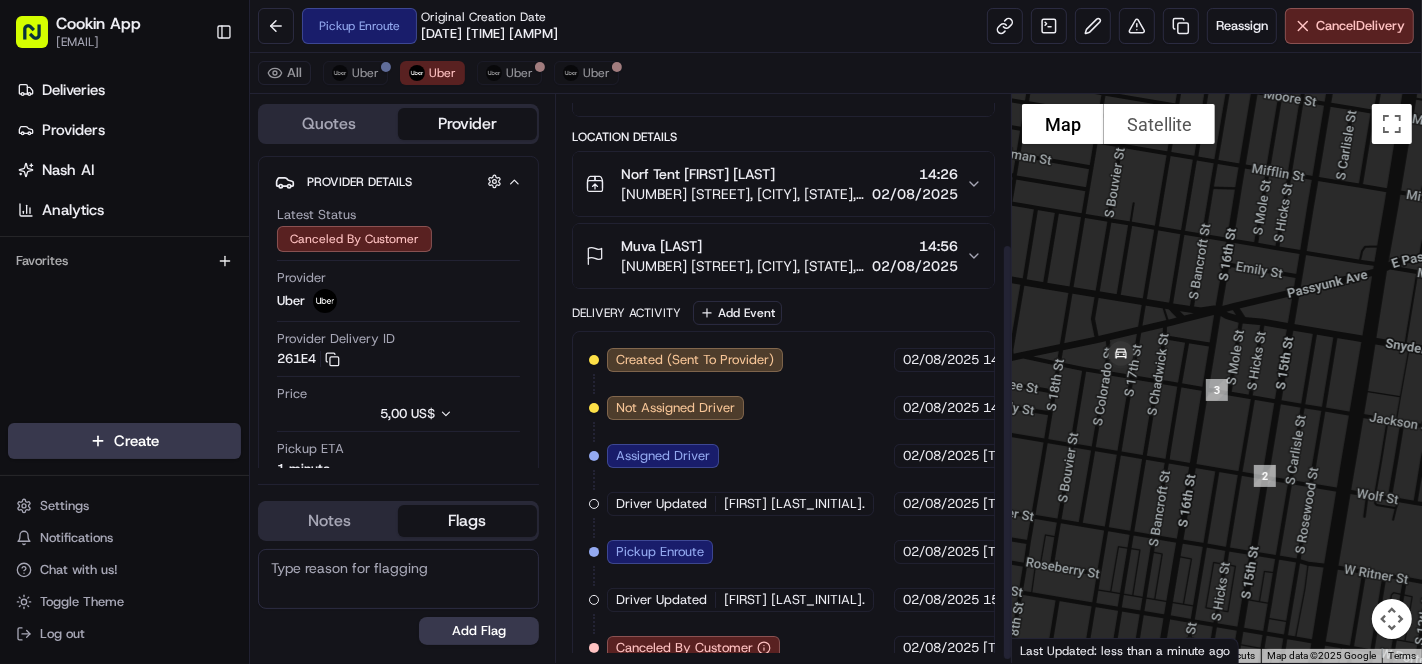 scroll, scrollTop: 207, scrollLeft: 0, axis: vertical 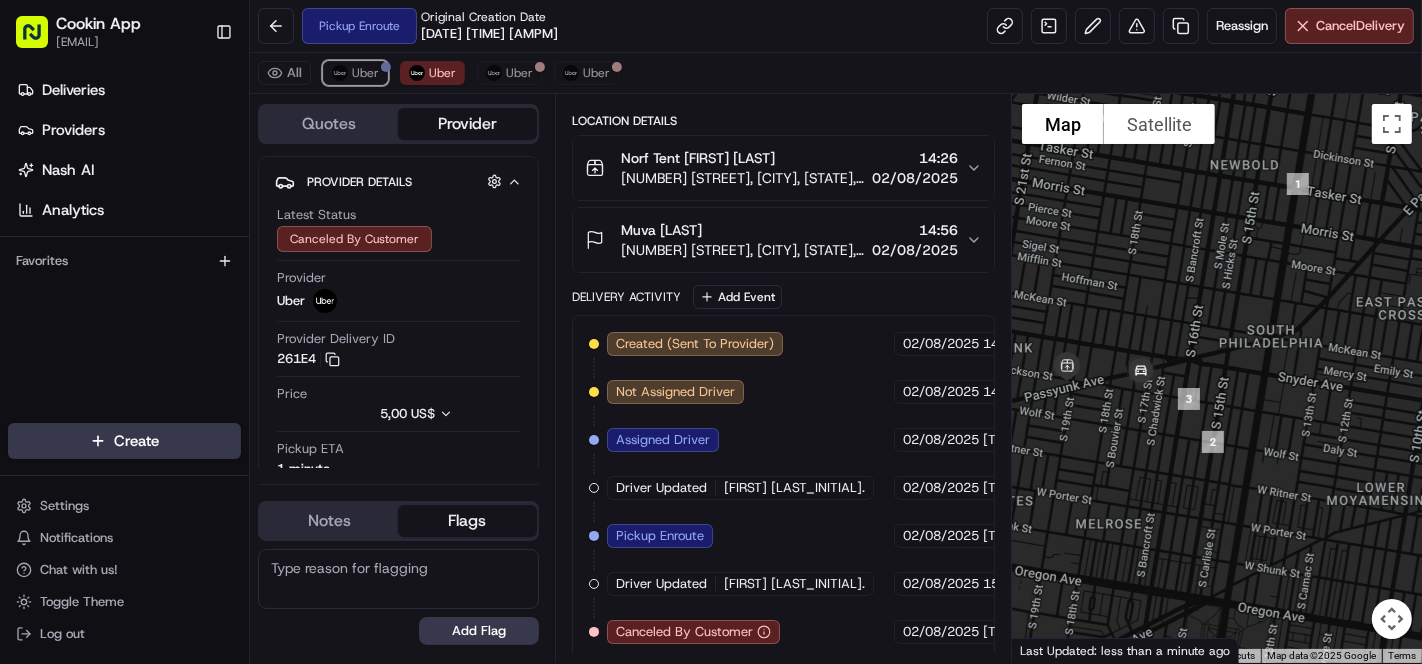 click on "Uber" at bounding box center (365, 73) 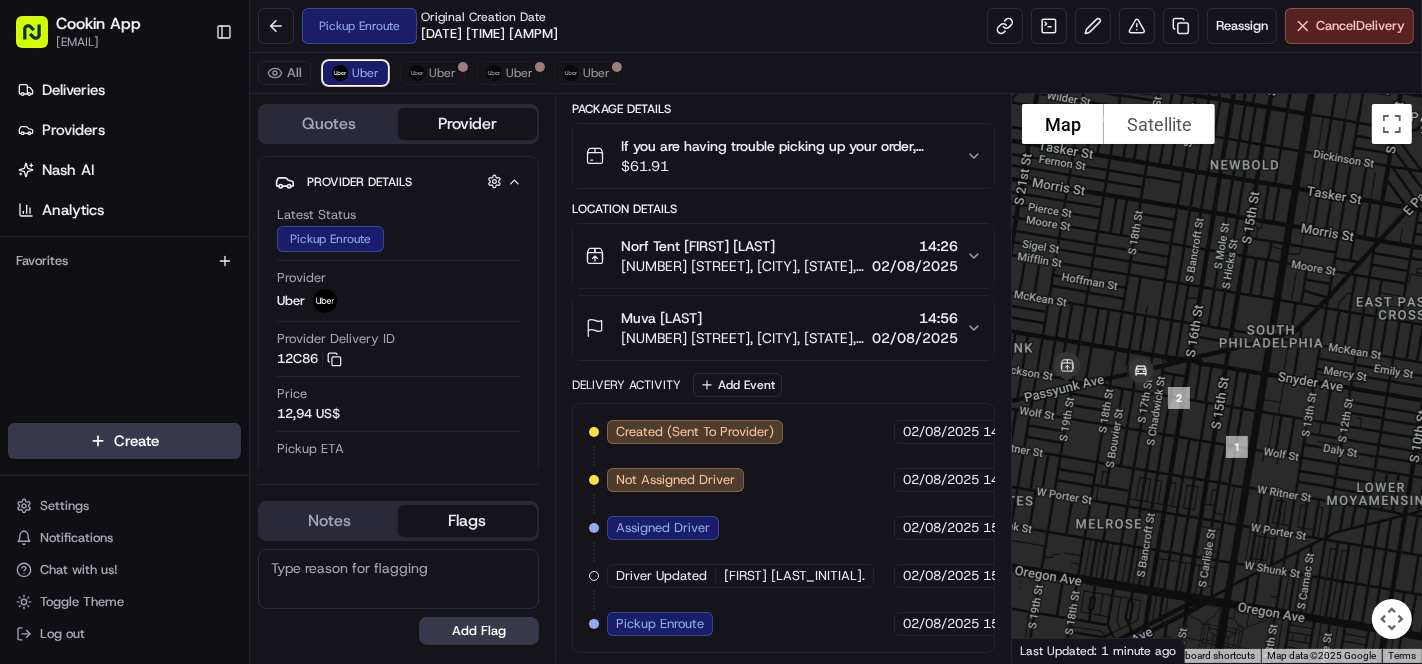 scroll, scrollTop: 112, scrollLeft: 0, axis: vertical 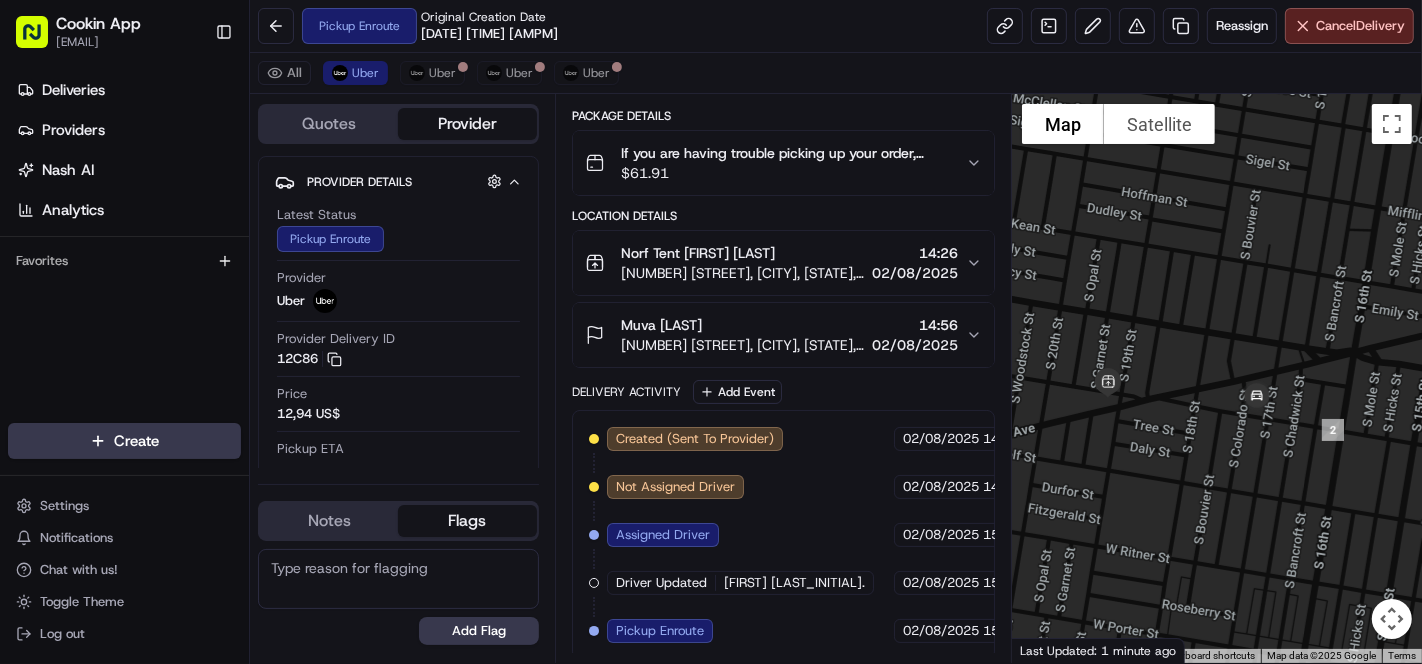 drag, startPoint x: 1098, startPoint y: 395, endPoint x: 1156, endPoint y: 393, distance: 58.034473 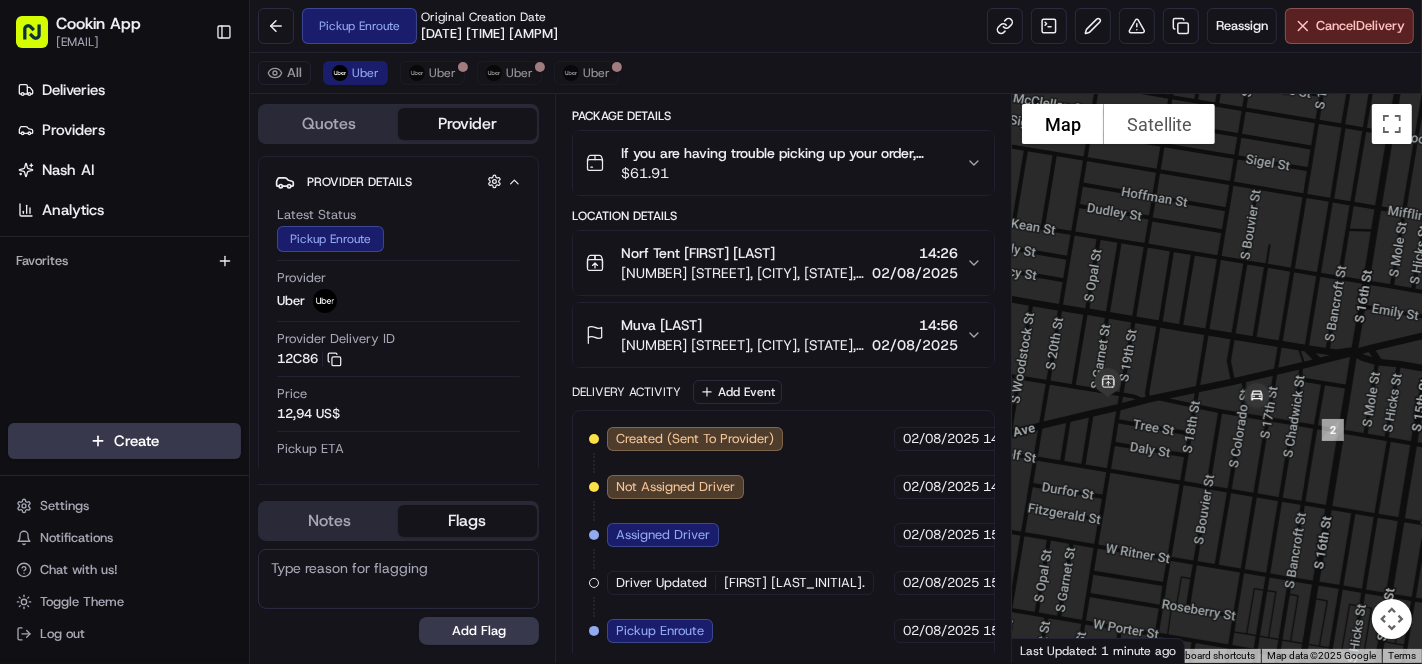 click on "Norf Tent Wayne Pressley 2200 S 19th St, Philadelphia, PA 19145, USA 14:26 02/08/2025" at bounding box center (783, 263) 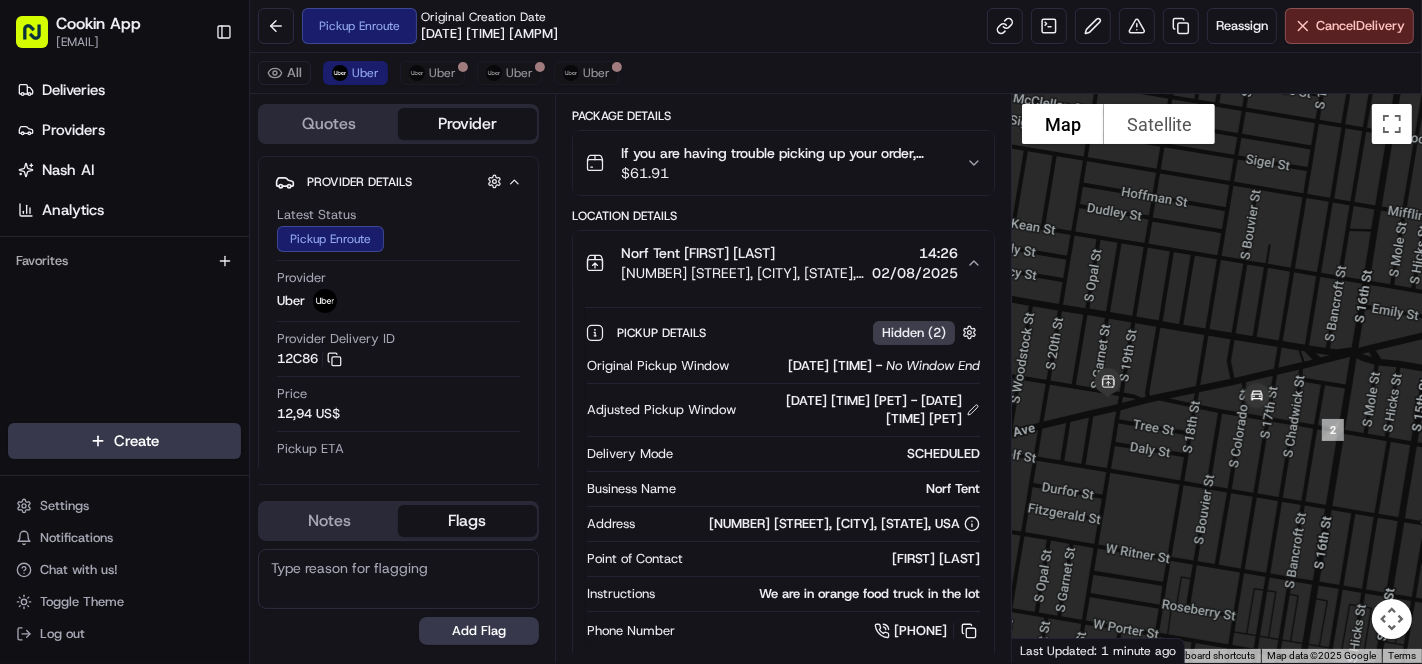 click on "If you are having trouble picking up your order, please contact Norf Tent for  pickup at 2677649494. Please do not contact the drop-off recipient for any  pick-up issues." at bounding box center [785, 153] 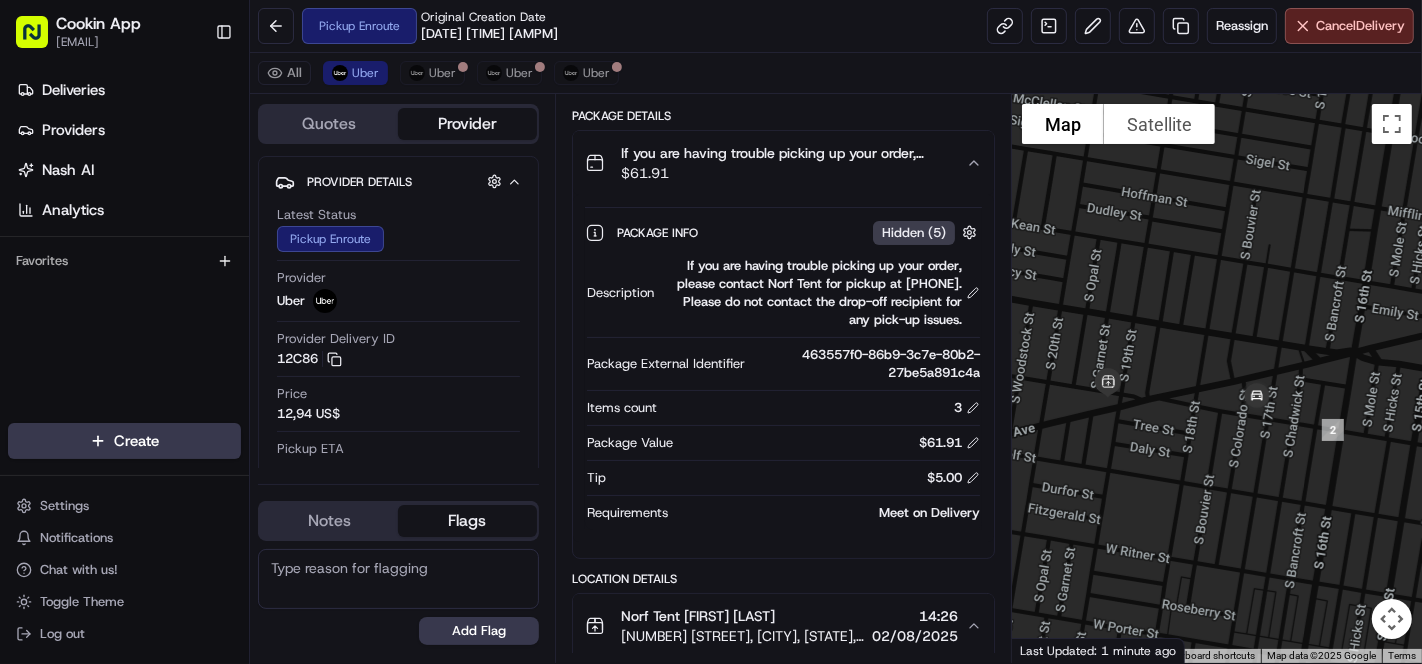 click on "If you are having trouble picking up your order, please contact Norf Tent for  pickup at 2677649494. Please do not contact the drop-off recipient for any  pick-up issues." at bounding box center [785, 153] 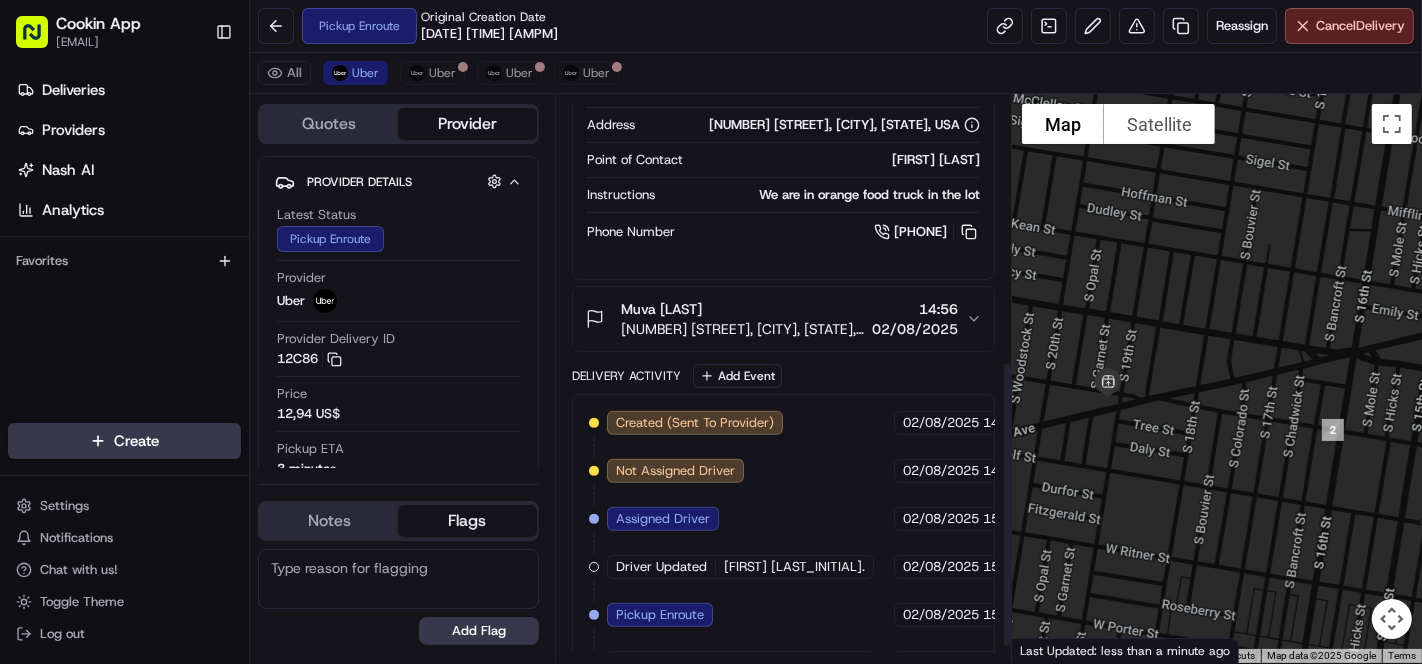 scroll, scrollTop: 560, scrollLeft: 0, axis: vertical 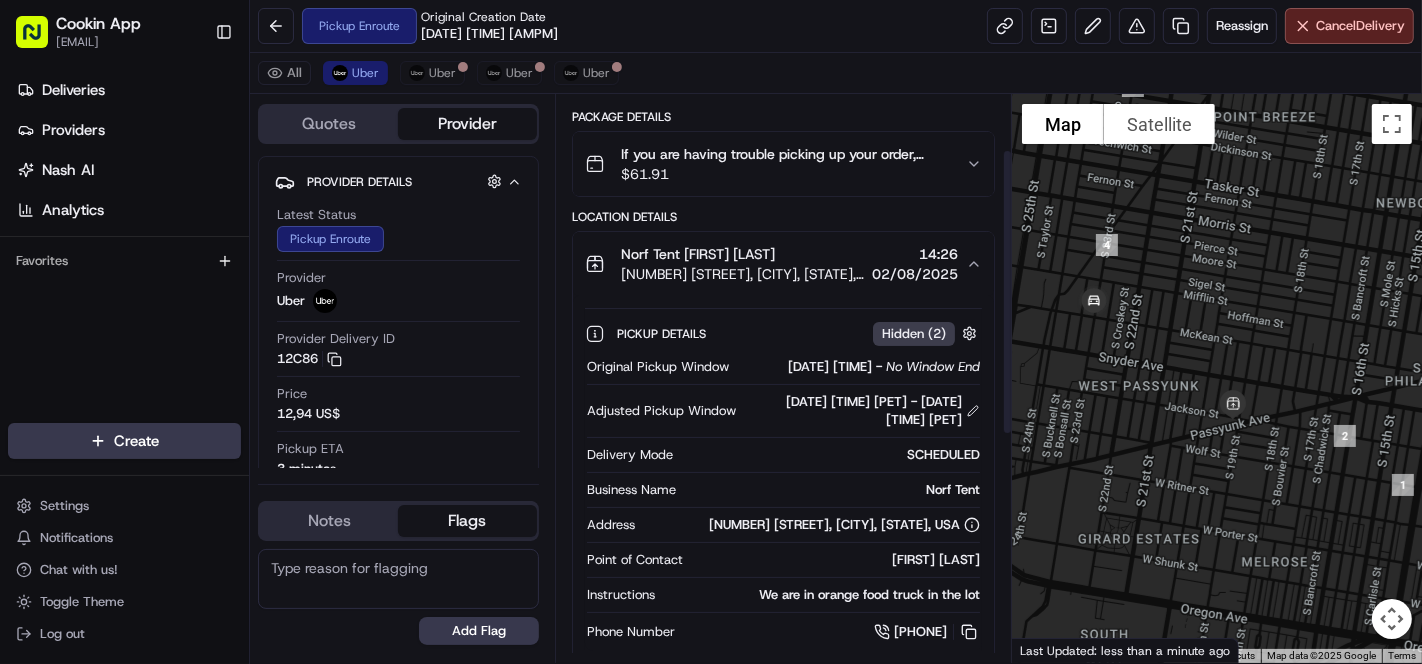 click on "If you are having trouble picking up your order, please contact Norf Tent for  pickup at 2677649494. Please do not contact the drop-off recipient for any  pick-up issues. $ 61.91" at bounding box center [783, 164] 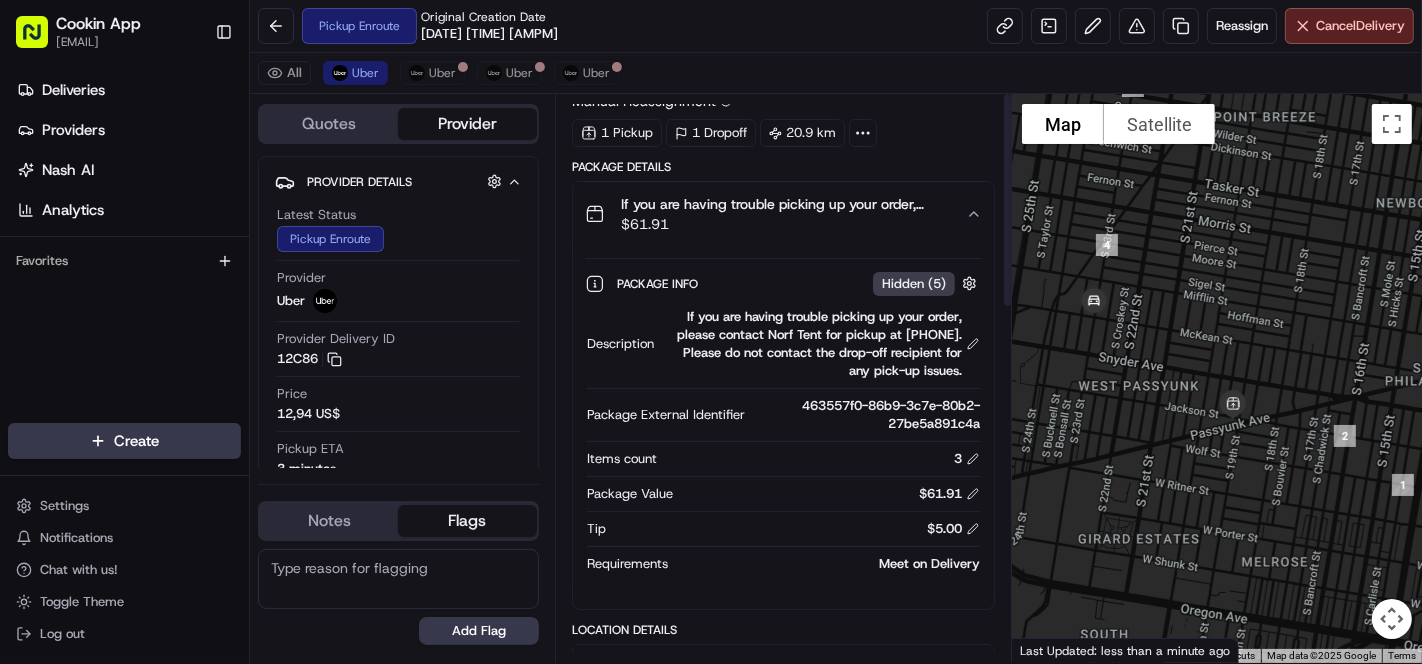 scroll, scrollTop: 0, scrollLeft: 0, axis: both 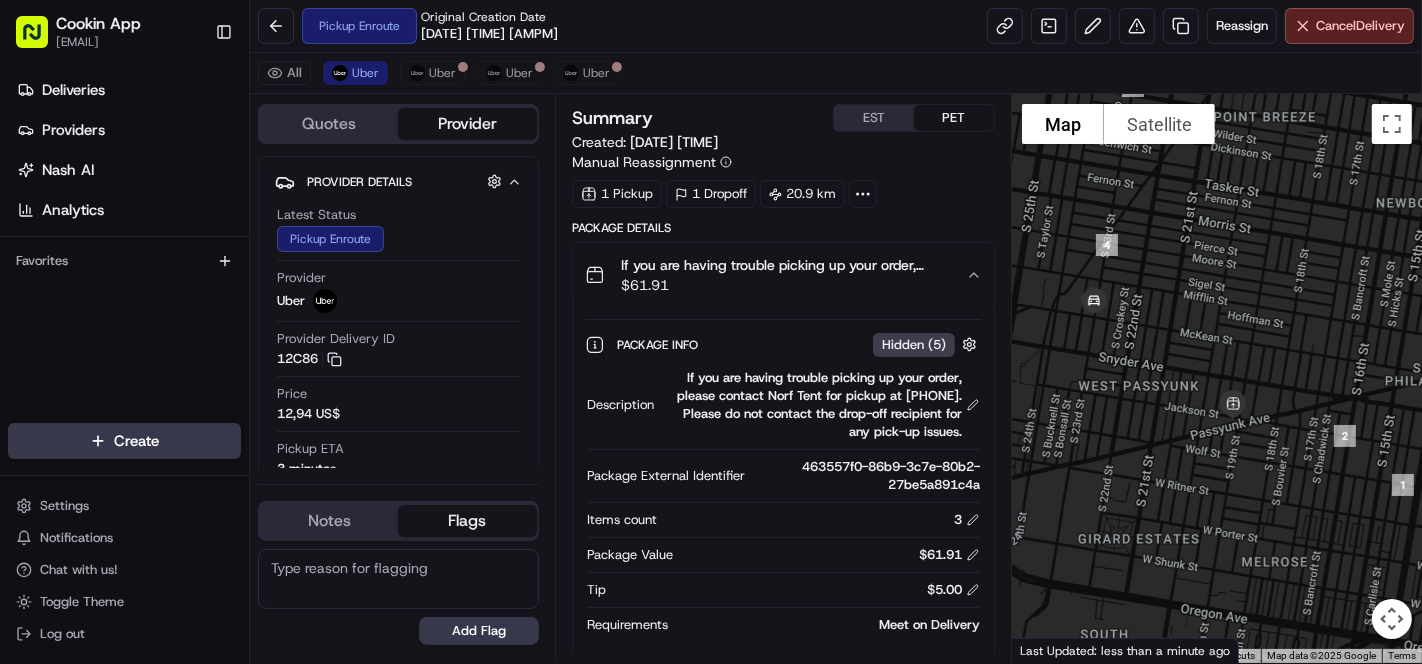click on "If you are having trouble picking up your order, please contact Norf Tent for  pickup at 2677649494. Please do not contact the drop-off recipient for any  pick-up issues." at bounding box center [785, 265] 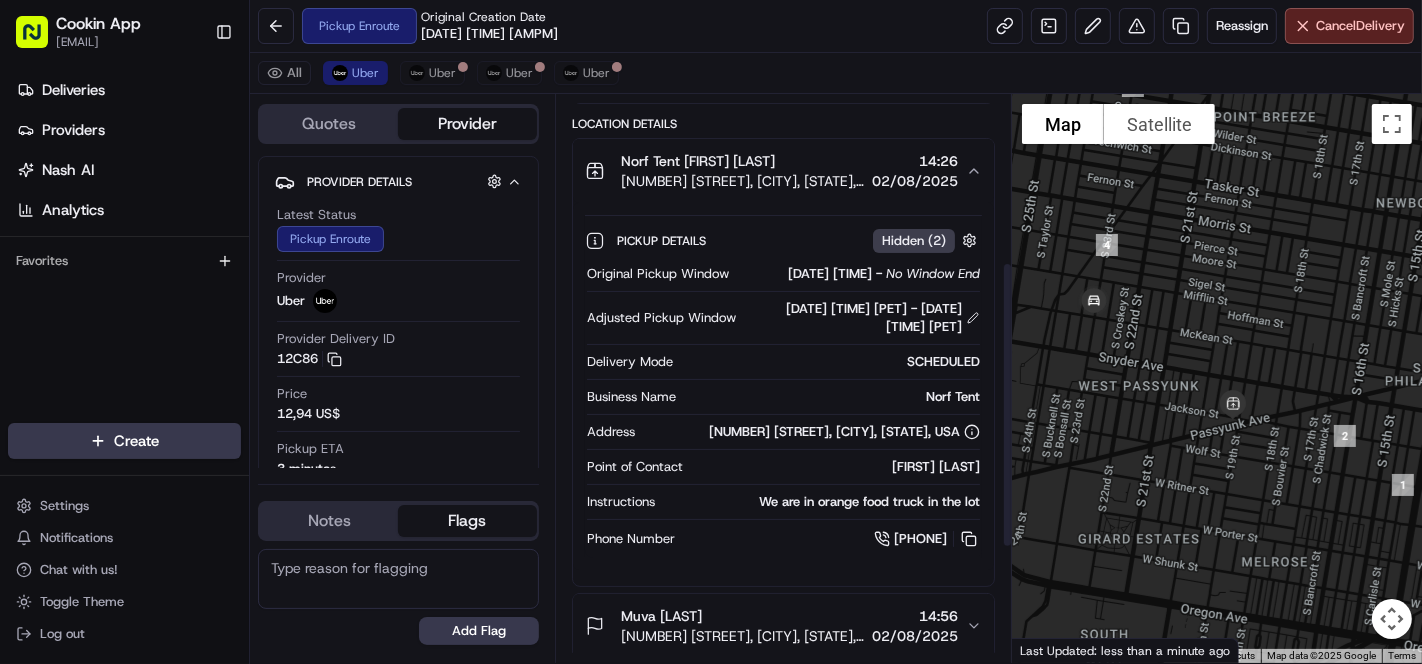 scroll, scrollTop: 333, scrollLeft: 0, axis: vertical 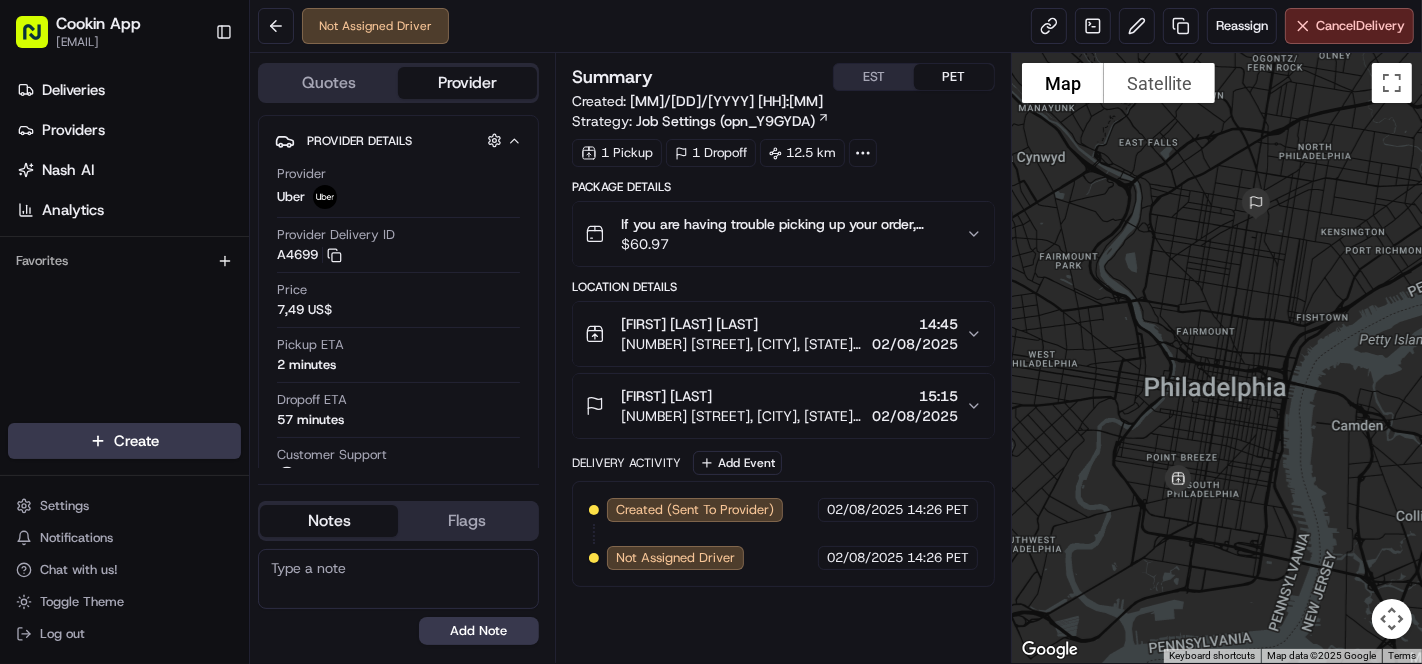 click on "If you are having trouble picking up your order, please contact Norf Tent for  pickup at [PHONE]. Please do not contact the drop-off recipient for any  pick-up issues." at bounding box center [785, 224] 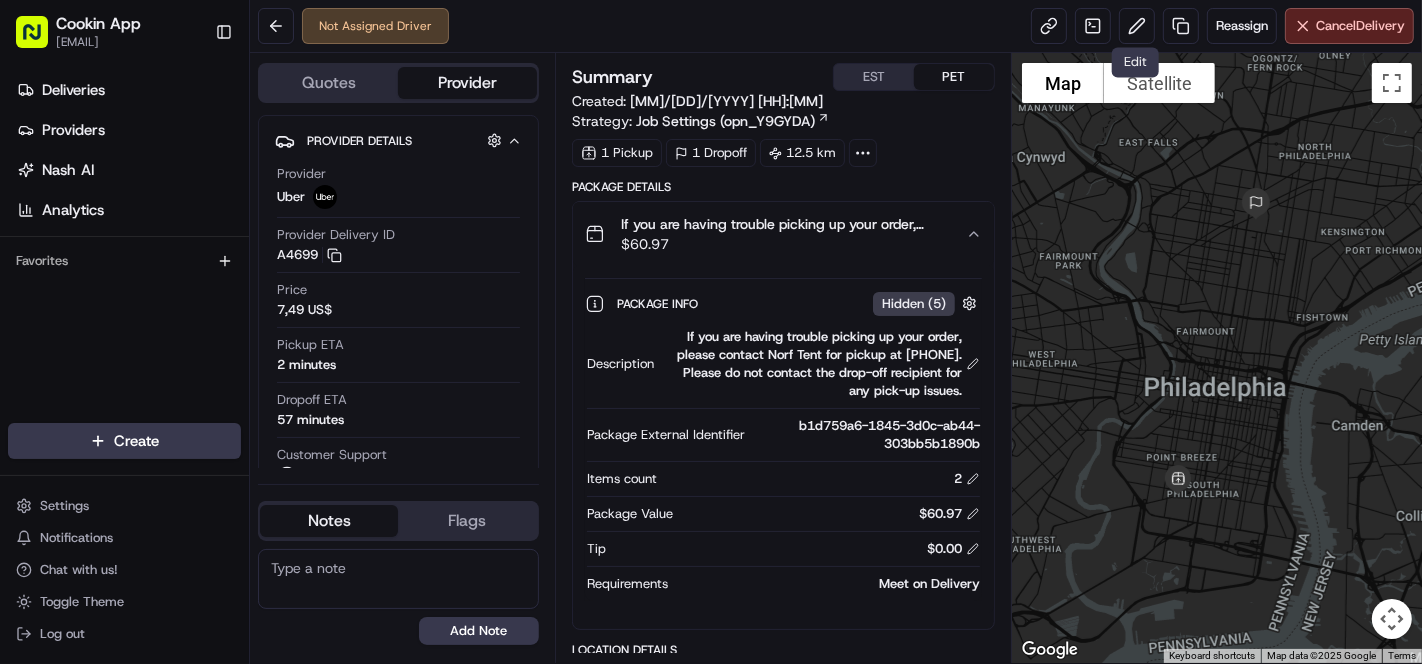 click at bounding box center [1137, 26] 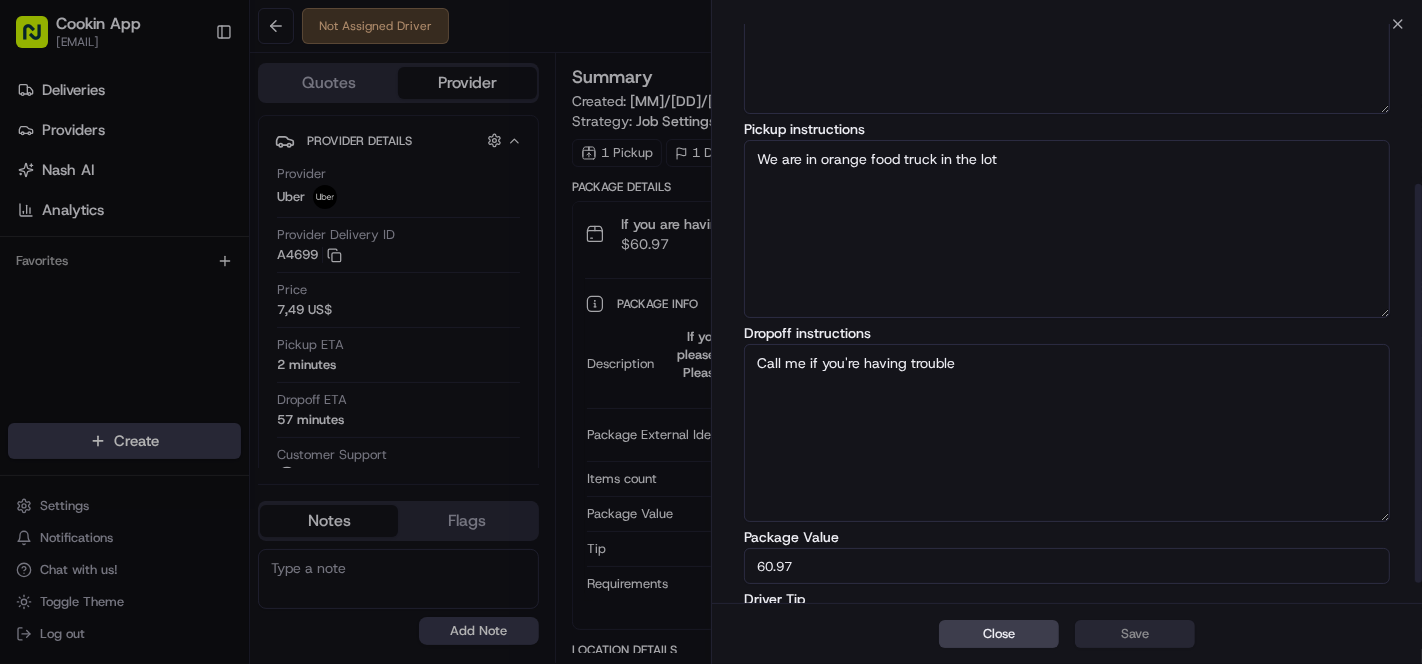 scroll, scrollTop: 264, scrollLeft: 0, axis: vertical 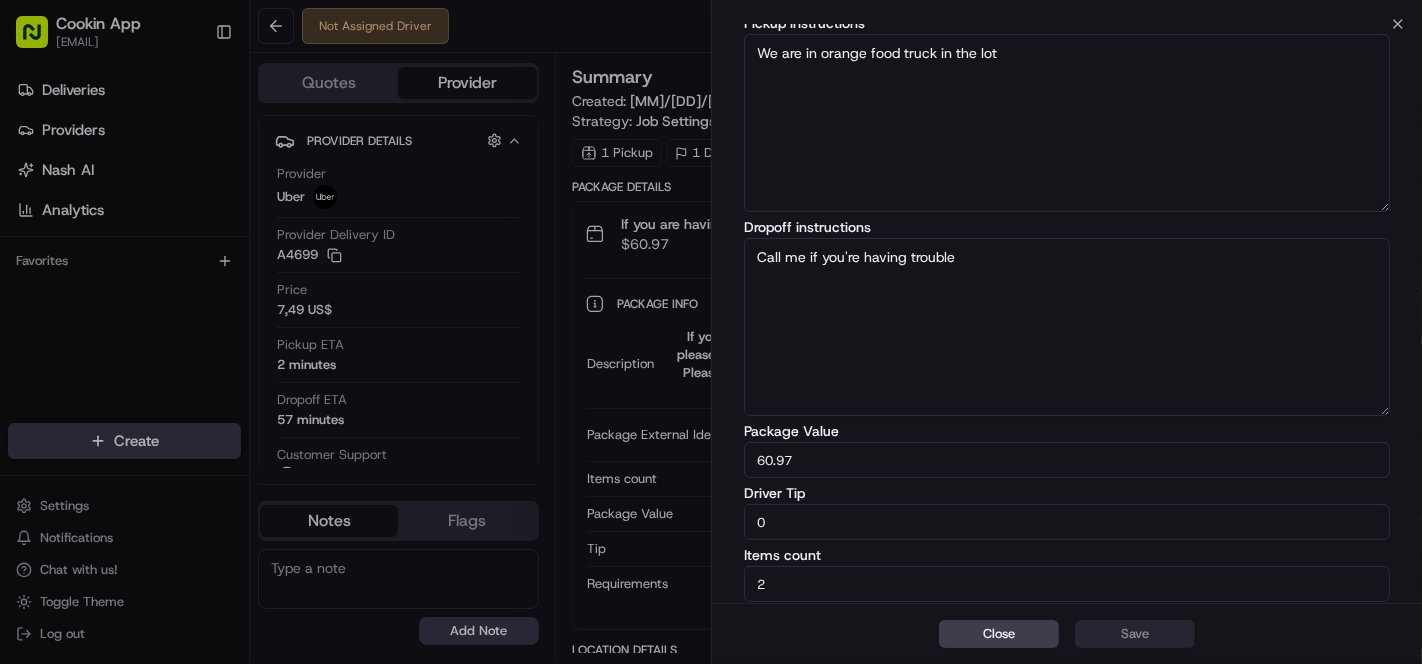 drag, startPoint x: 838, startPoint y: 508, endPoint x: 723, endPoint y: 515, distance: 115.212845 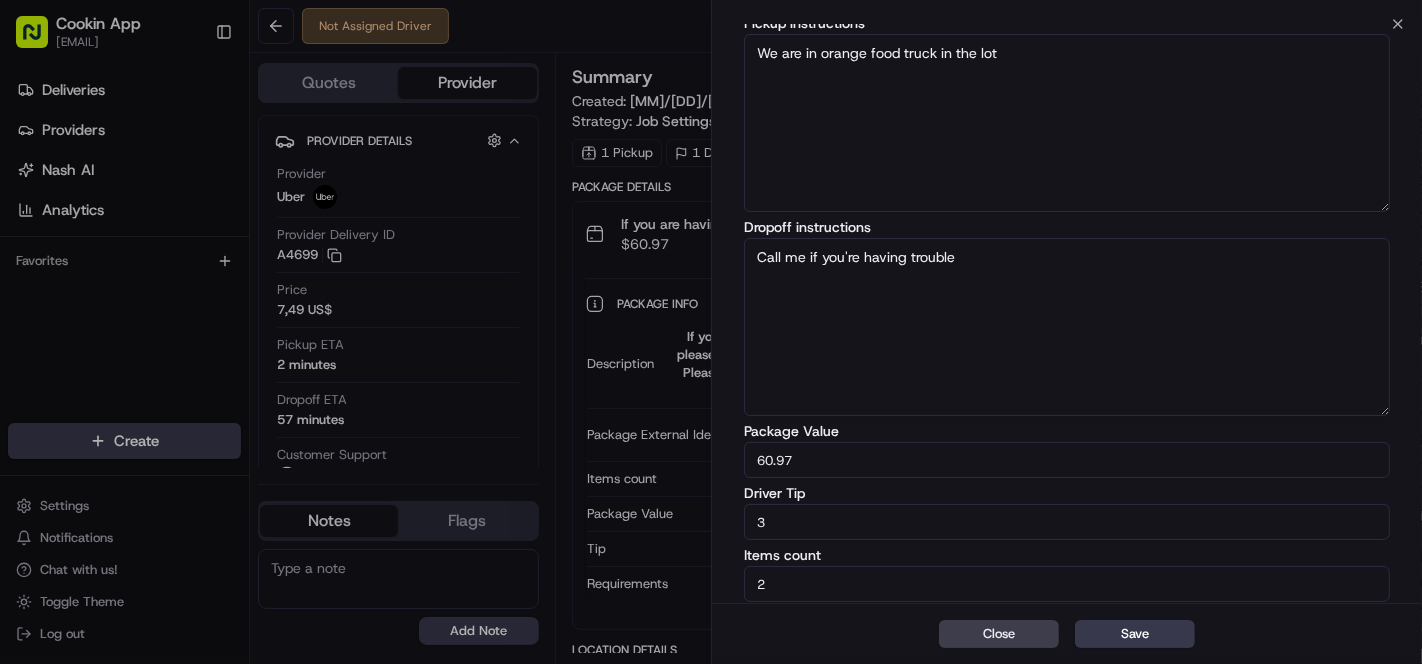 type on "3" 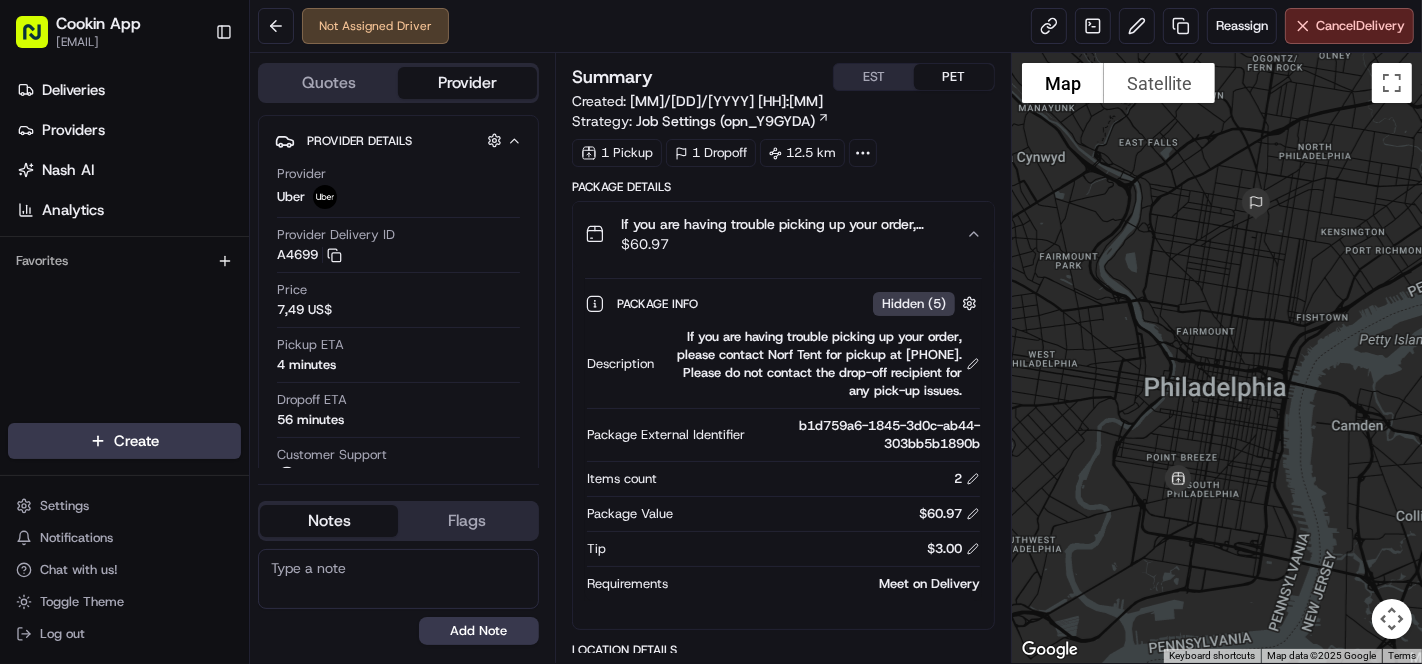click on "Not Assigned Driver Reassign Cancel  Delivery" at bounding box center [836, 26] 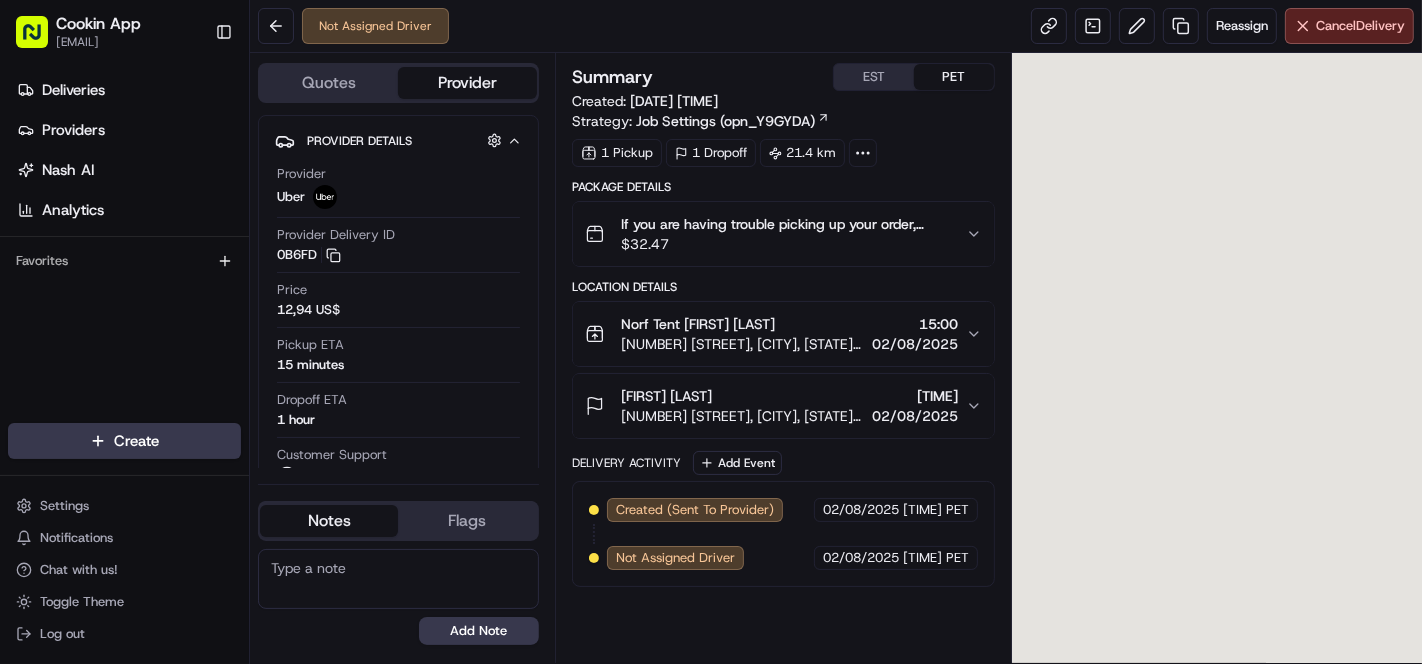 scroll, scrollTop: 0, scrollLeft: 0, axis: both 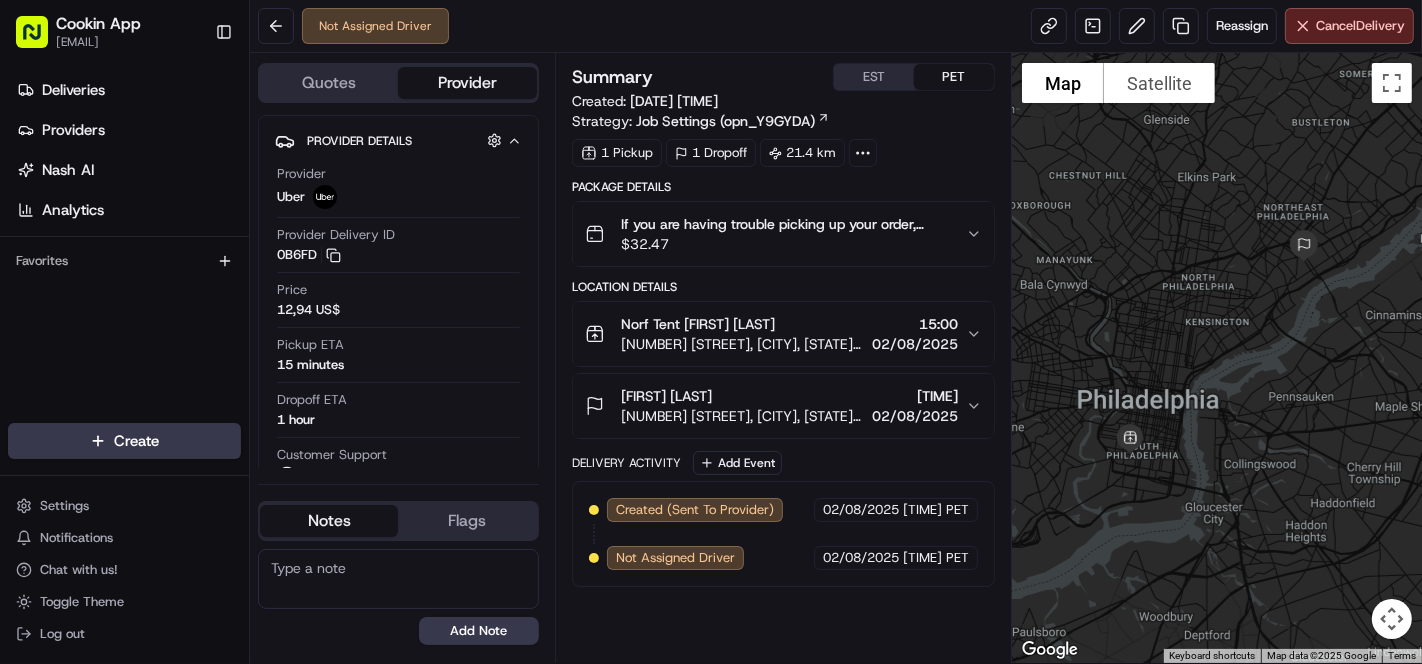 click on "$ 32.47" at bounding box center (785, 244) 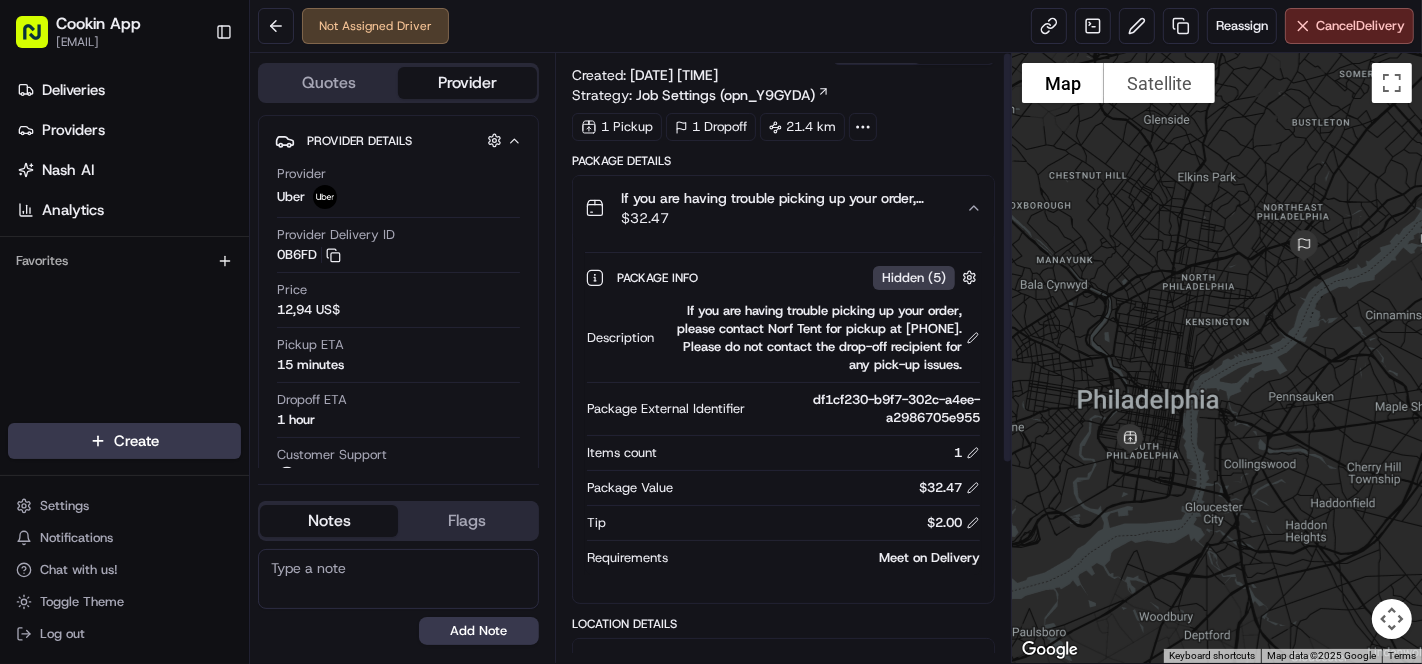 scroll, scrollTop: 0, scrollLeft: 0, axis: both 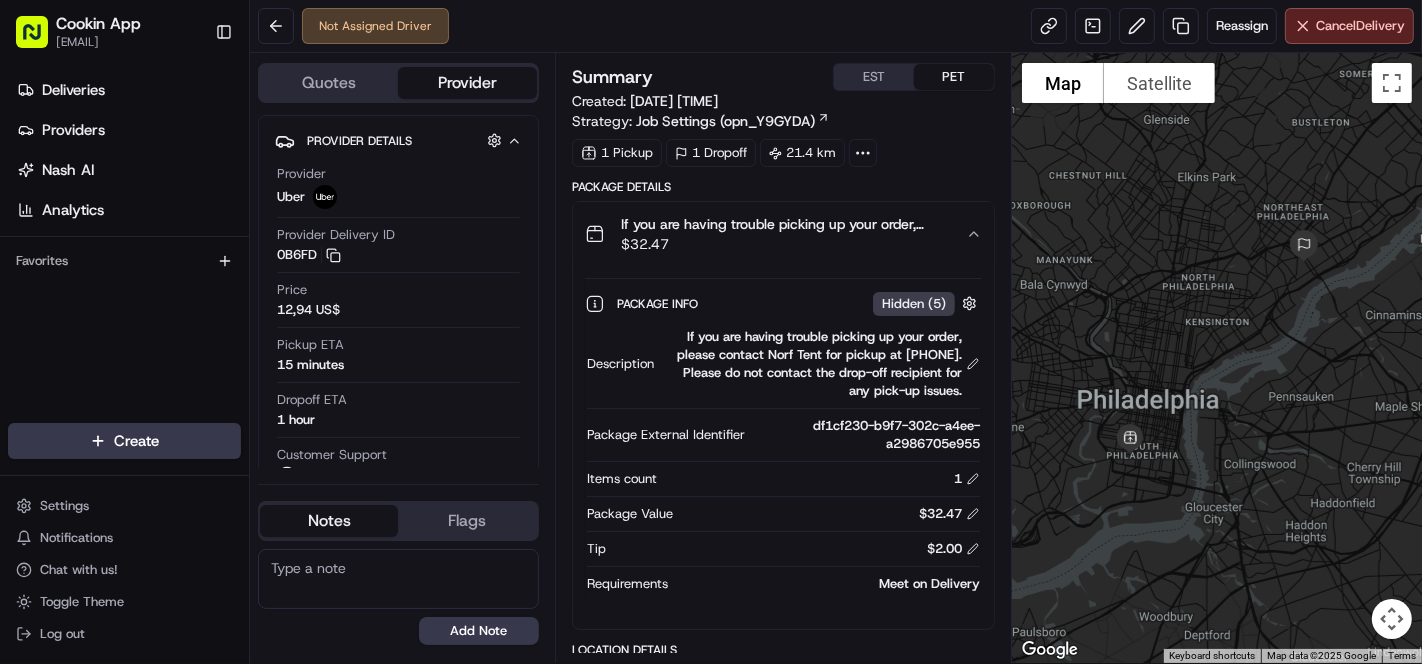 click on "Reassign" at bounding box center (1242, 26) 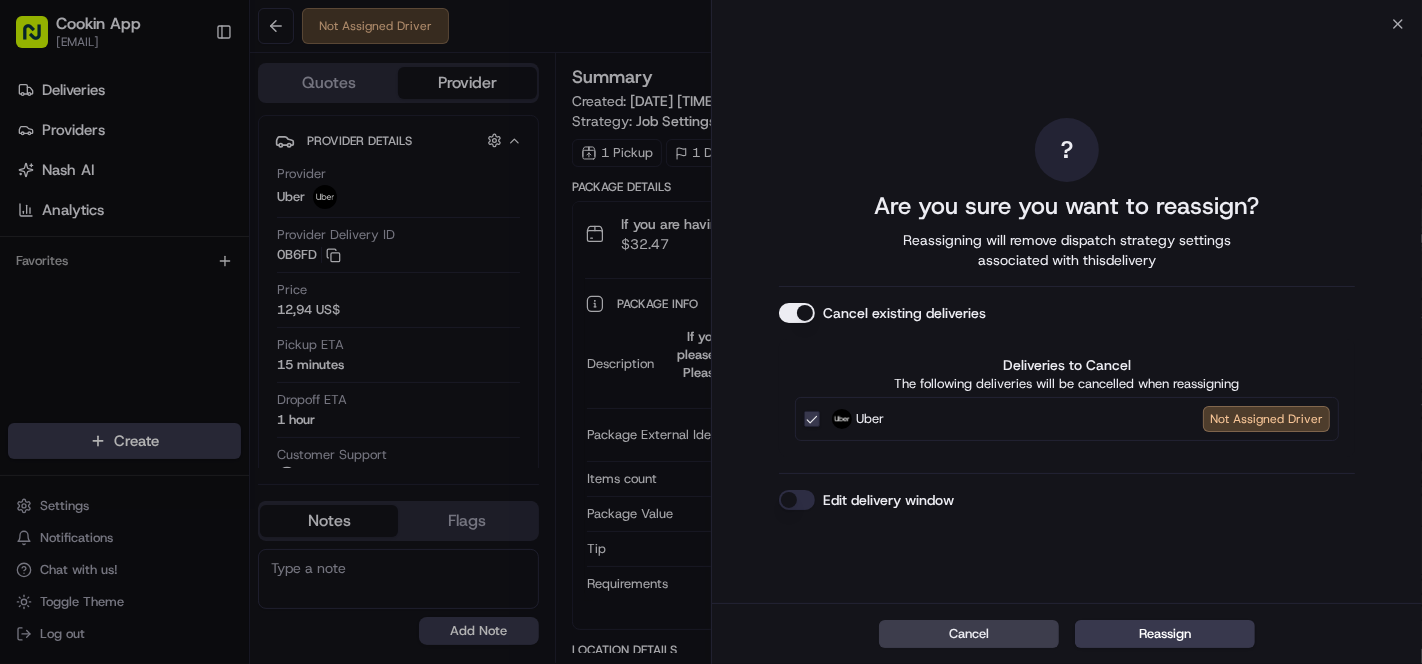 click on "Cancel existing deliveries" at bounding box center [797, 313] 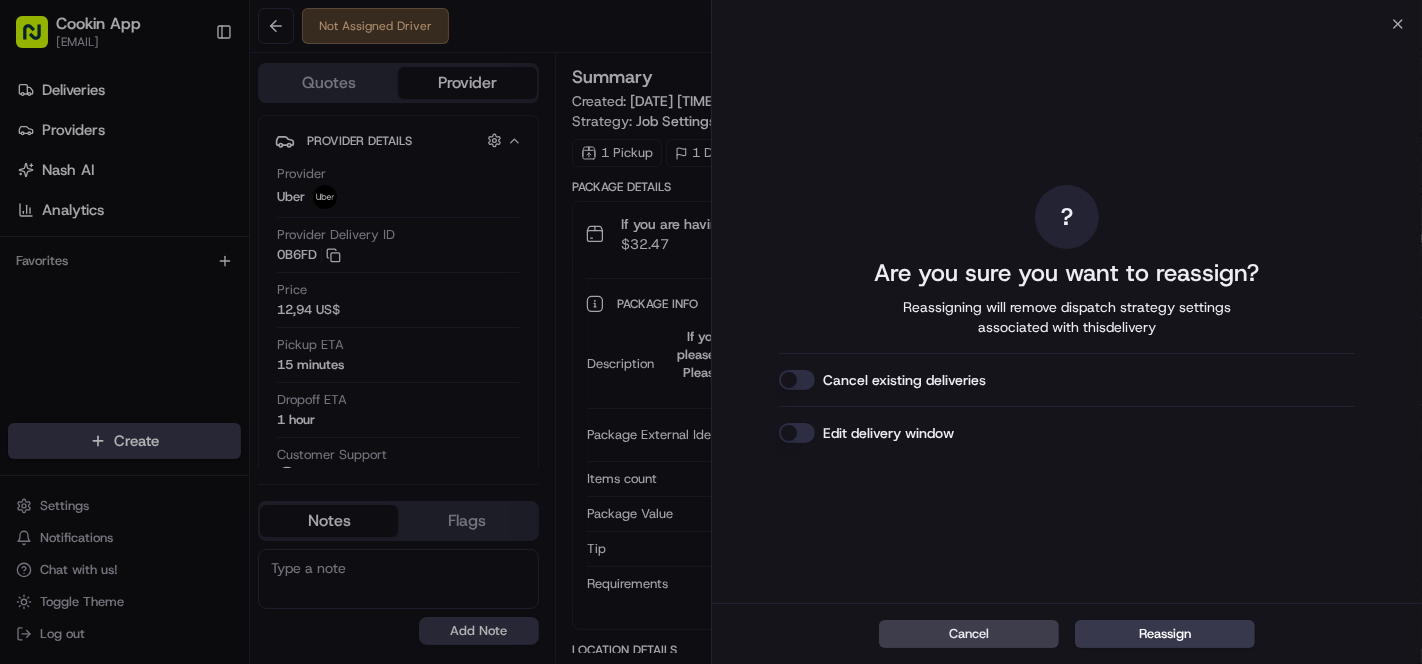click on "Reassign" at bounding box center (1165, 634) 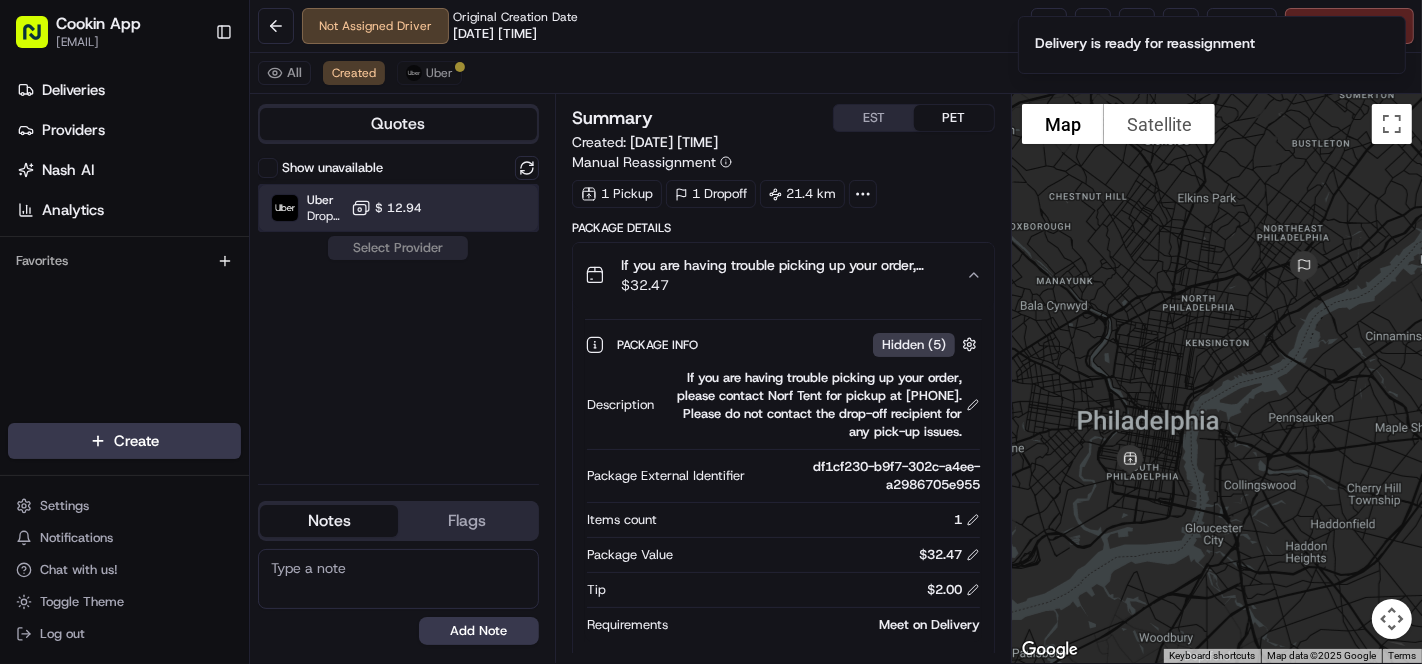 click on "Uber Dropoff ETA   1 hour $   12.94" at bounding box center (398, 208) 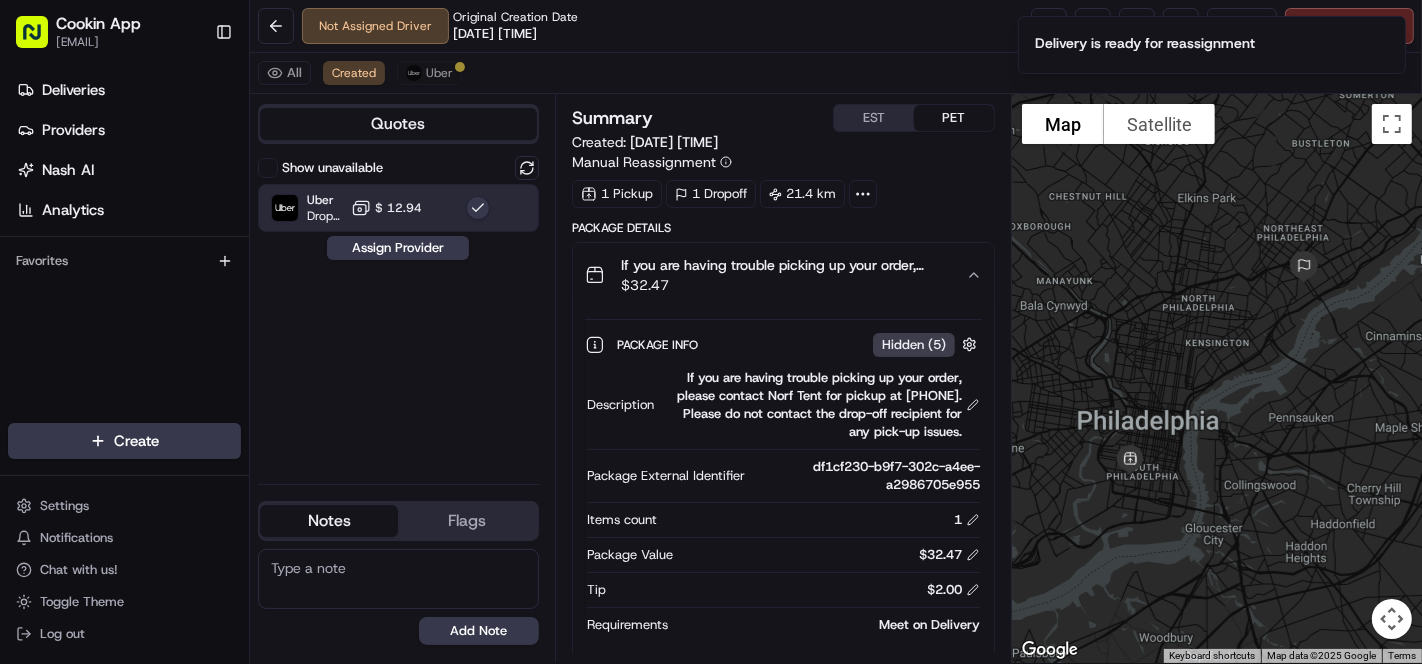 click on "Assign Provider" at bounding box center [398, 248] 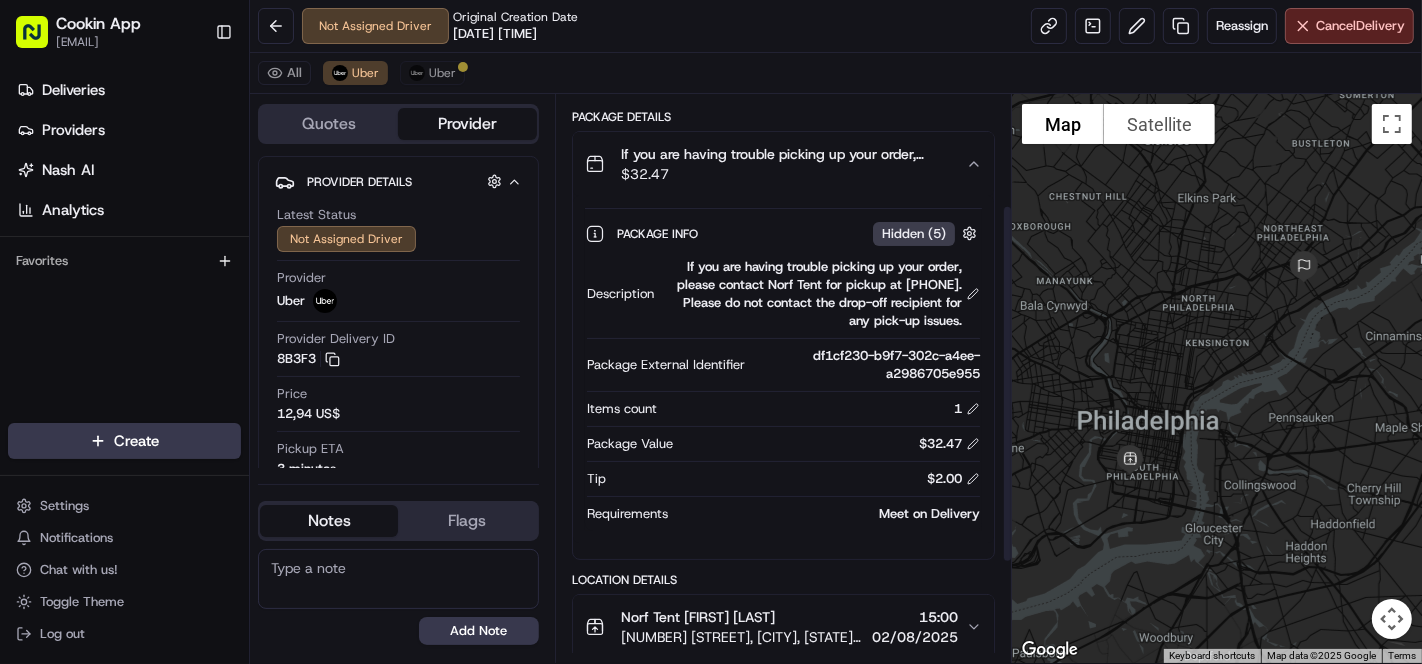 scroll, scrollTop: 332, scrollLeft: 0, axis: vertical 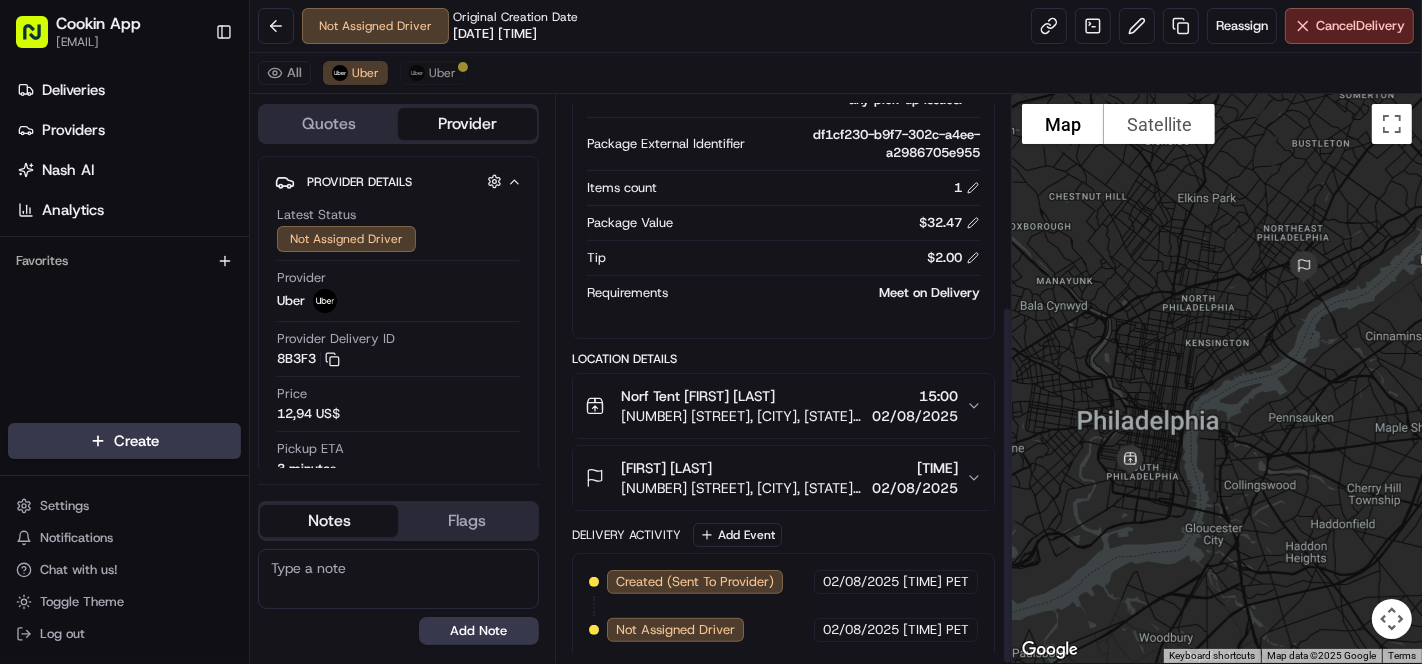 click on "Norf Tent Wayne Pressley" at bounding box center [742, 396] 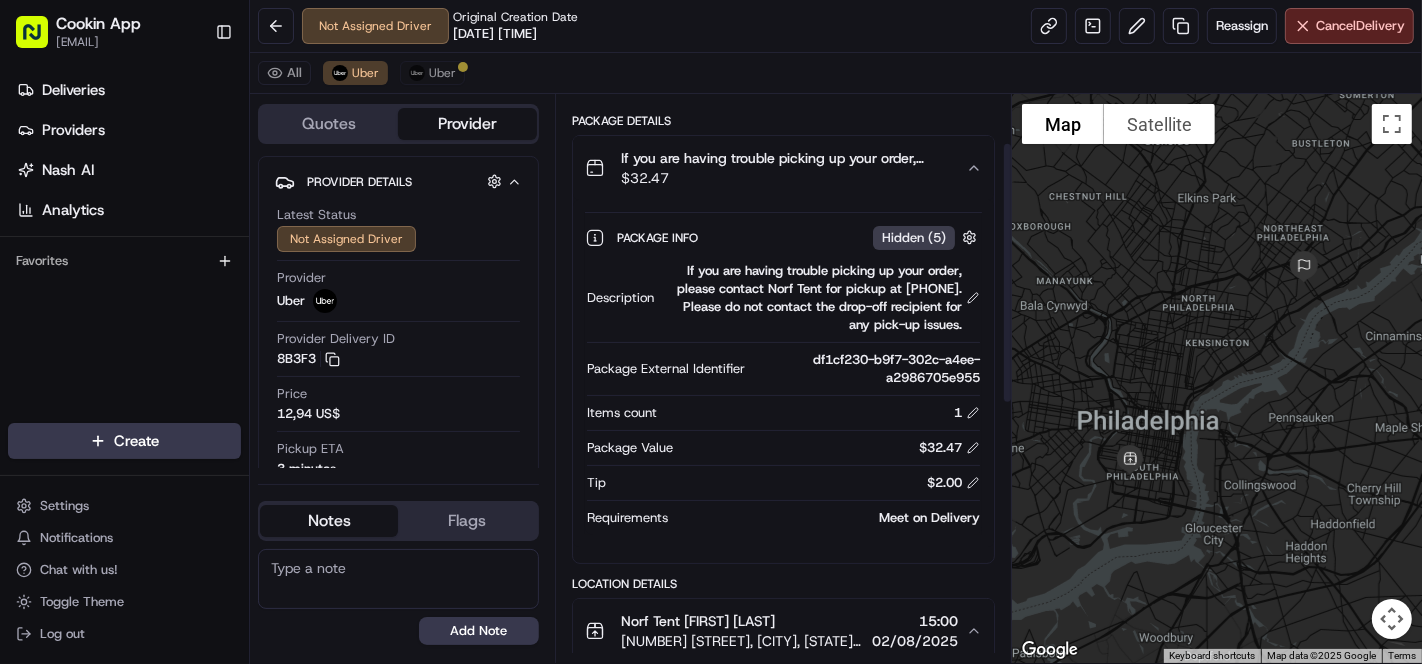 scroll, scrollTop: 105, scrollLeft: 0, axis: vertical 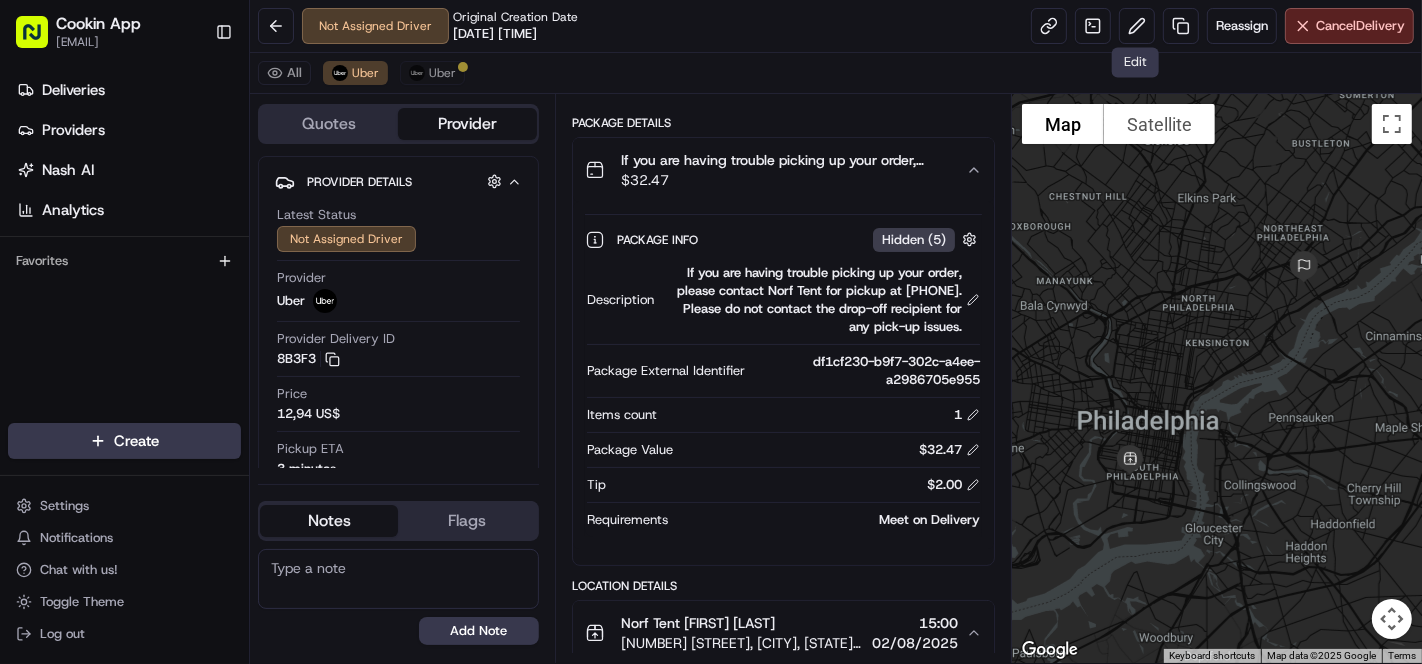 click at bounding box center (1137, 26) 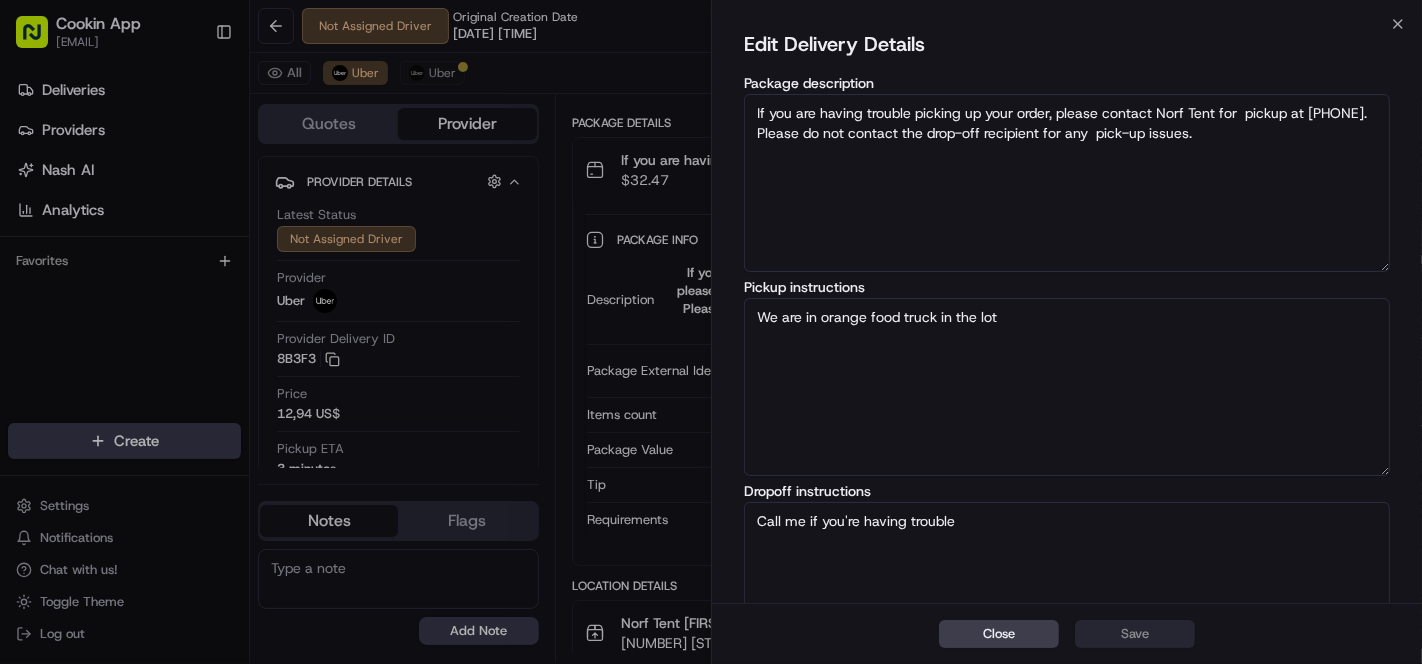 click on "Edit Delivery Details Package description If you are having trouble picking up your order, please contact Norf Tent for  pickup at 2677649494. Please do not contact the drop-off recipient for any  pick-up issues. Pickup instructions We are in orange food truck in the lot Dropoff instructions Call me if you're having trouble Package Value 32.47 Driver Tip 2 Items count 1" at bounding box center [1067, 447] 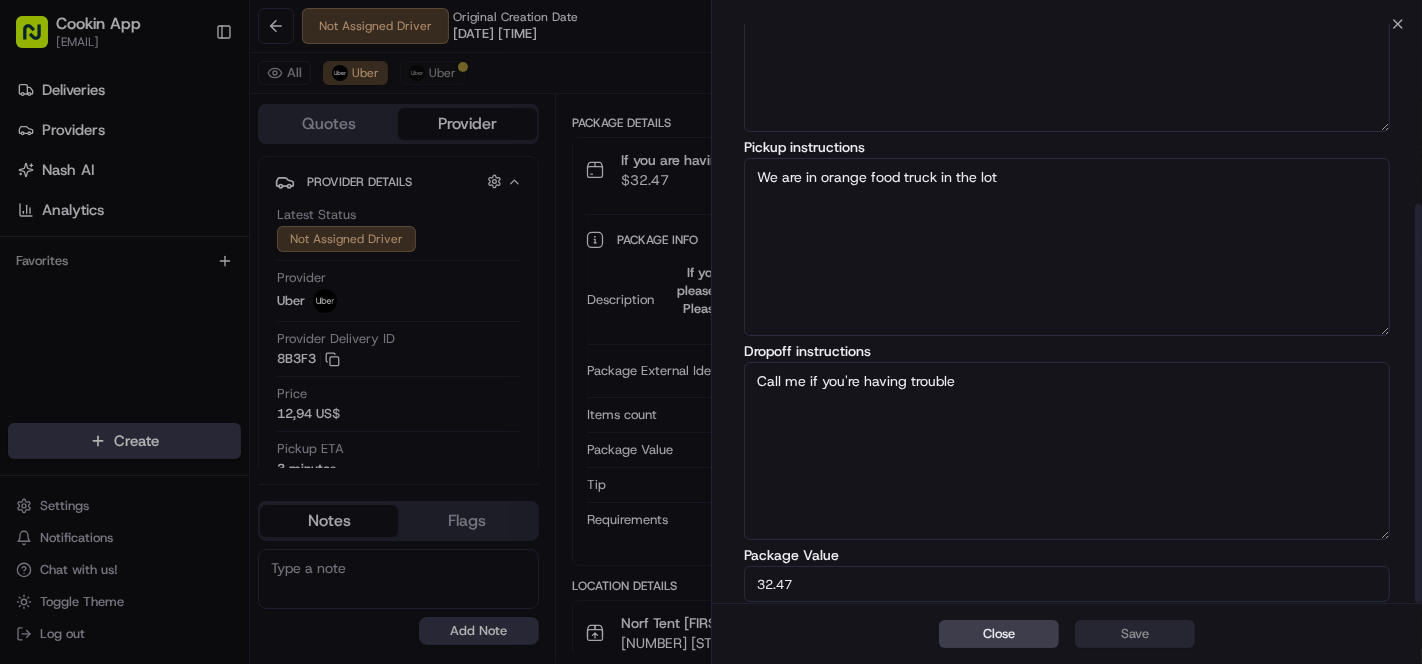 scroll, scrollTop: 264, scrollLeft: 0, axis: vertical 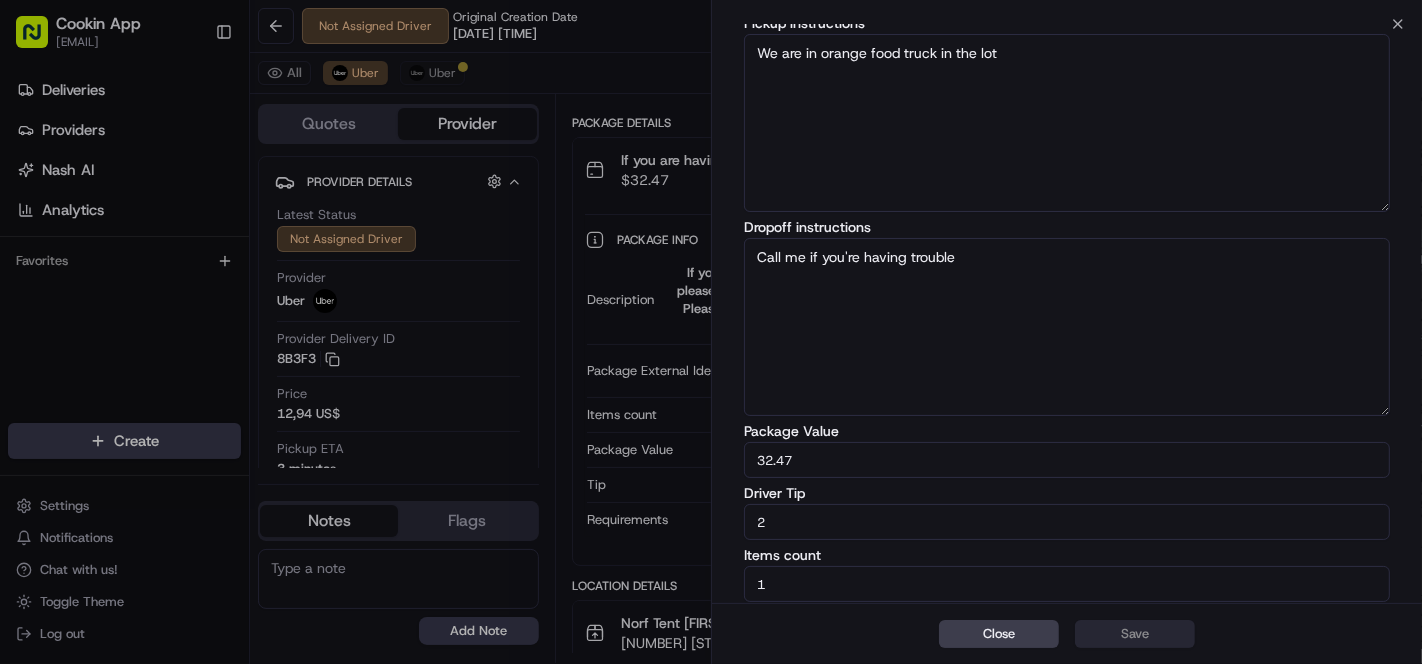 drag, startPoint x: 836, startPoint y: 516, endPoint x: 736, endPoint y: 534, distance: 101.607086 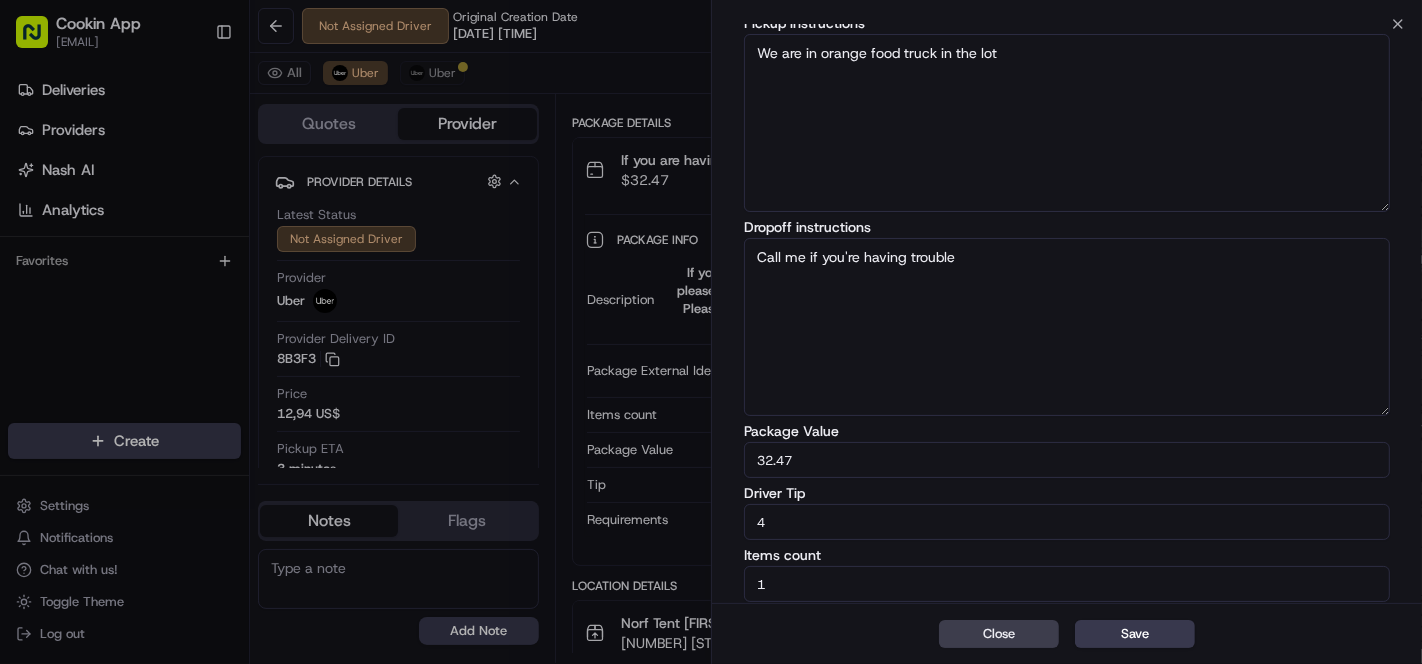 type on "4" 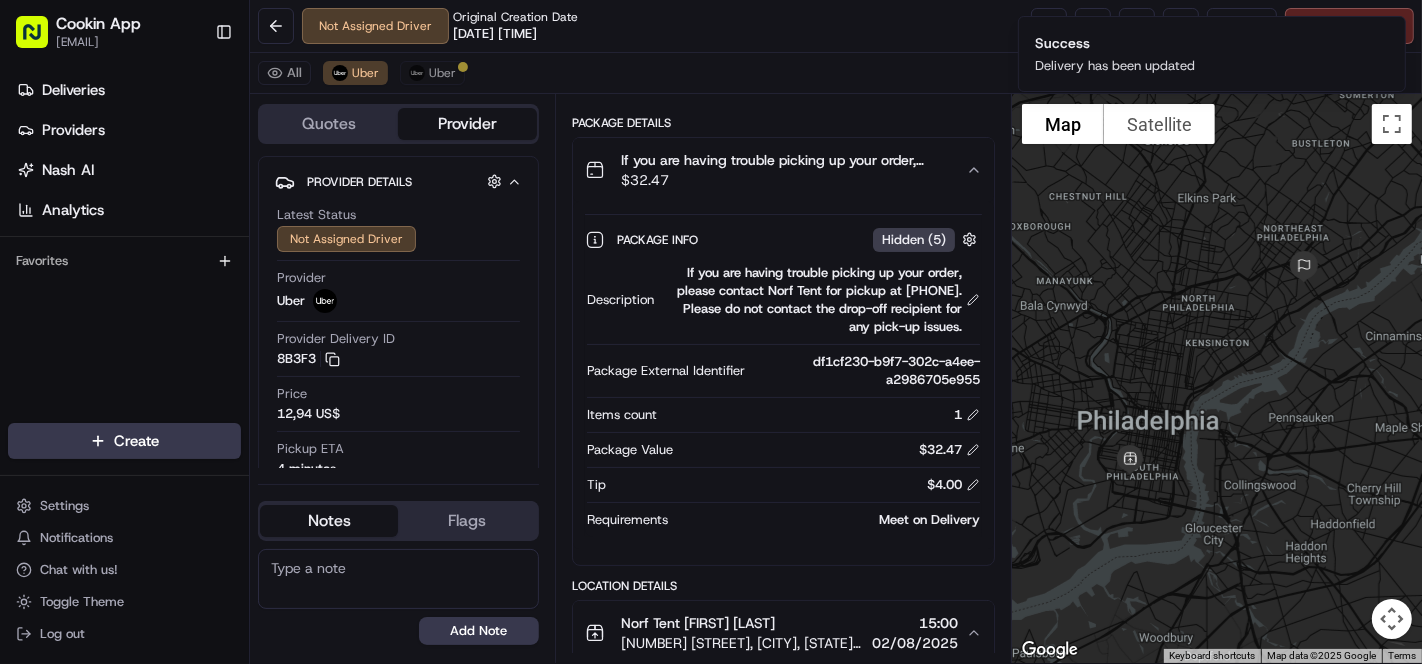click on "Not Assigned Driver Original Creation Date 08/02/2025 02:25 PM Reassign Cancel  Delivery" at bounding box center (836, 26) 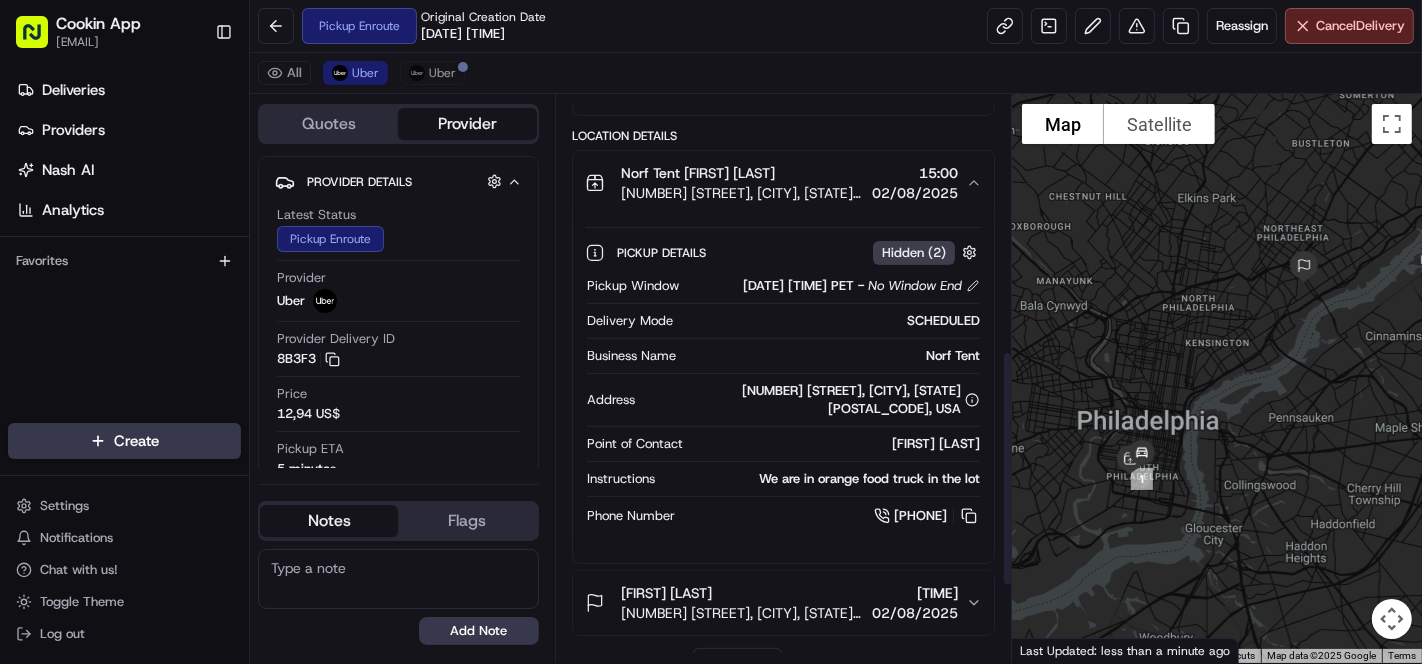 scroll, scrollTop: 666, scrollLeft: 0, axis: vertical 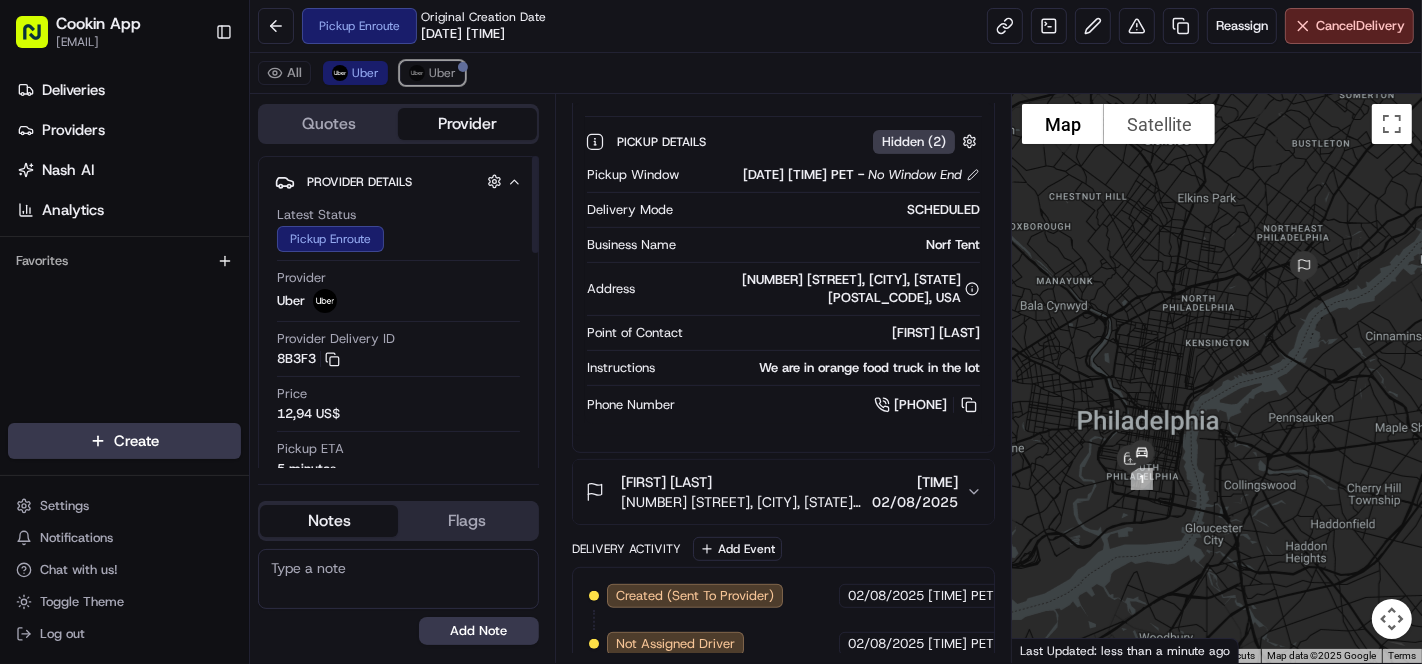 click on "Uber" at bounding box center [442, 73] 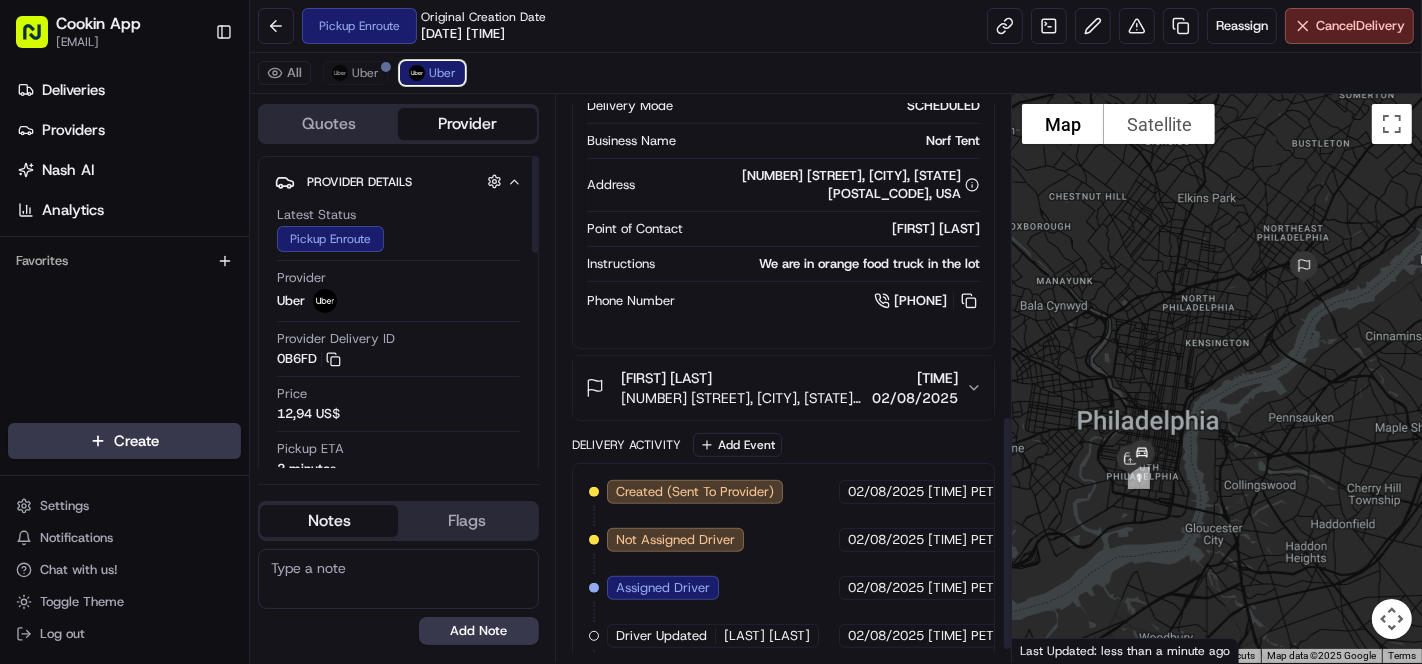 scroll, scrollTop: 803, scrollLeft: 0, axis: vertical 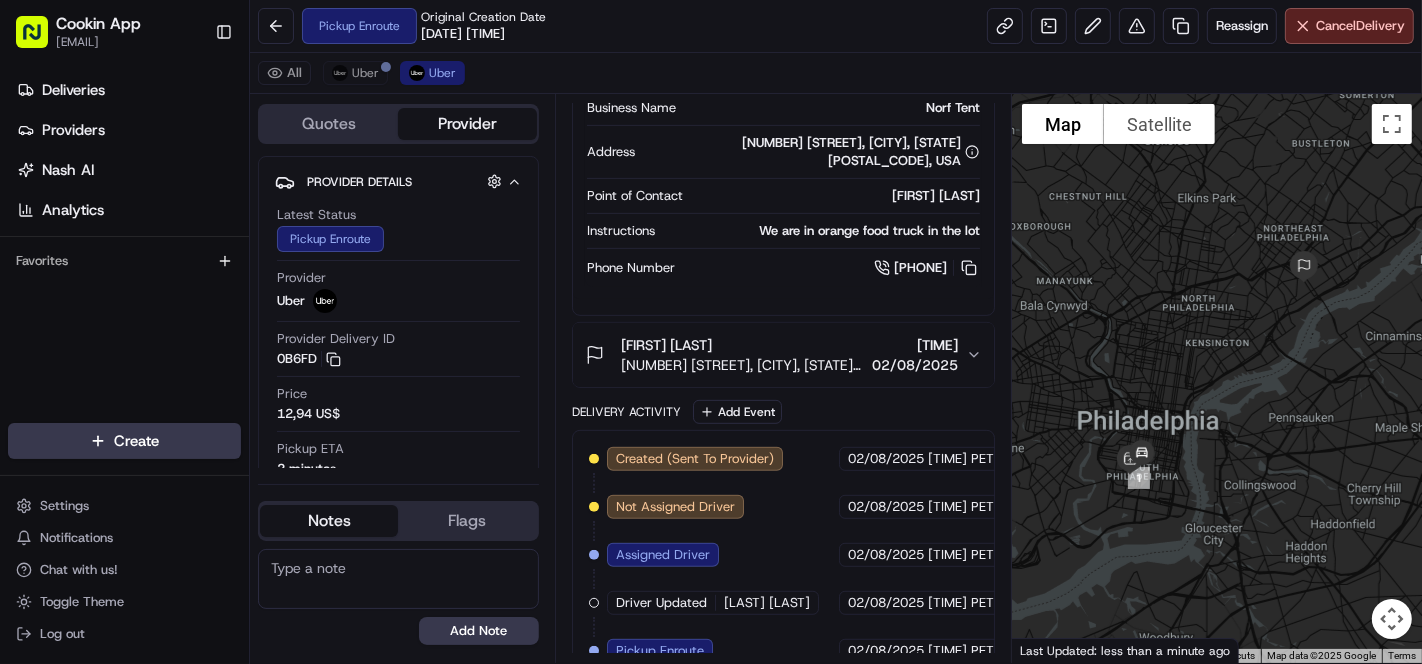 click on "Cancel  Delivery" at bounding box center [1349, 26] 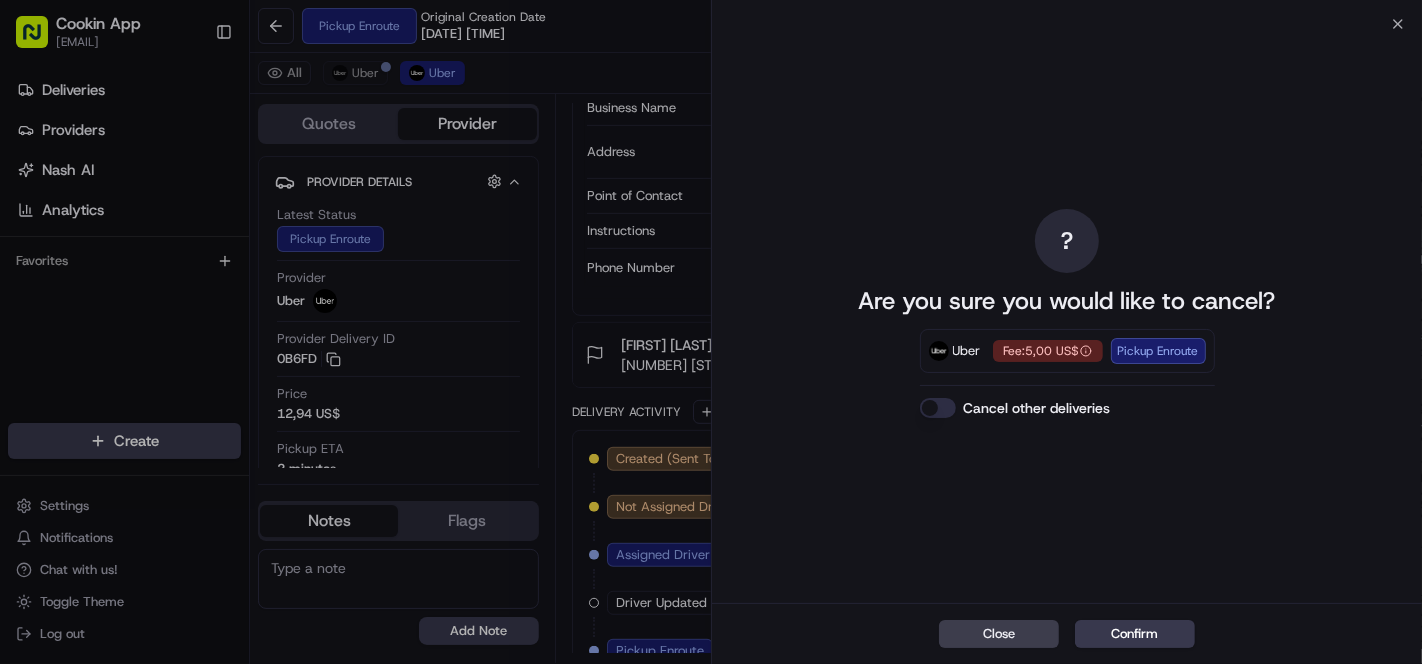 click on "Confirm" at bounding box center [1135, 634] 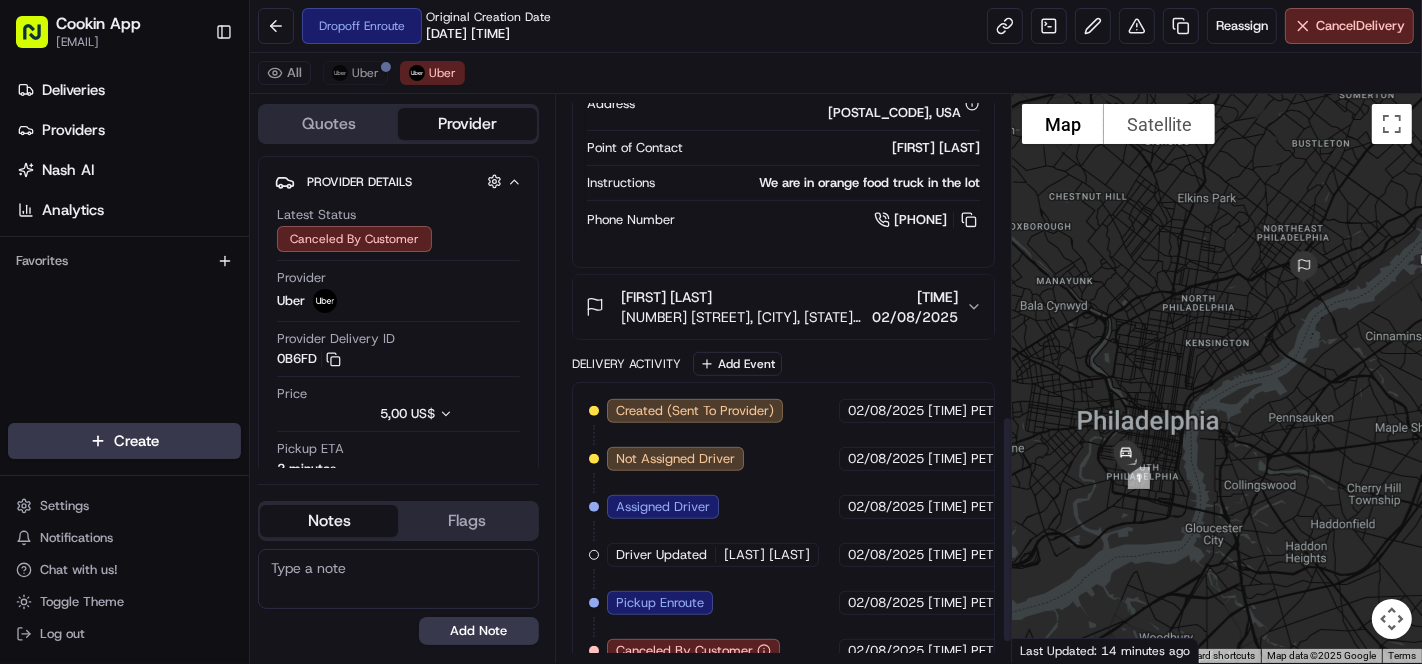 scroll, scrollTop: 517, scrollLeft: 0, axis: vertical 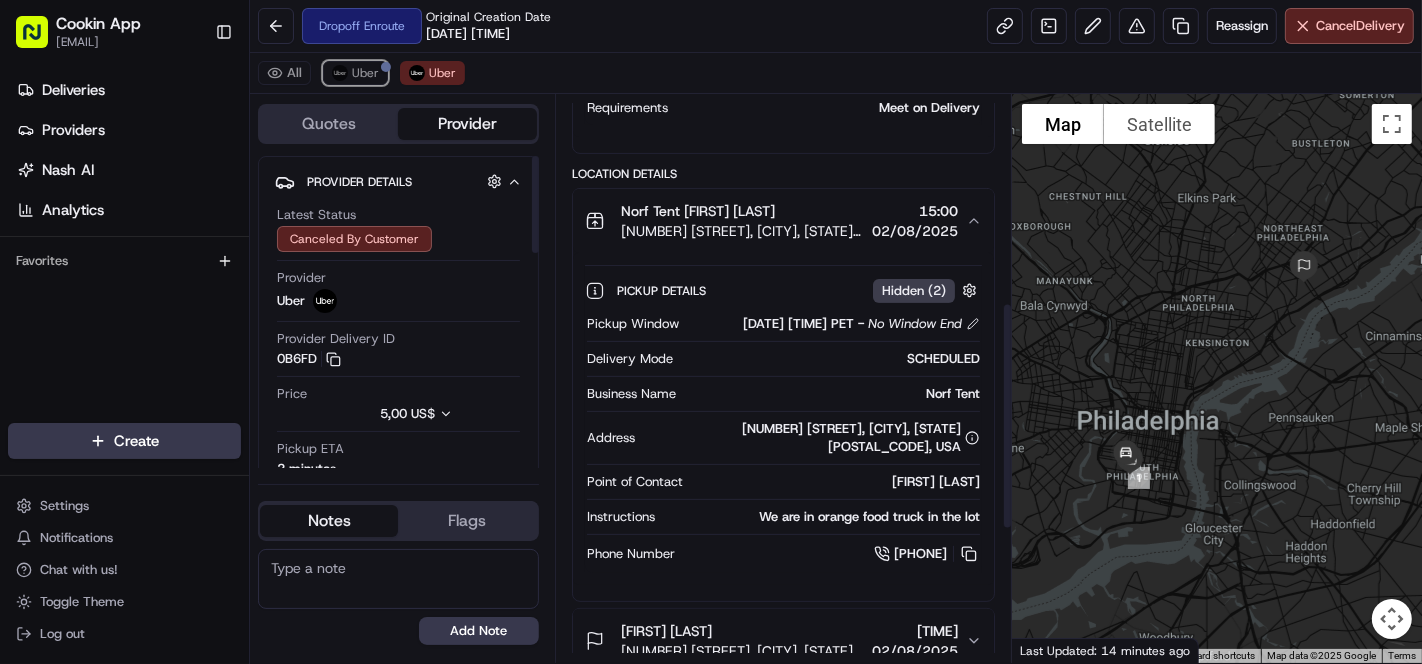 click on "Uber" at bounding box center [365, 73] 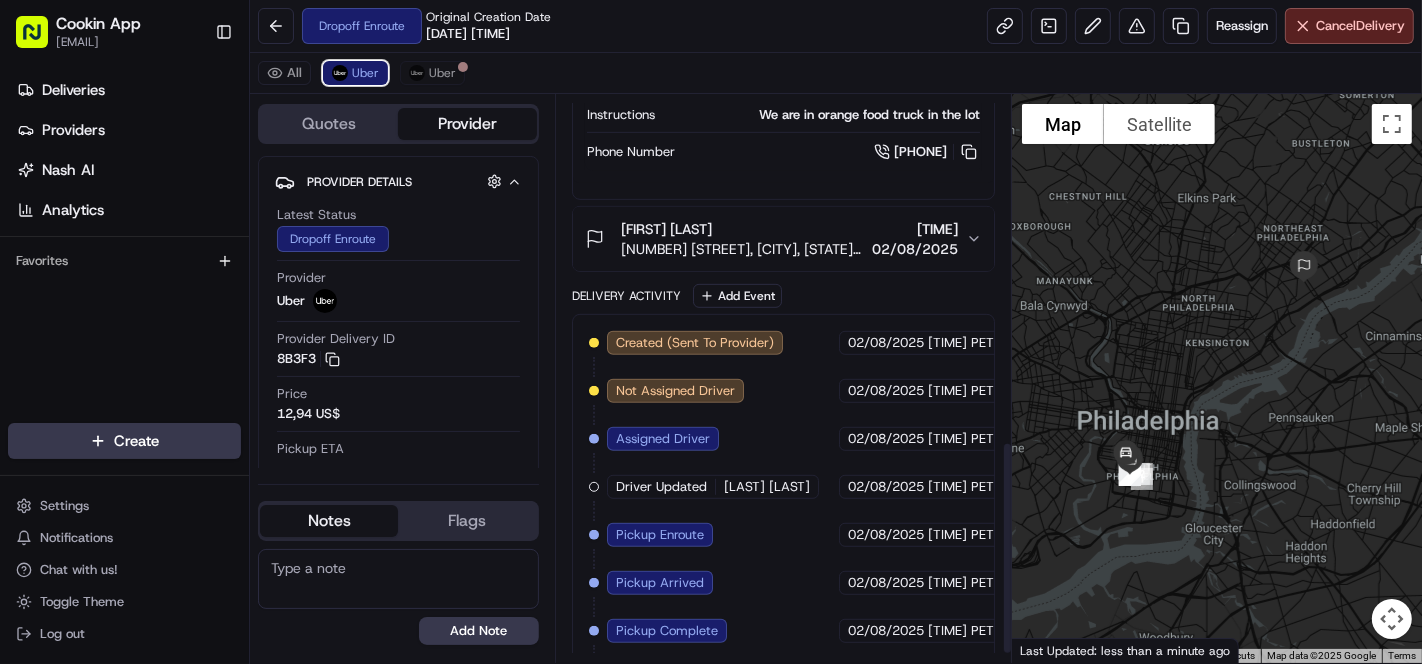 scroll, scrollTop: 945, scrollLeft: 0, axis: vertical 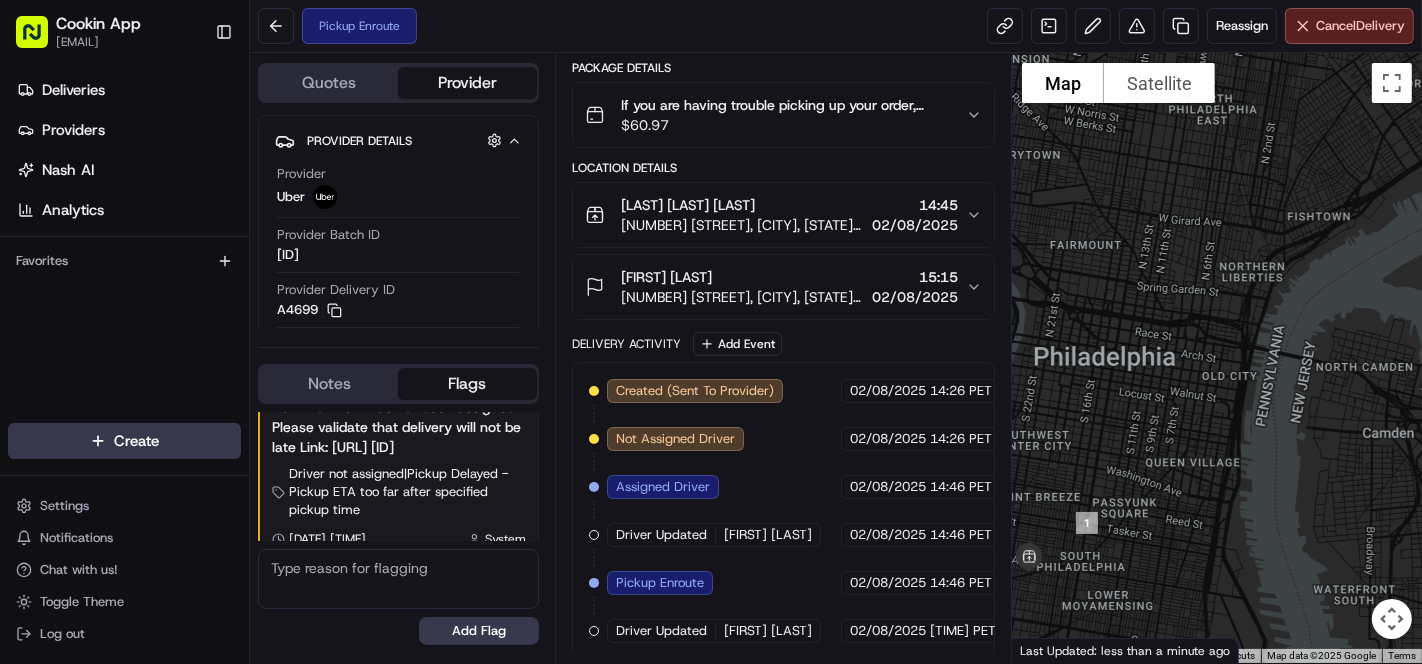 drag, startPoint x: 1303, startPoint y: 262, endPoint x: 1129, endPoint y: 321, distance: 183.73077 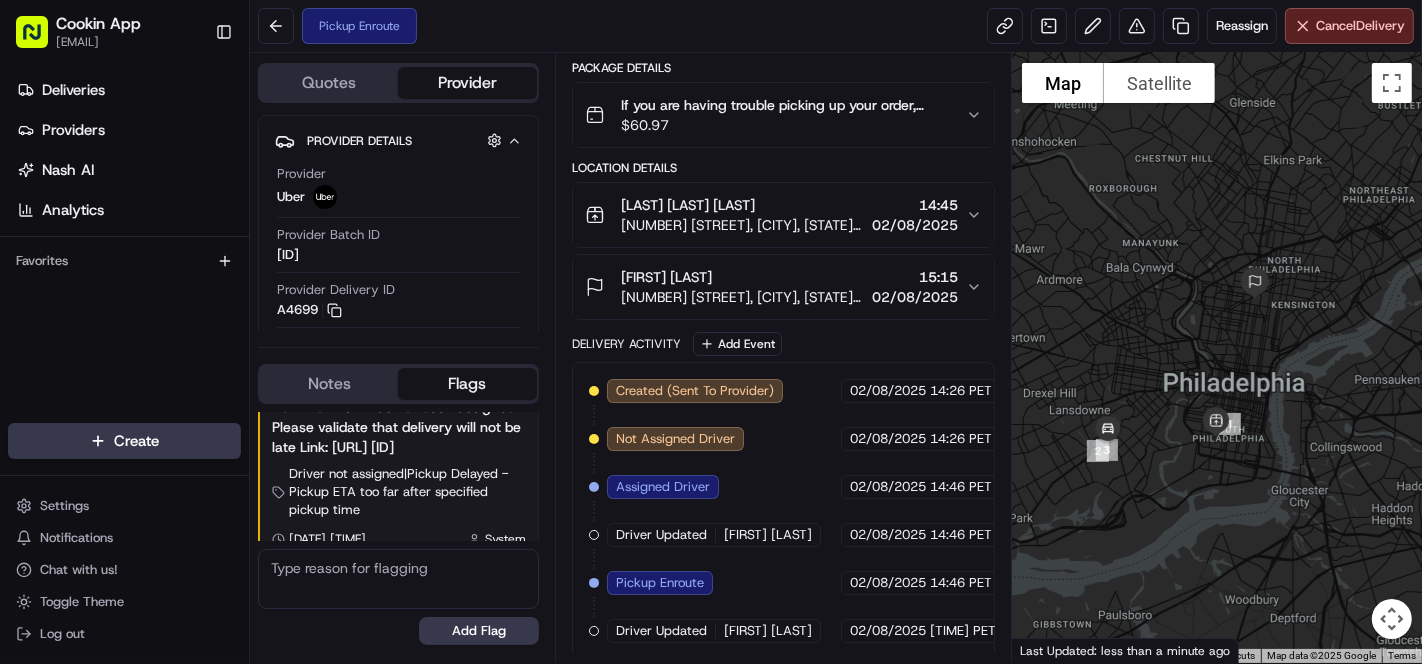 drag, startPoint x: 1053, startPoint y: 572, endPoint x: 1144, endPoint y: 487, distance: 124.52309 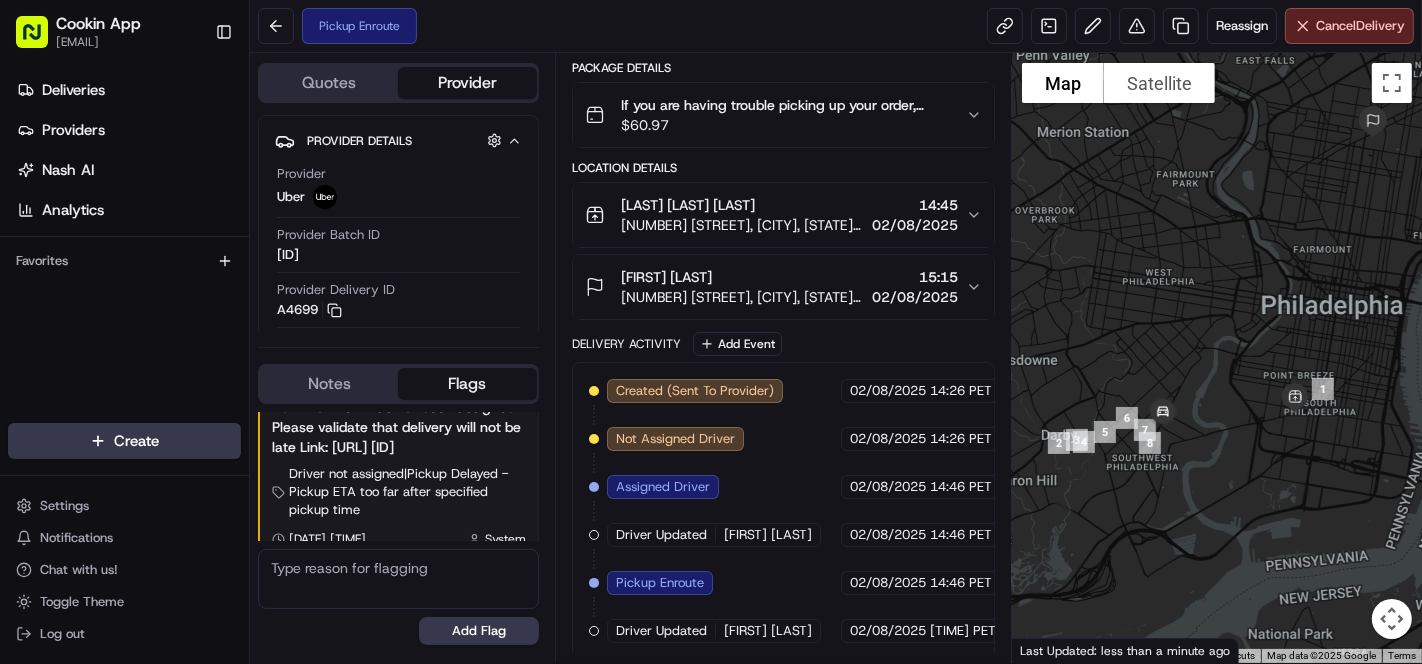 drag, startPoint x: 1334, startPoint y: 418, endPoint x: 1260, endPoint y: 449, distance: 80.23092 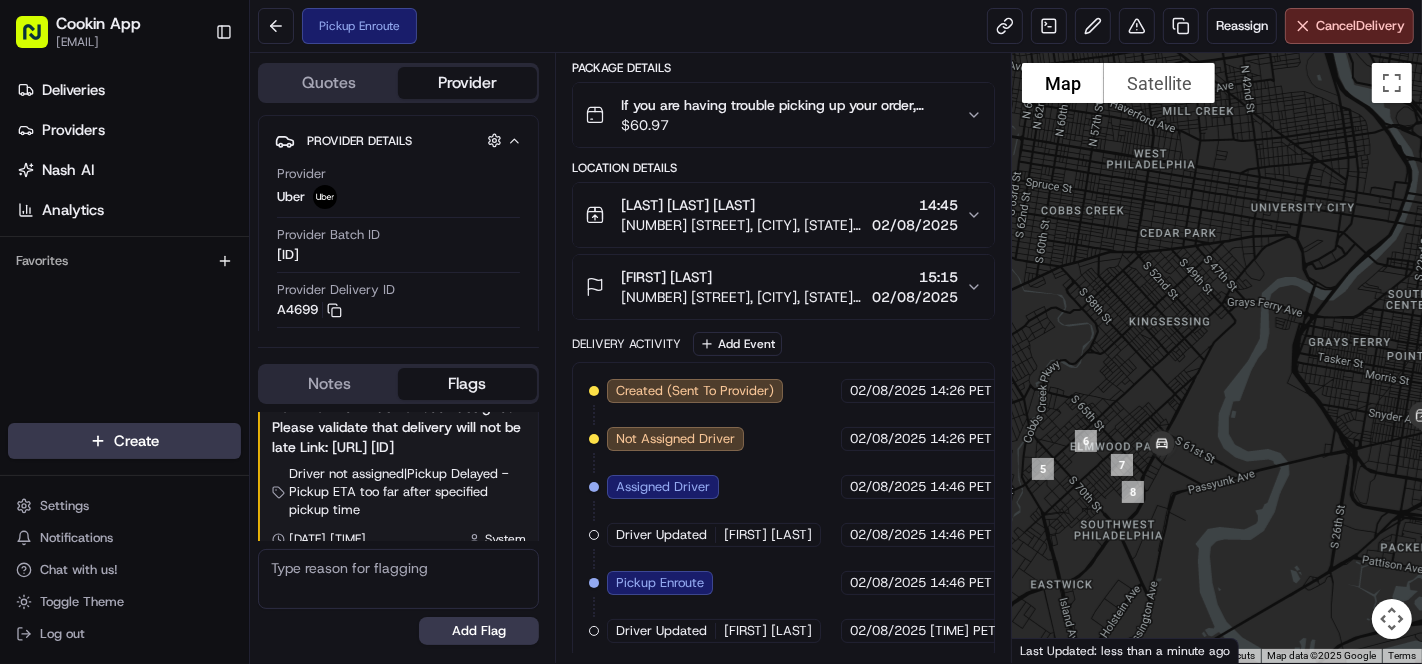 drag, startPoint x: 1331, startPoint y: 487, endPoint x: 1202, endPoint y: 523, distance: 133.9291 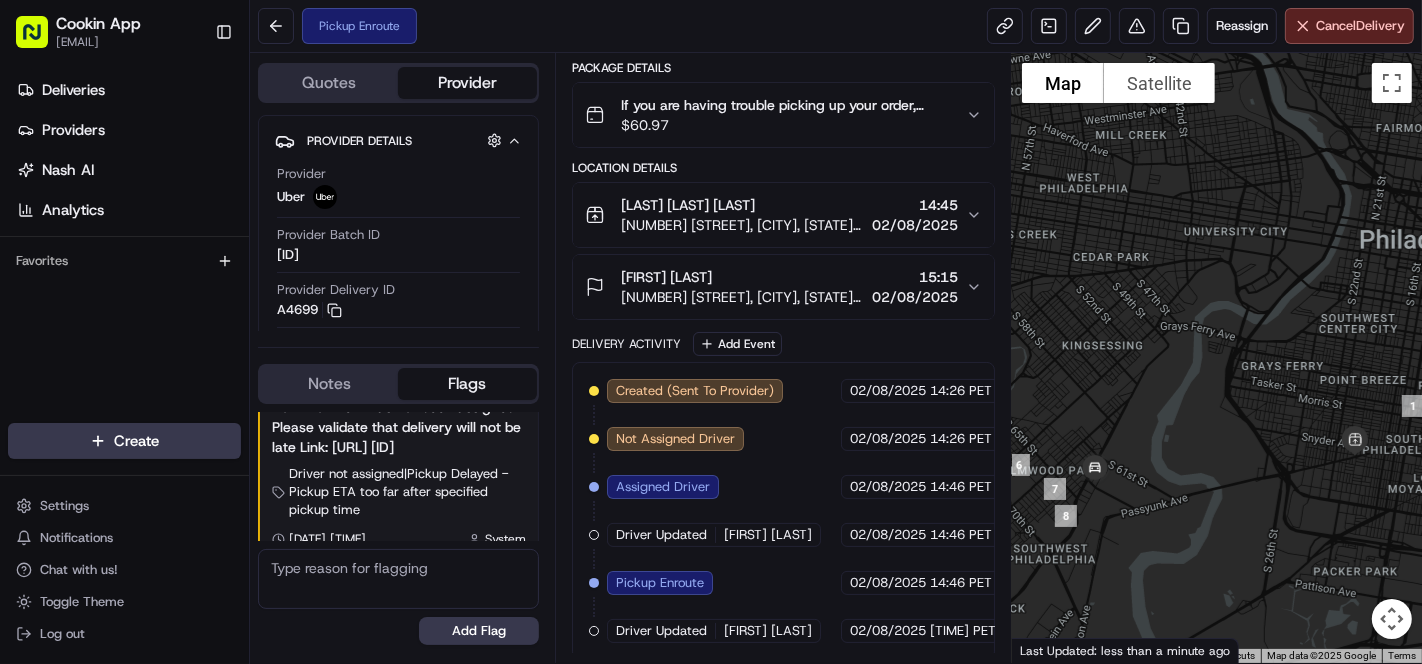 drag, startPoint x: 1260, startPoint y: 468, endPoint x: 1198, endPoint y: 491, distance: 66.12866 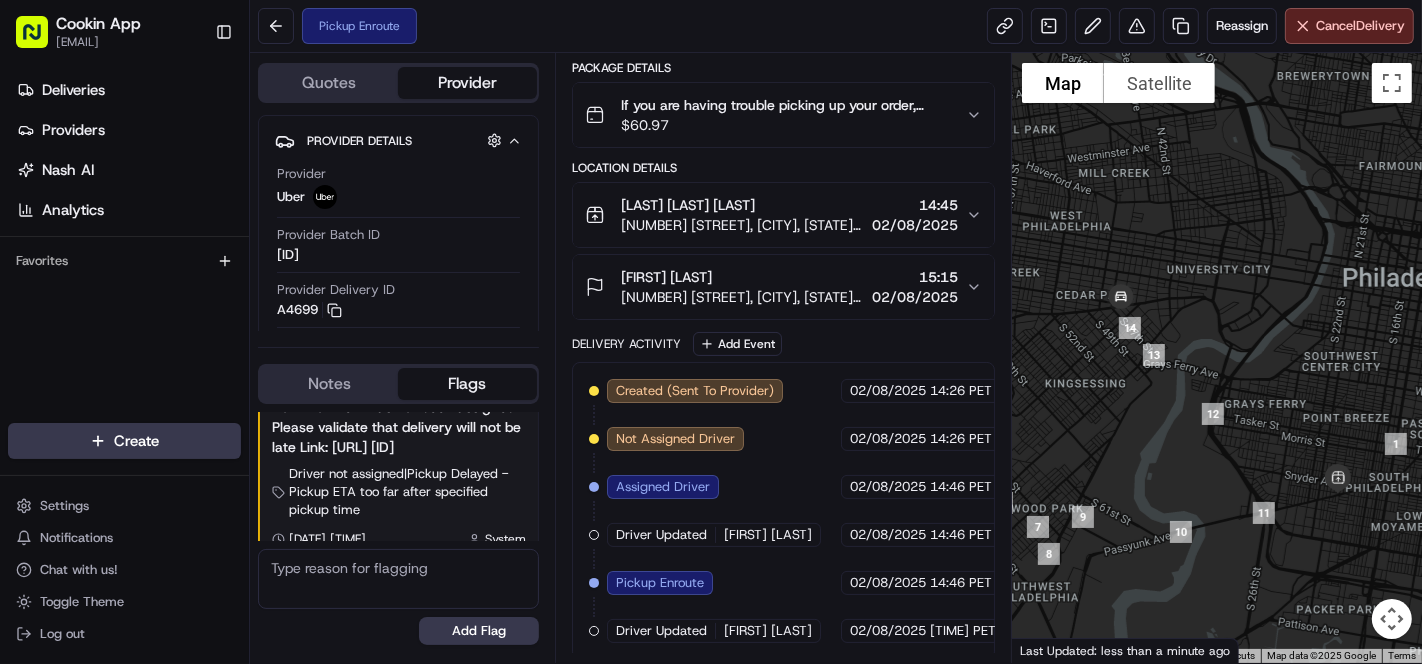 drag, startPoint x: 1304, startPoint y: 432, endPoint x: 1298, endPoint y: 416, distance: 17.088007 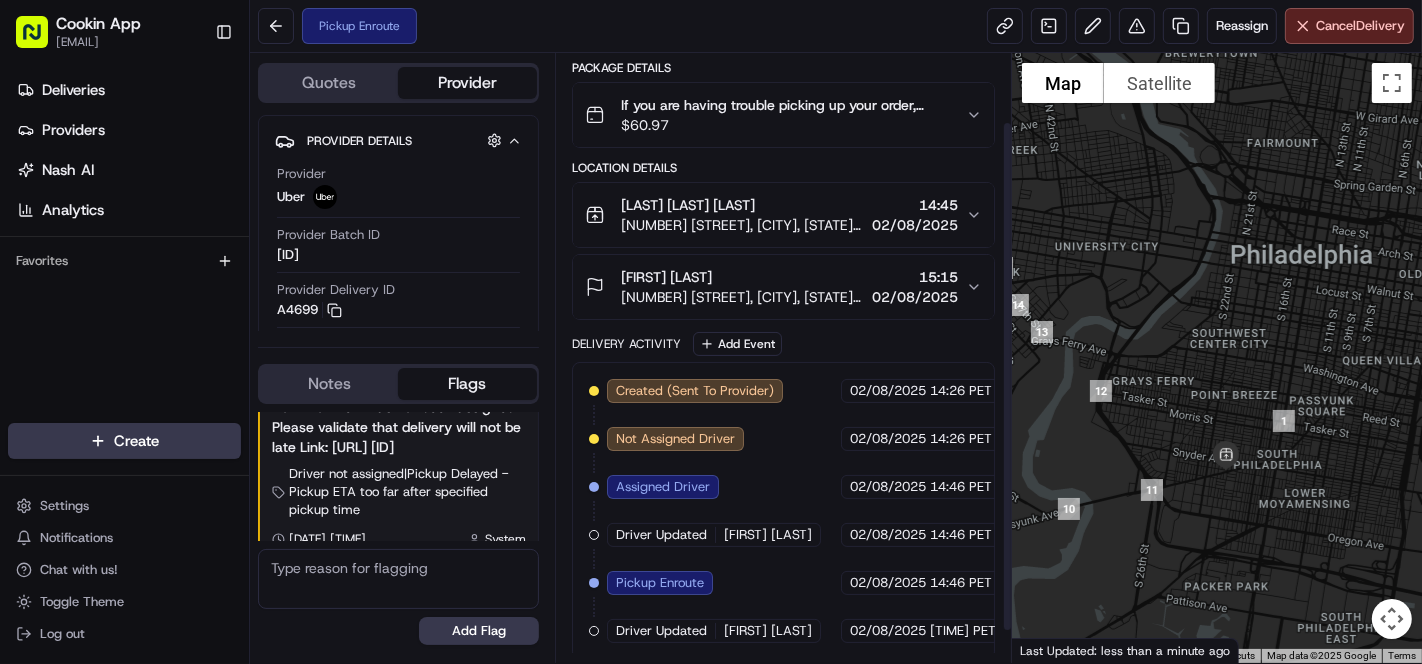 scroll, scrollTop: 0, scrollLeft: 0, axis: both 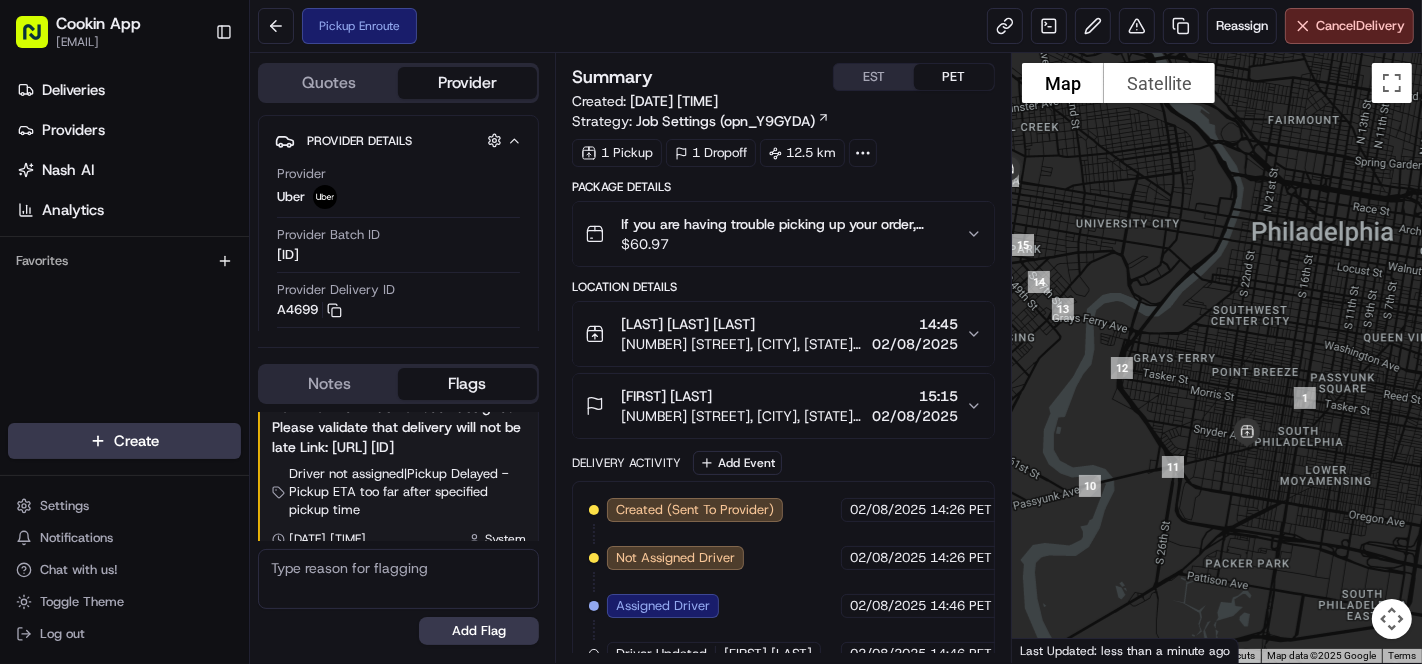 drag, startPoint x: 1182, startPoint y: 402, endPoint x: 1212, endPoint y: 361, distance: 50.803543 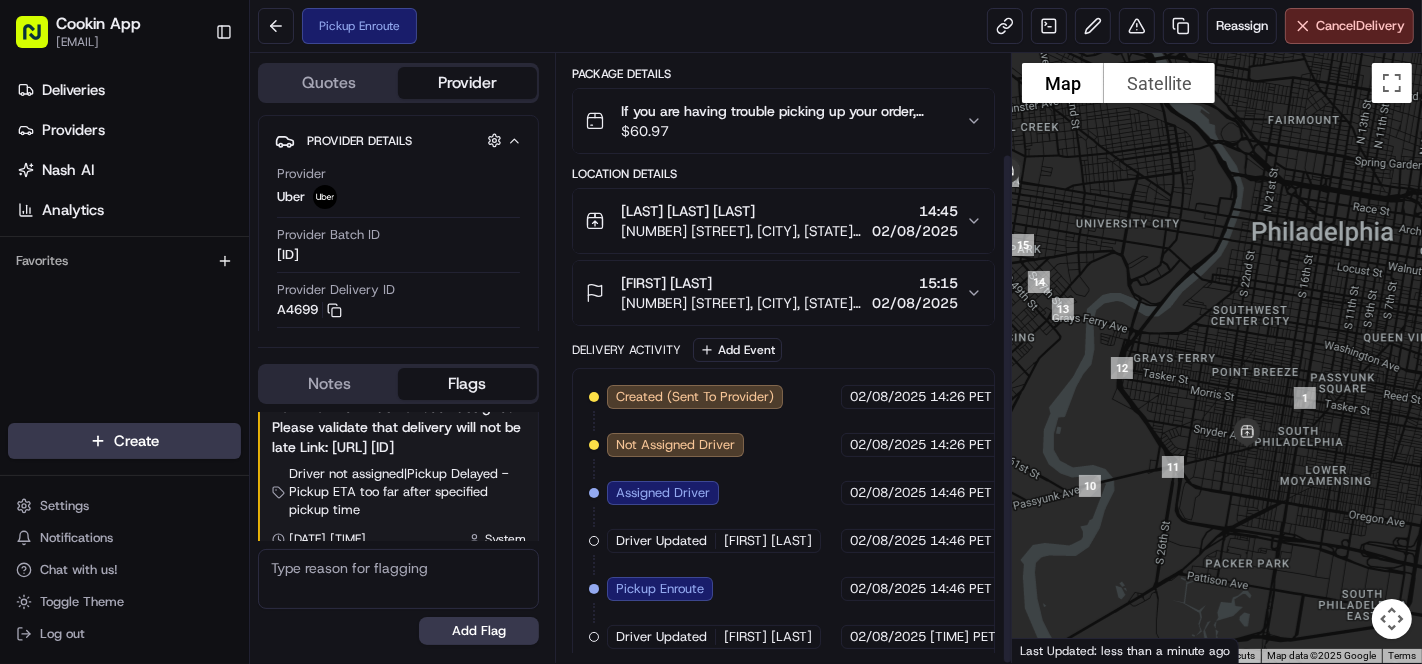 scroll, scrollTop: 119, scrollLeft: 0, axis: vertical 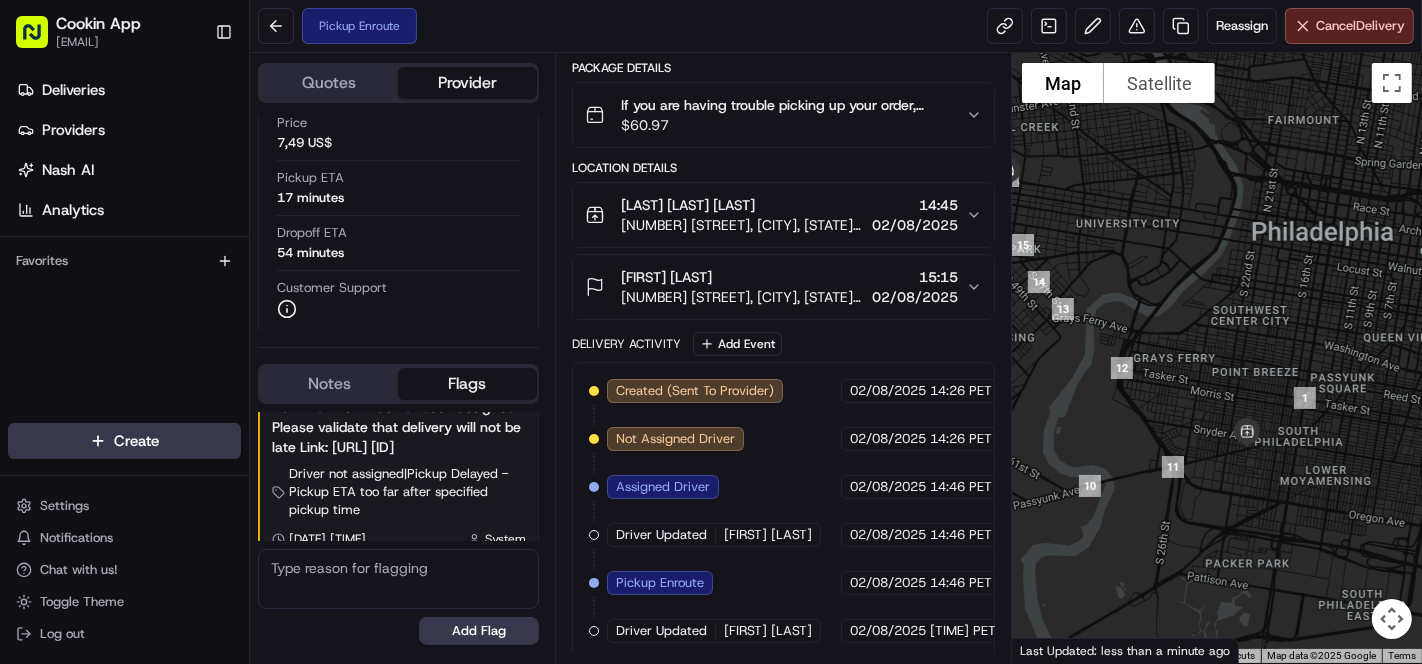 click on "Reassign" at bounding box center [1242, 26] 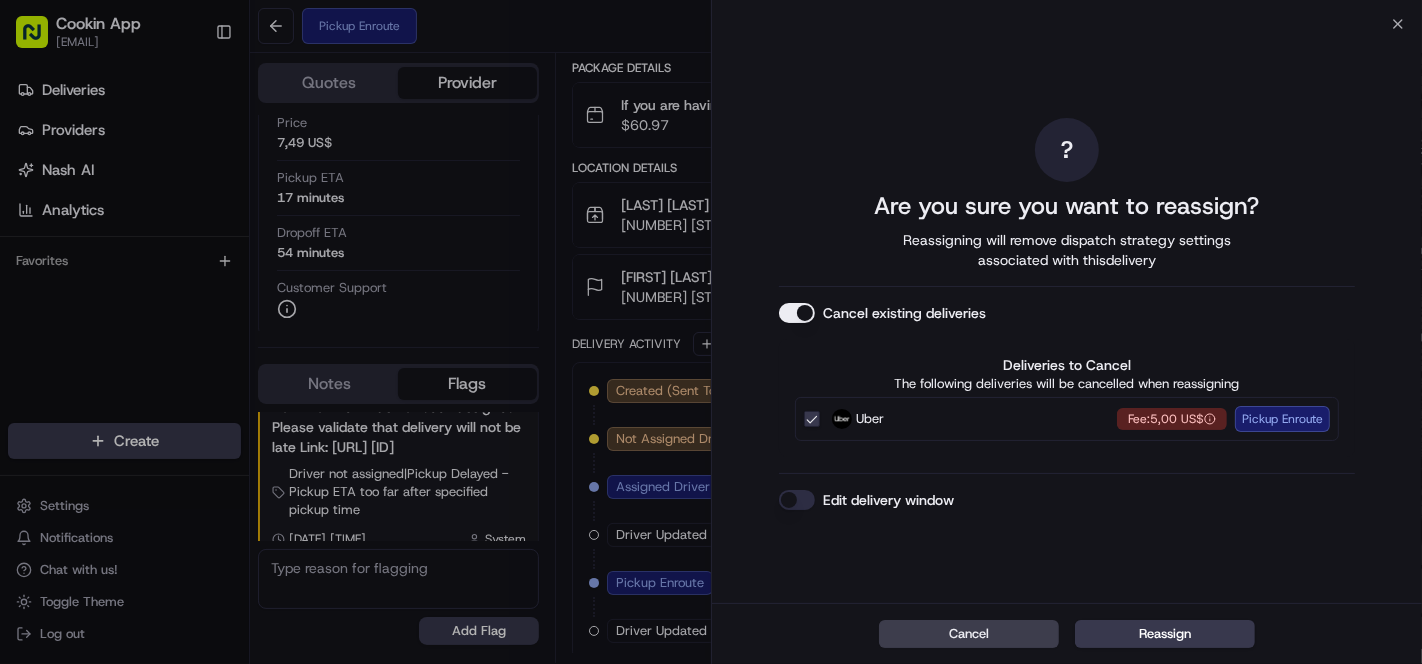 click on "Cancel existing deliveries" at bounding box center (797, 313) 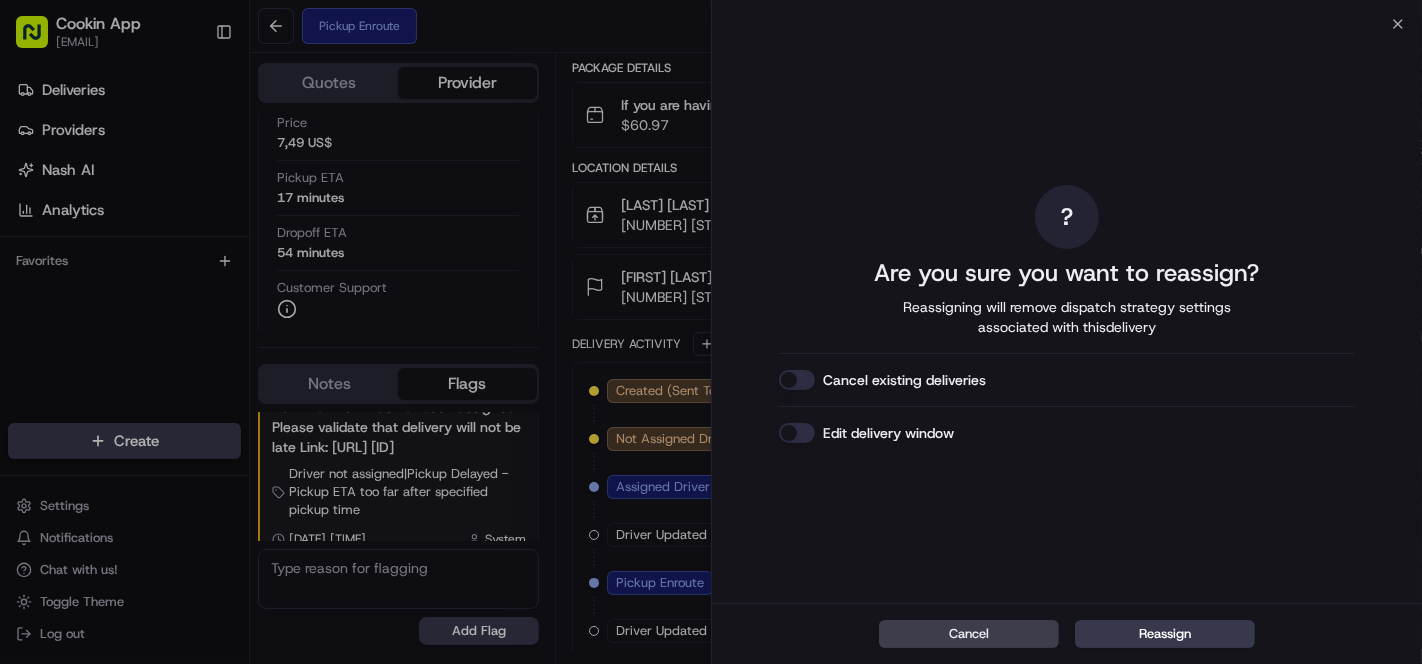 click on "Reassign" at bounding box center [1165, 634] 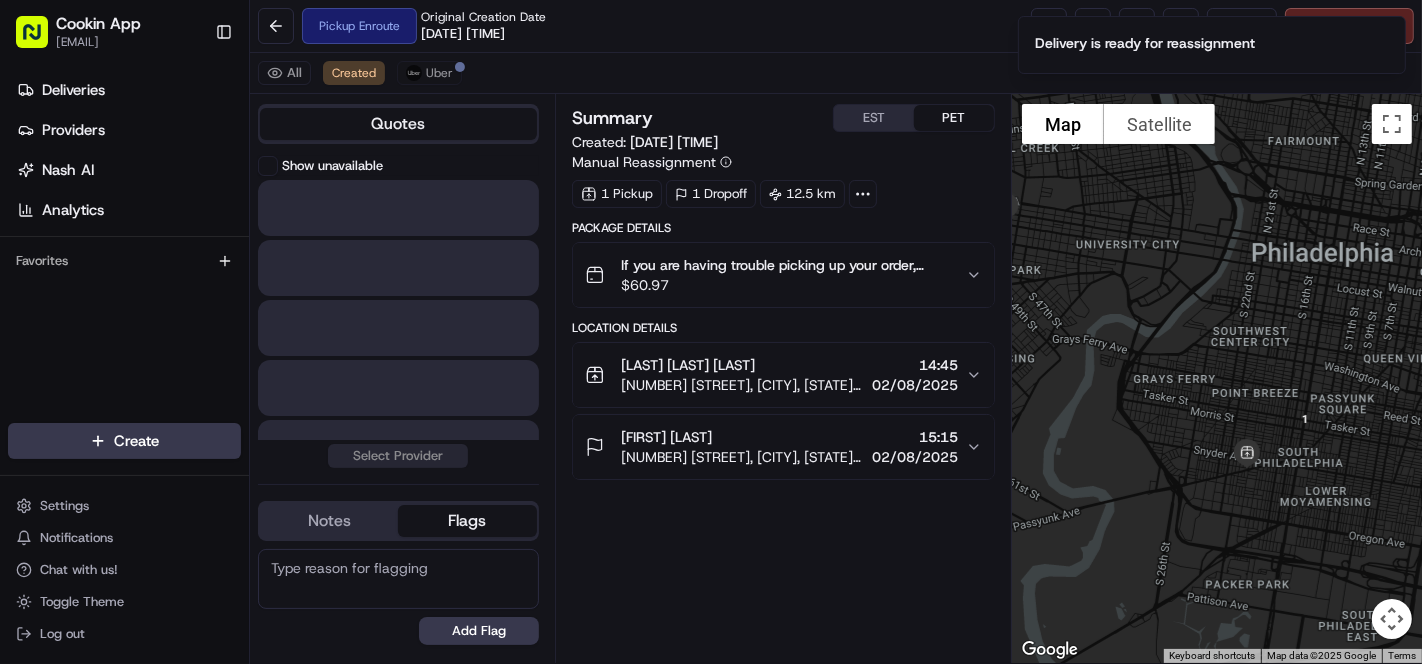 scroll, scrollTop: 0, scrollLeft: 0, axis: both 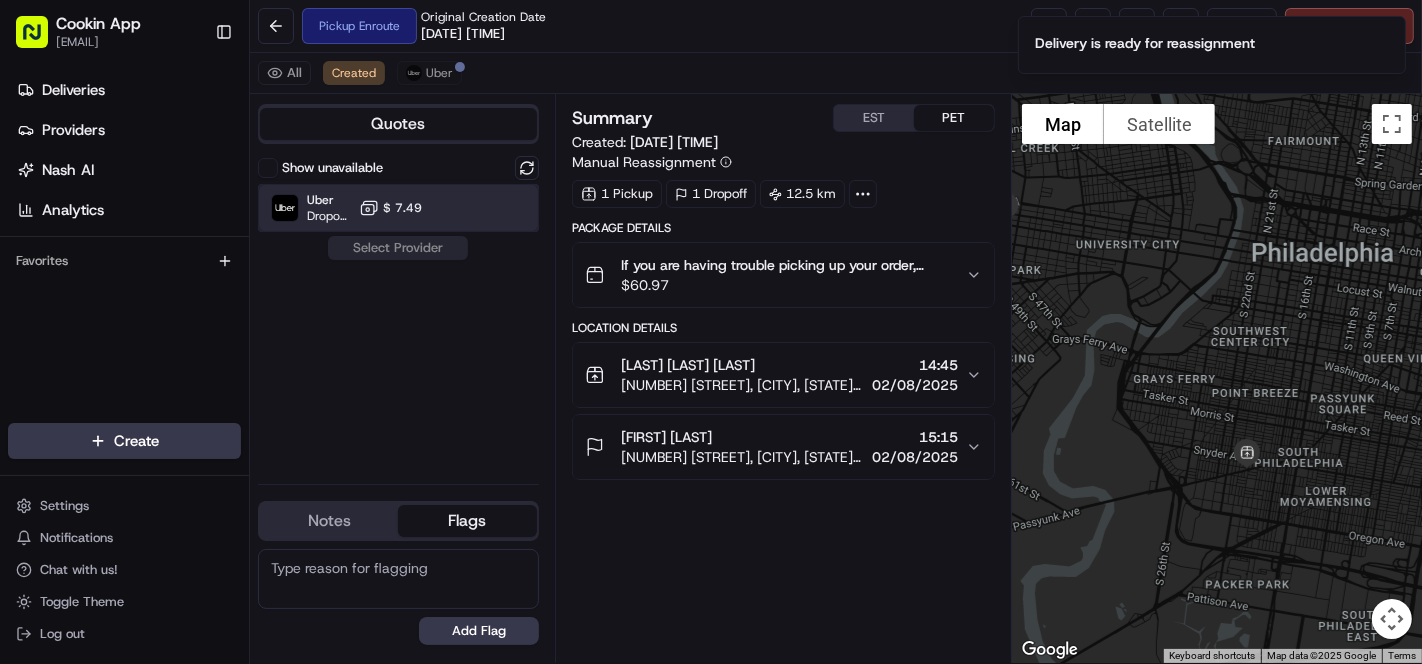 click on "Uber Dropoff ETA   1 hour $   7.49" at bounding box center [398, 208] 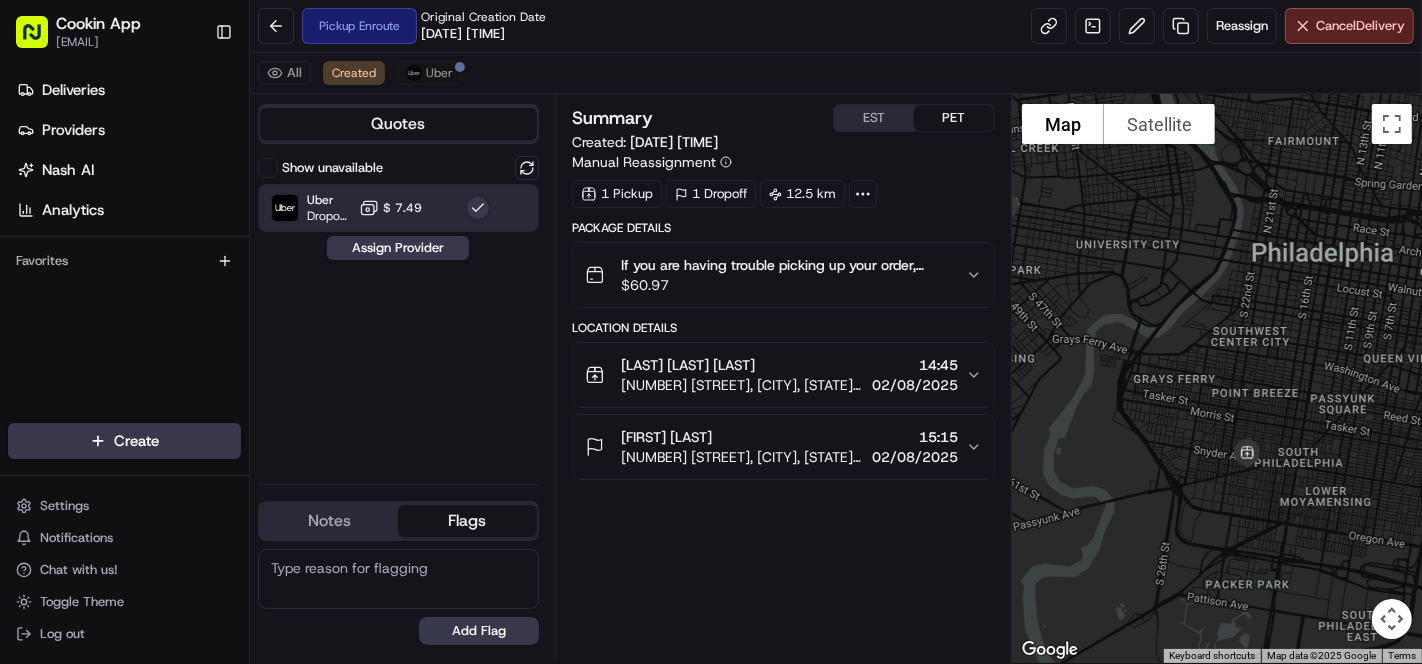 click on "$ 60.97" at bounding box center (785, 285) 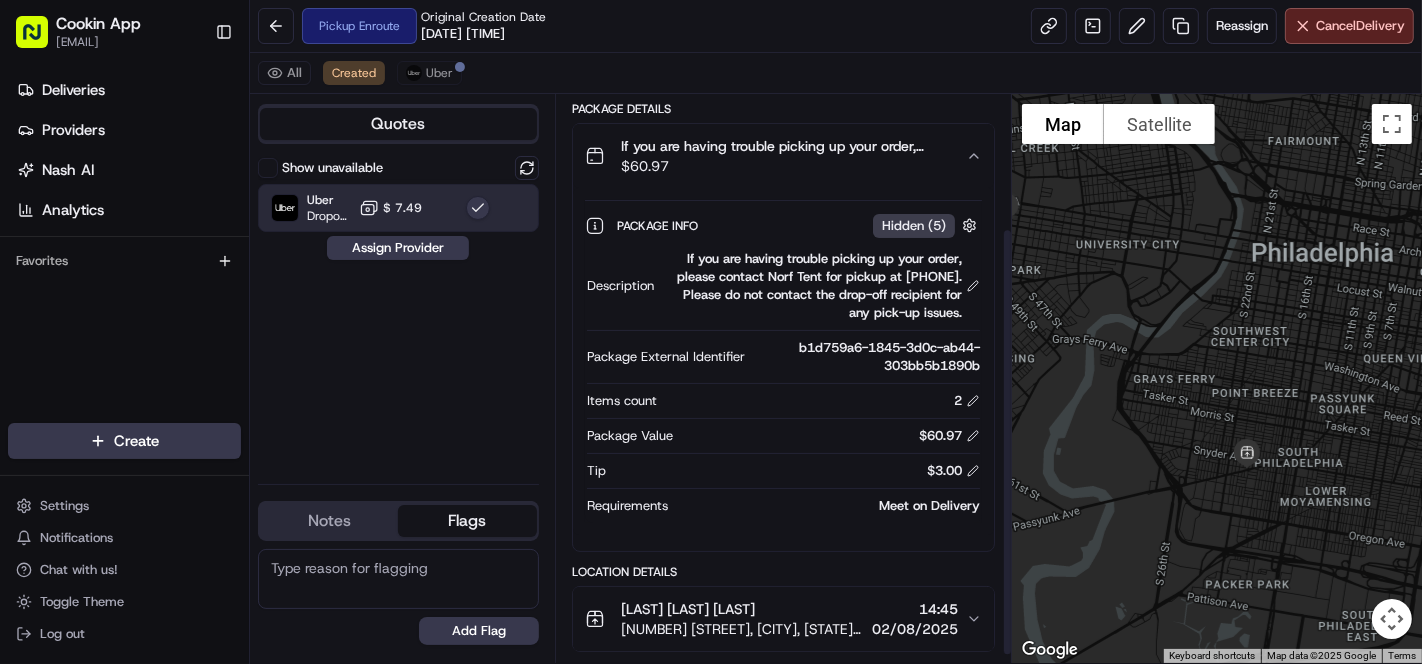 scroll, scrollTop: 185, scrollLeft: 0, axis: vertical 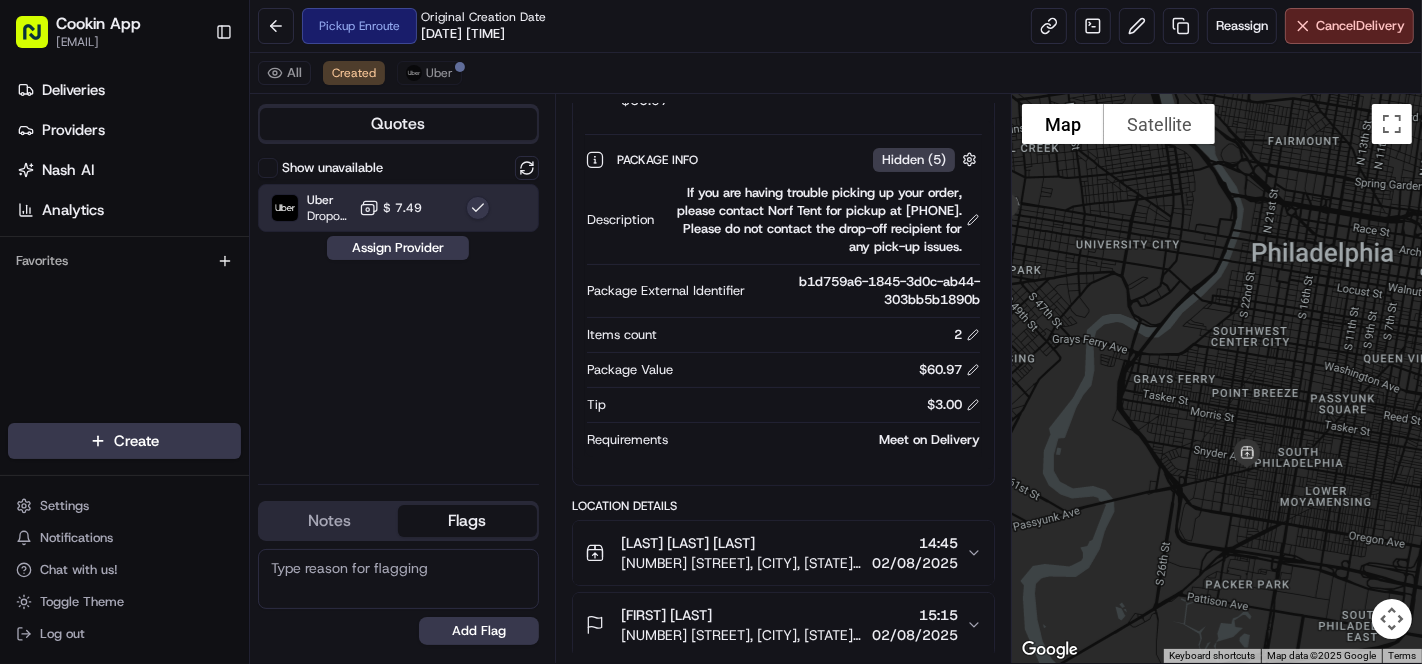 click on "Pickup Enroute Original Creation Date 08/02/2025 02:26 PM Reassign Cancel  Delivery" at bounding box center [836, 26] 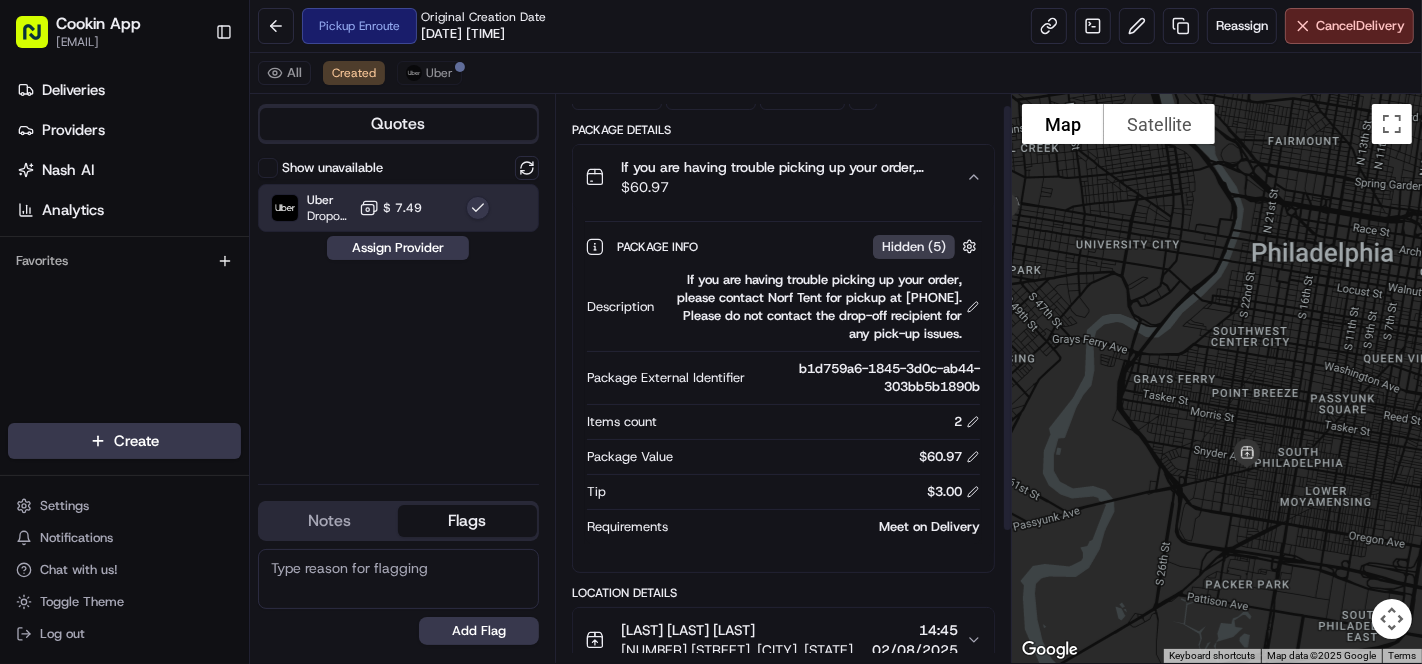 scroll, scrollTop: 0, scrollLeft: 0, axis: both 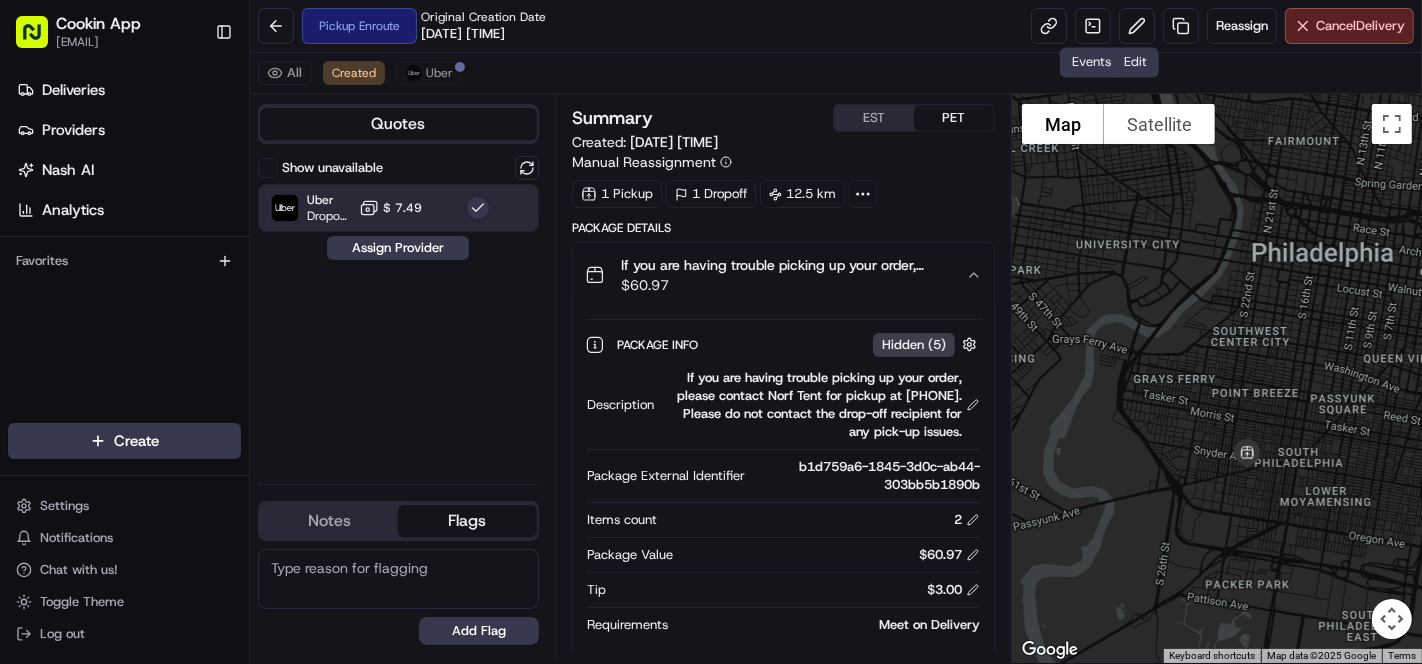 click at bounding box center (1137, 26) 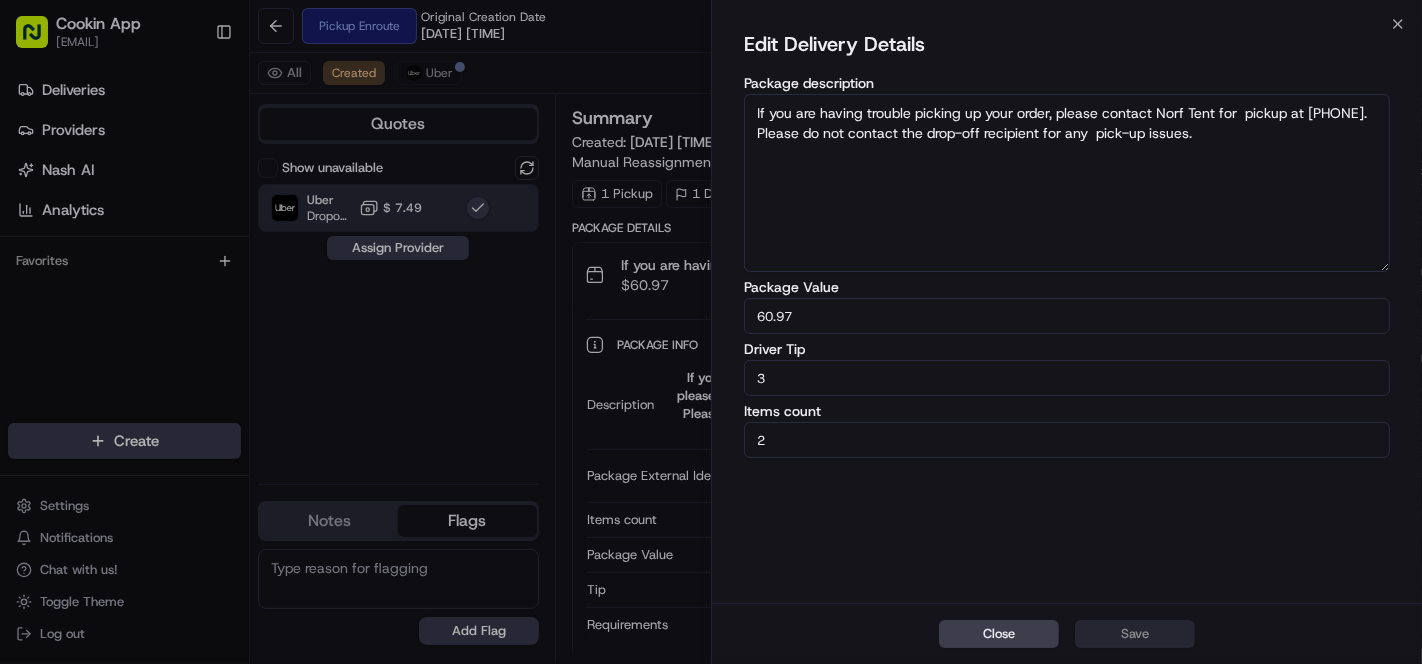 click on "3" at bounding box center (1067, 378) 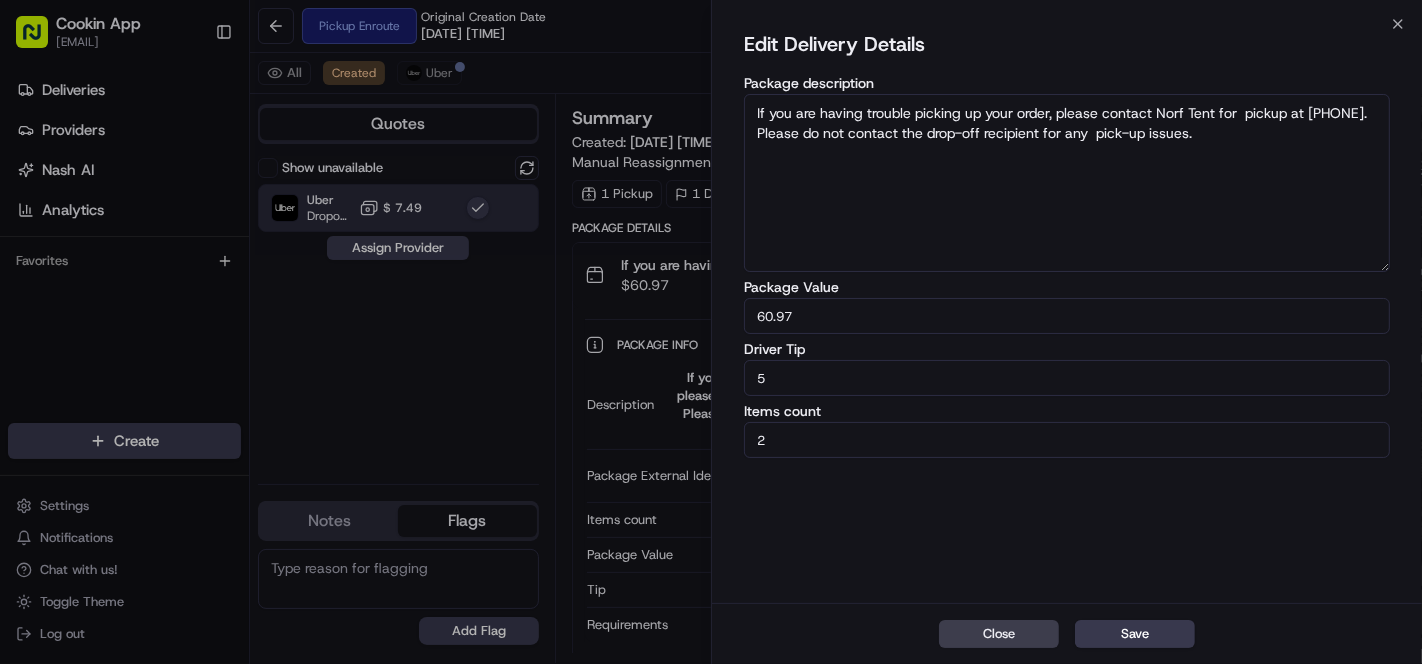 type on "5" 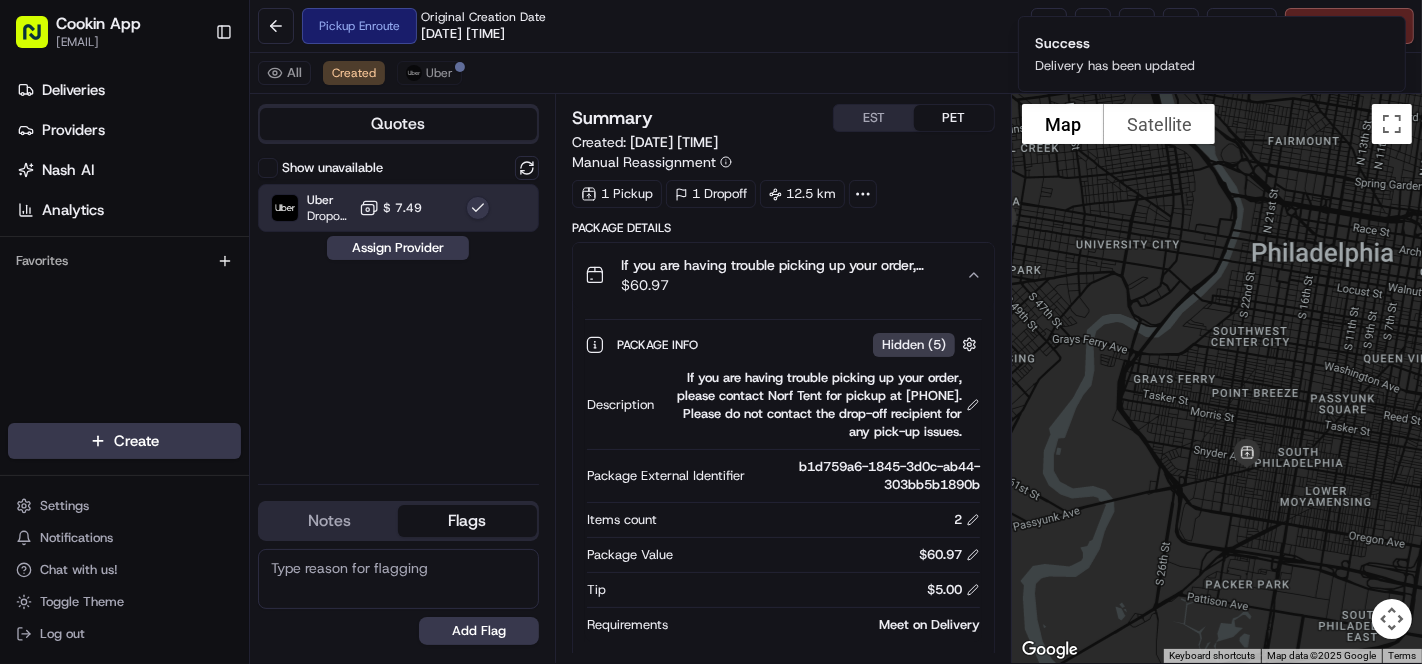 click on "Assign Provider" at bounding box center (398, 248) 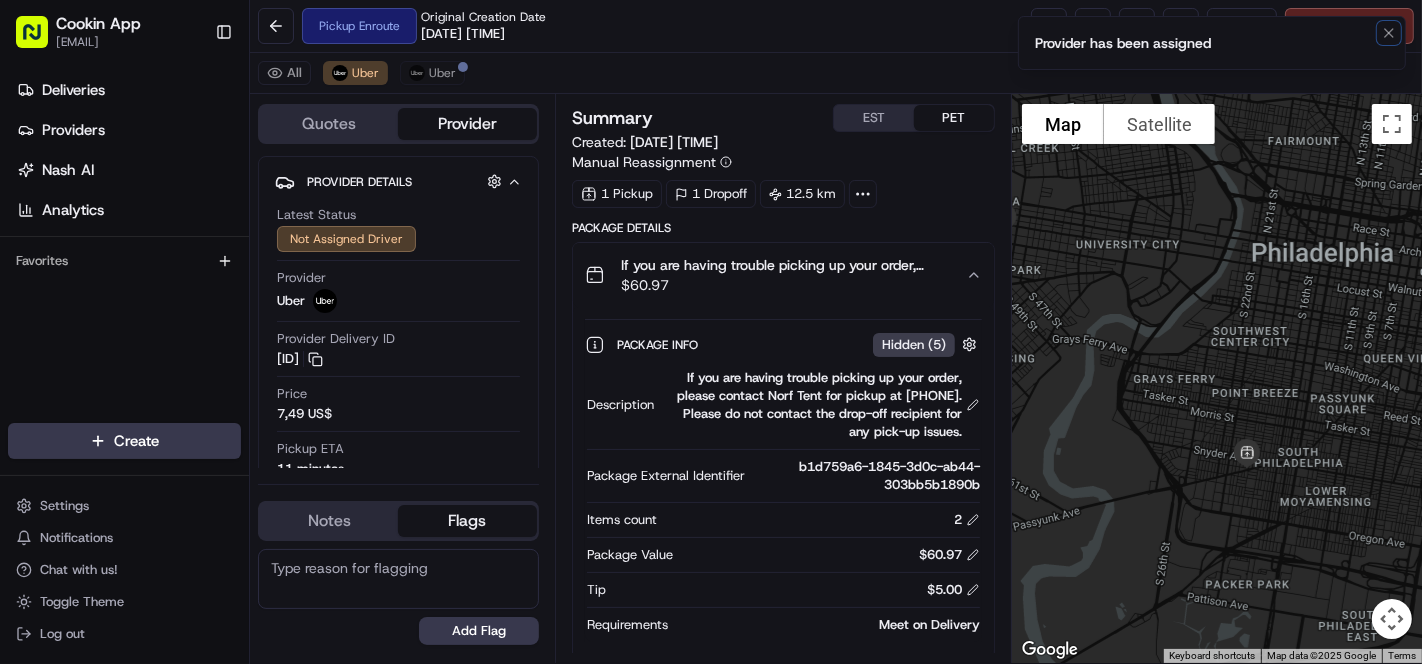 click 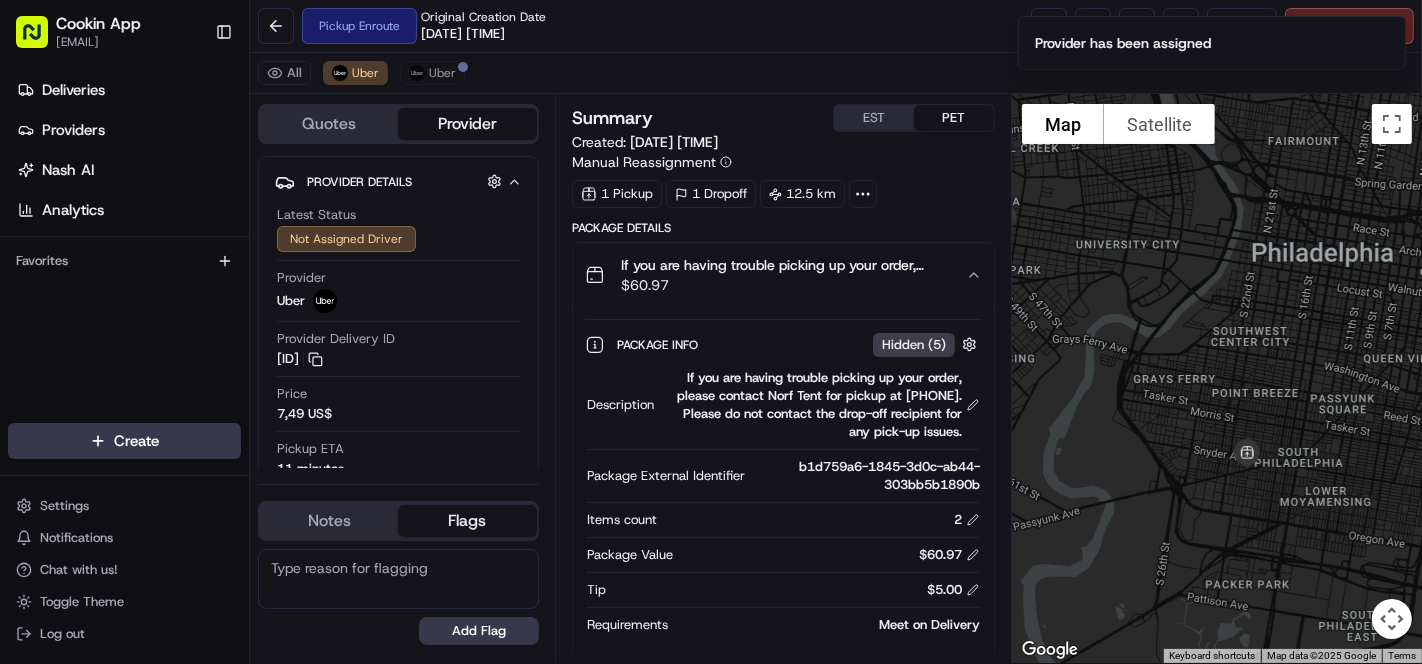 click on "Cancel  Delivery" at bounding box center [1360, 26] 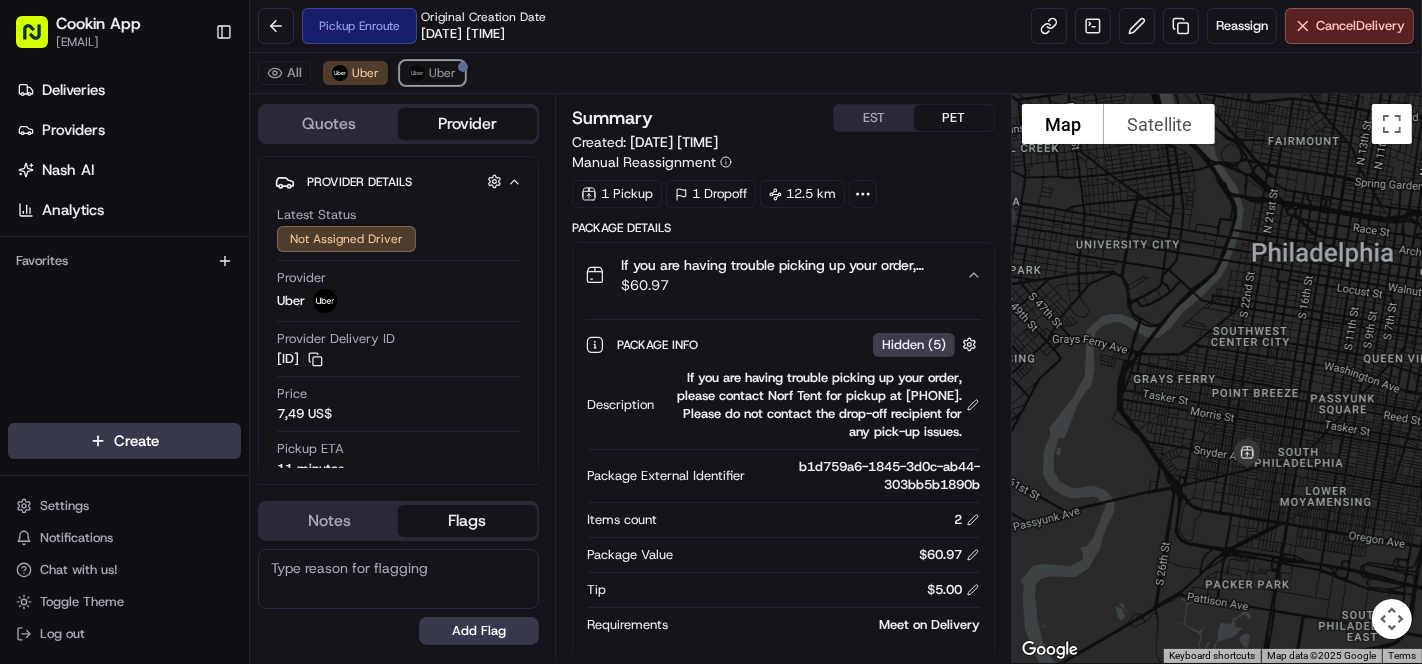 click on "Uber" at bounding box center (442, 73) 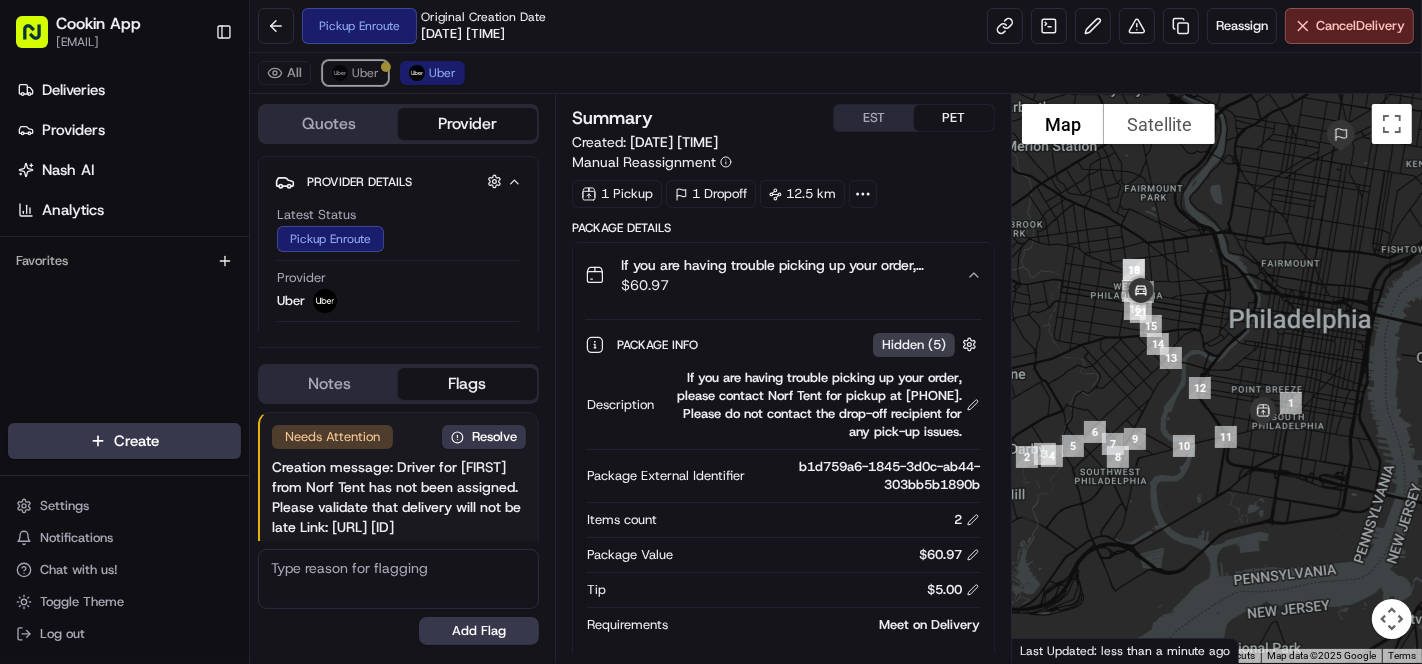 click at bounding box center [340, 73] 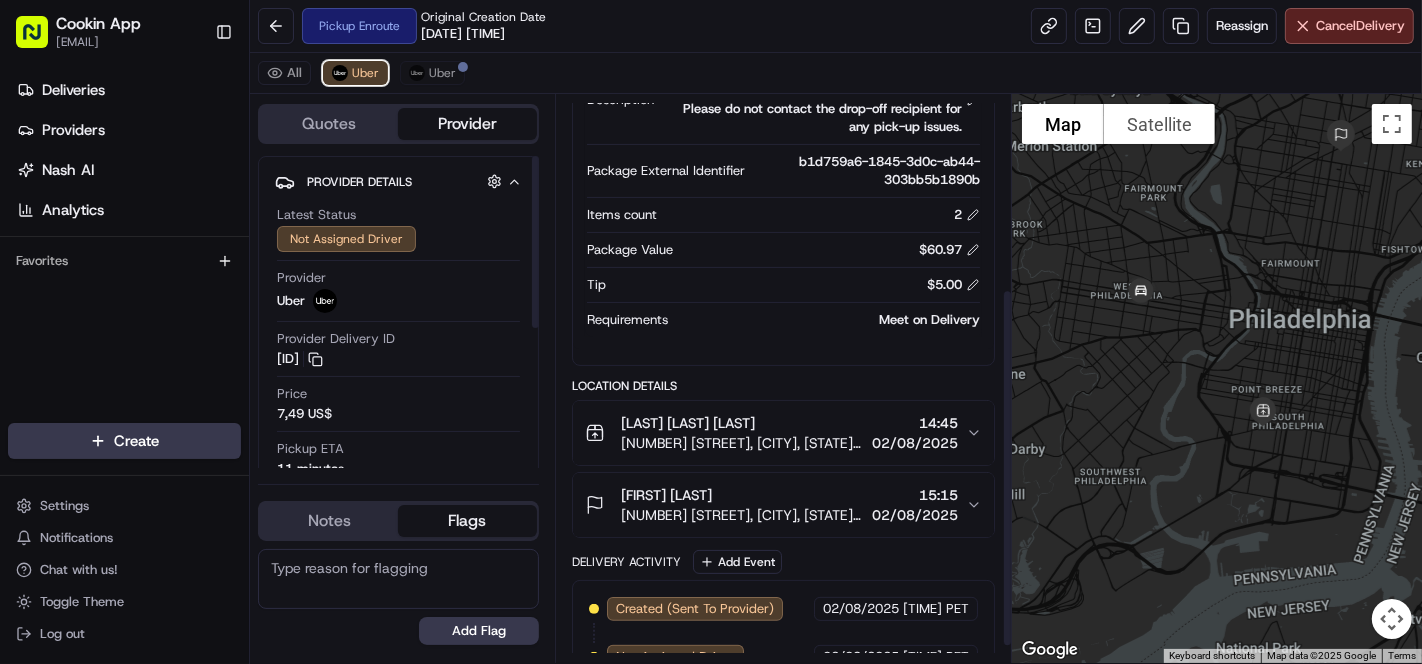 scroll, scrollTop: 332, scrollLeft: 0, axis: vertical 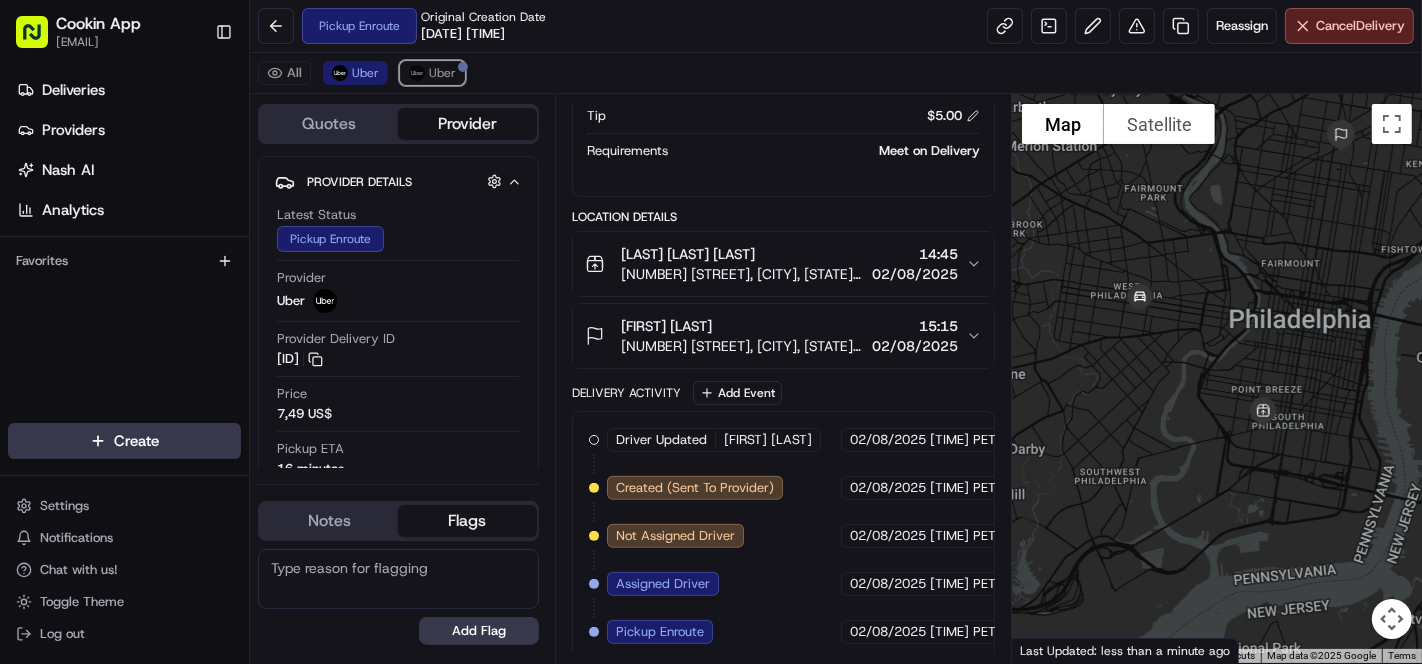 click on "Uber" at bounding box center [442, 73] 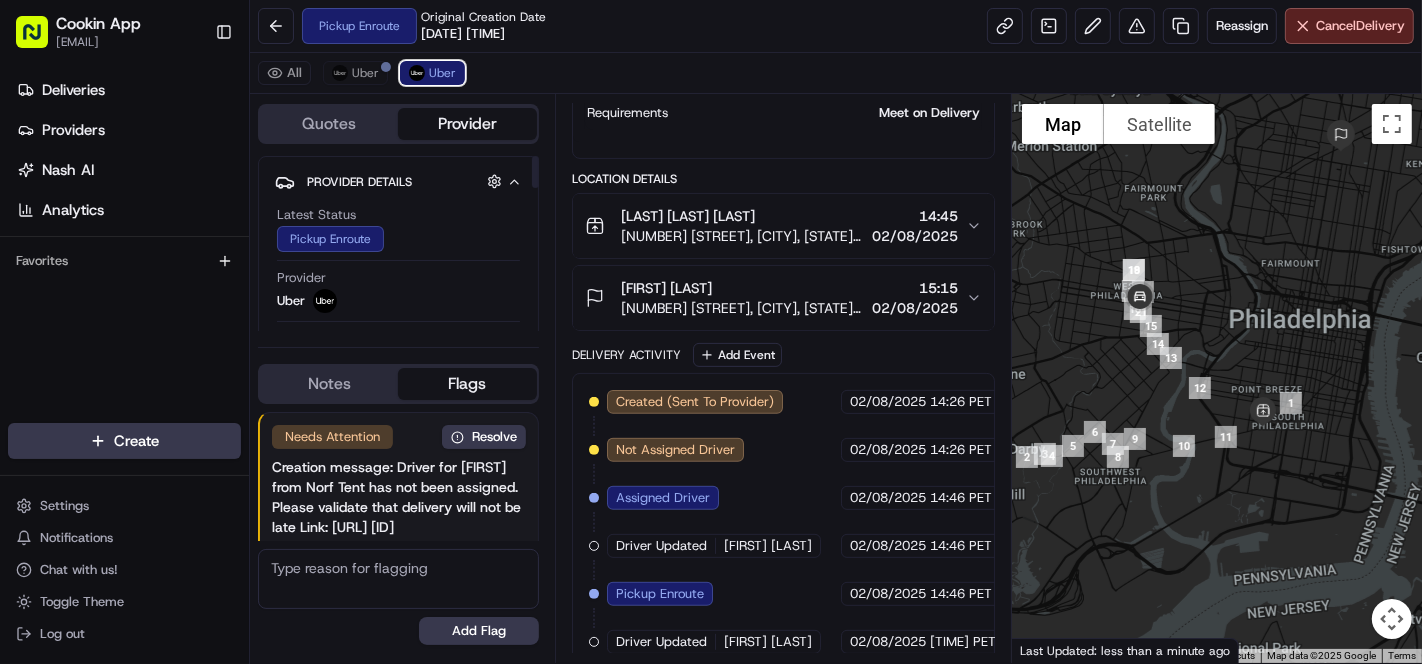 scroll, scrollTop: 522, scrollLeft: 0, axis: vertical 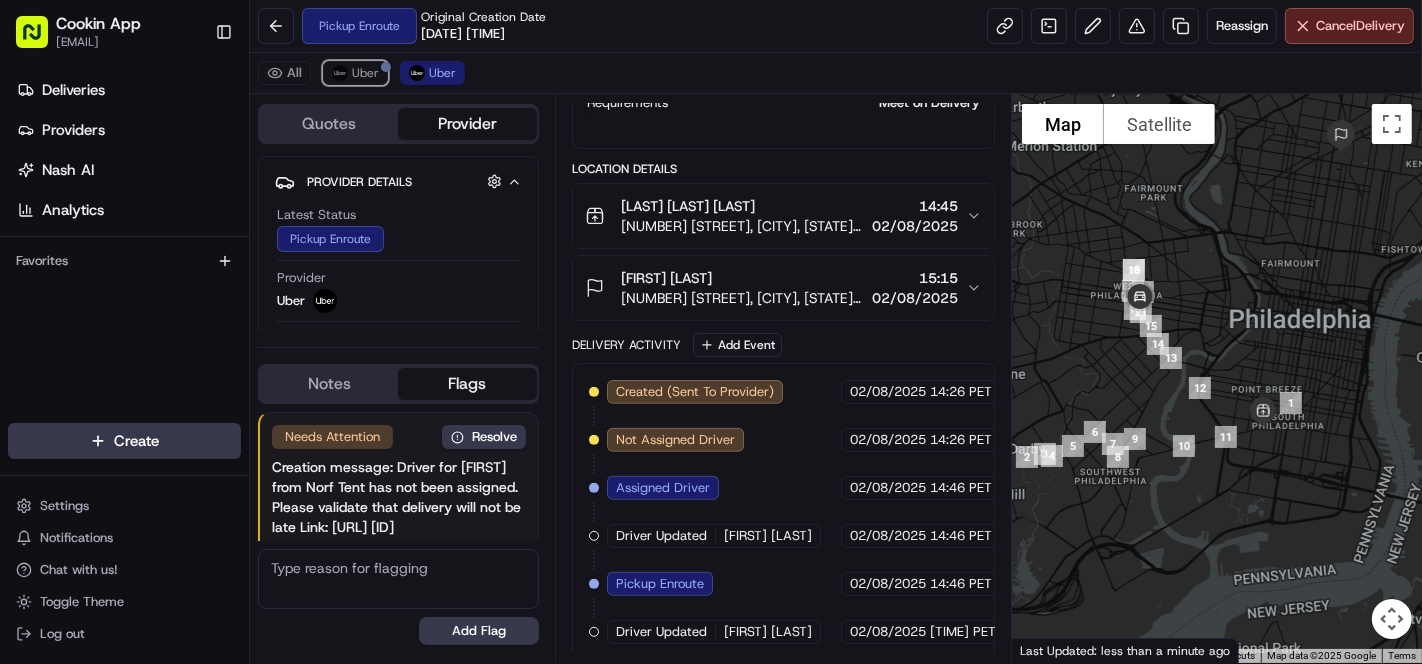 click on "Uber" at bounding box center (365, 73) 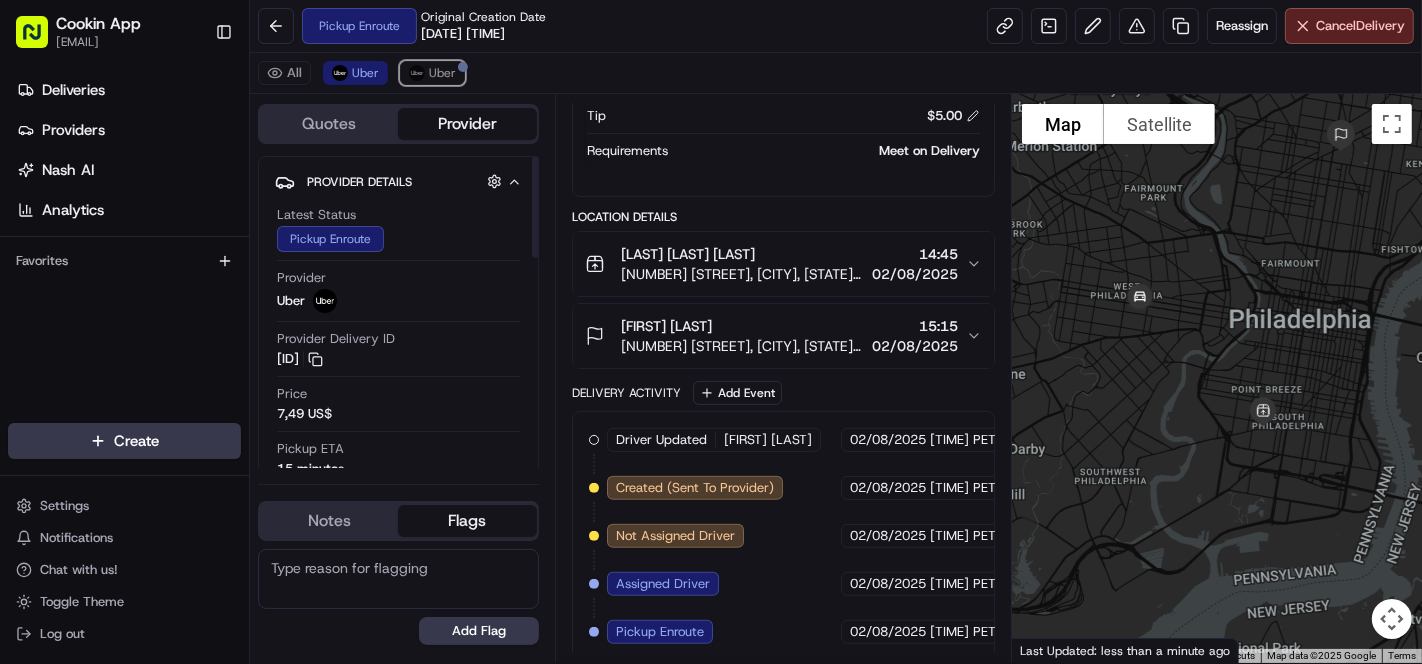 click on "Uber" at bounding box center (442, 73) 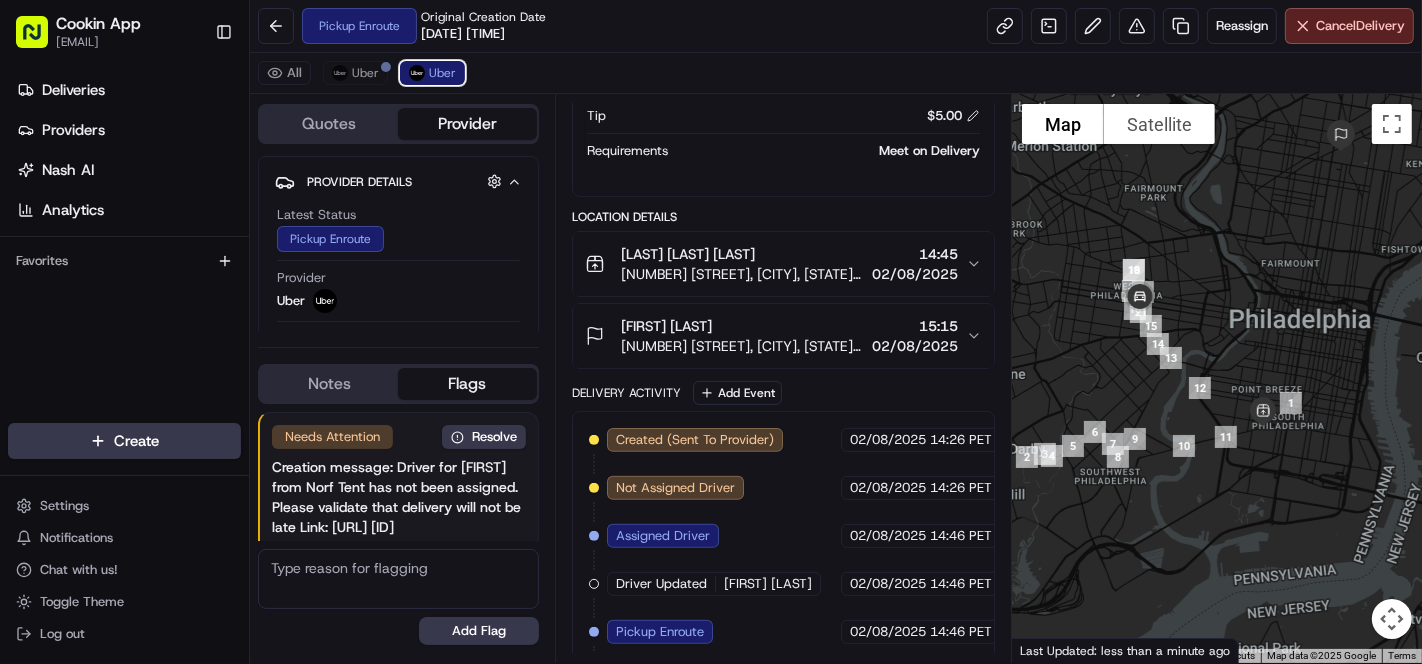 scroll, scrollTop: 522, scrollLeft: 0, axis: vertical 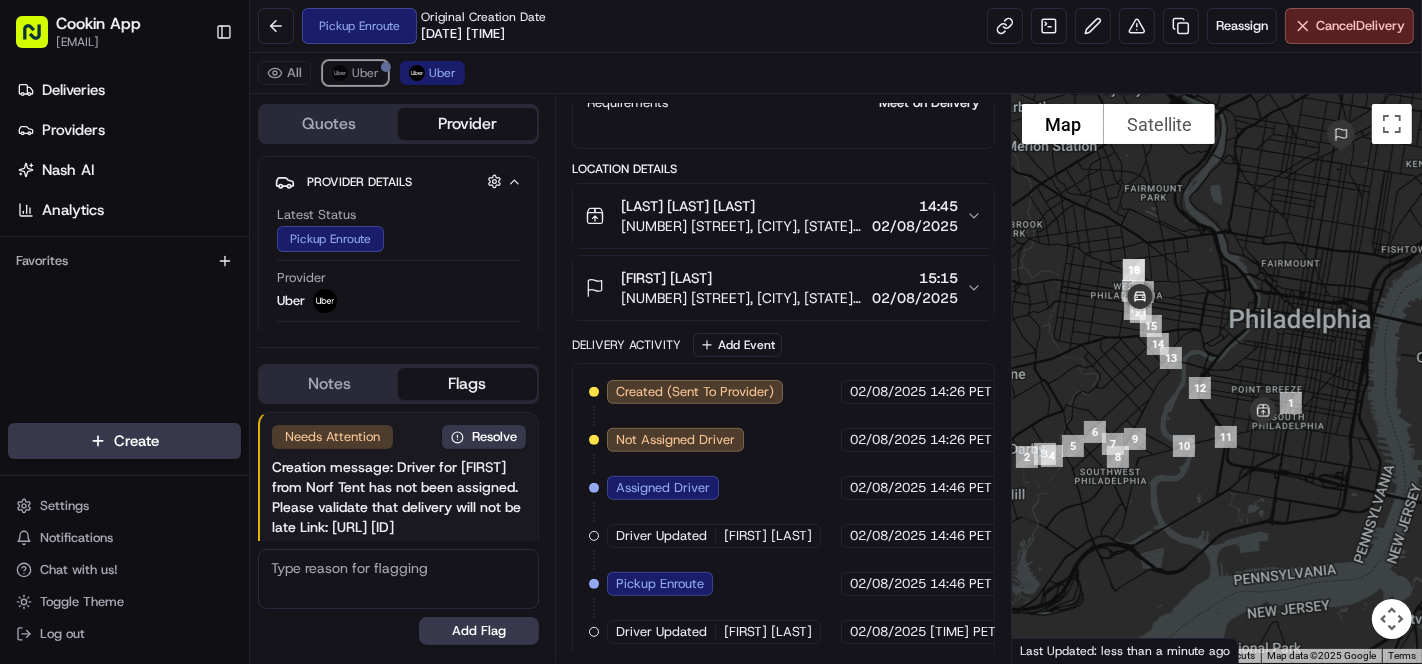 click on "Uber" at bounding box center [365, 73] 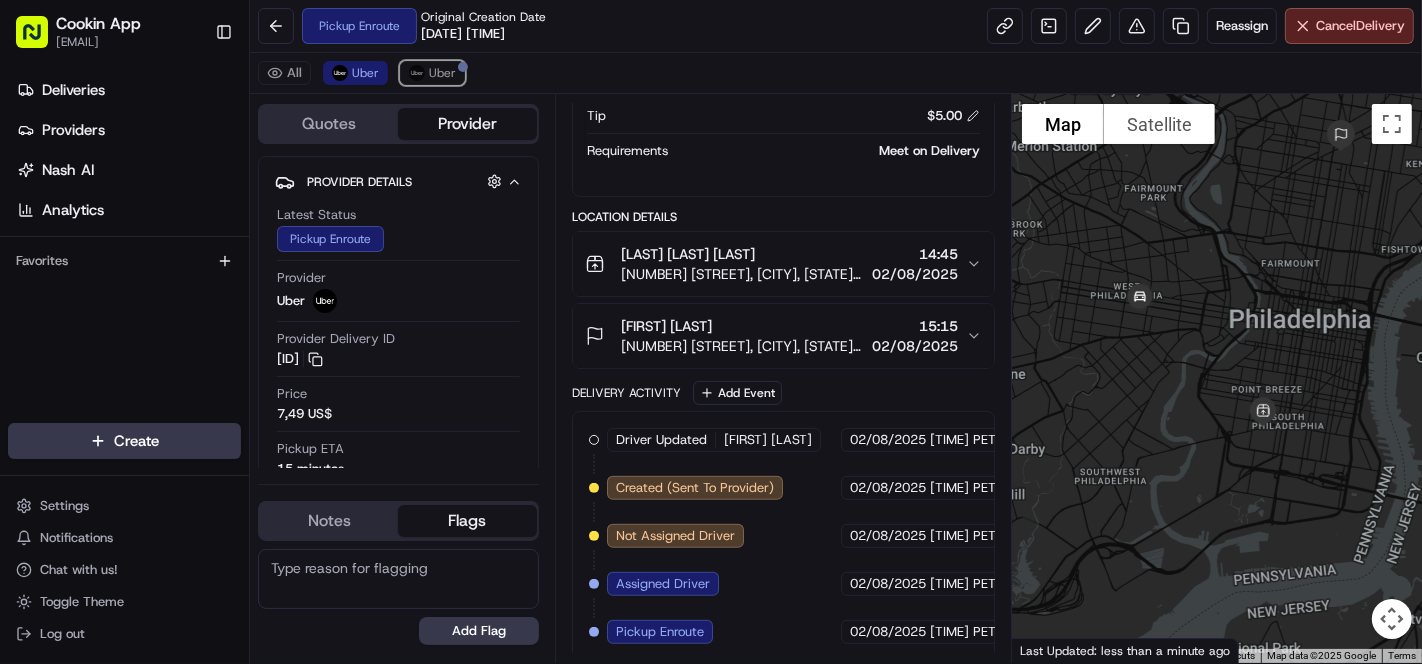 click on "Uber" at bounding box center [432, 73] 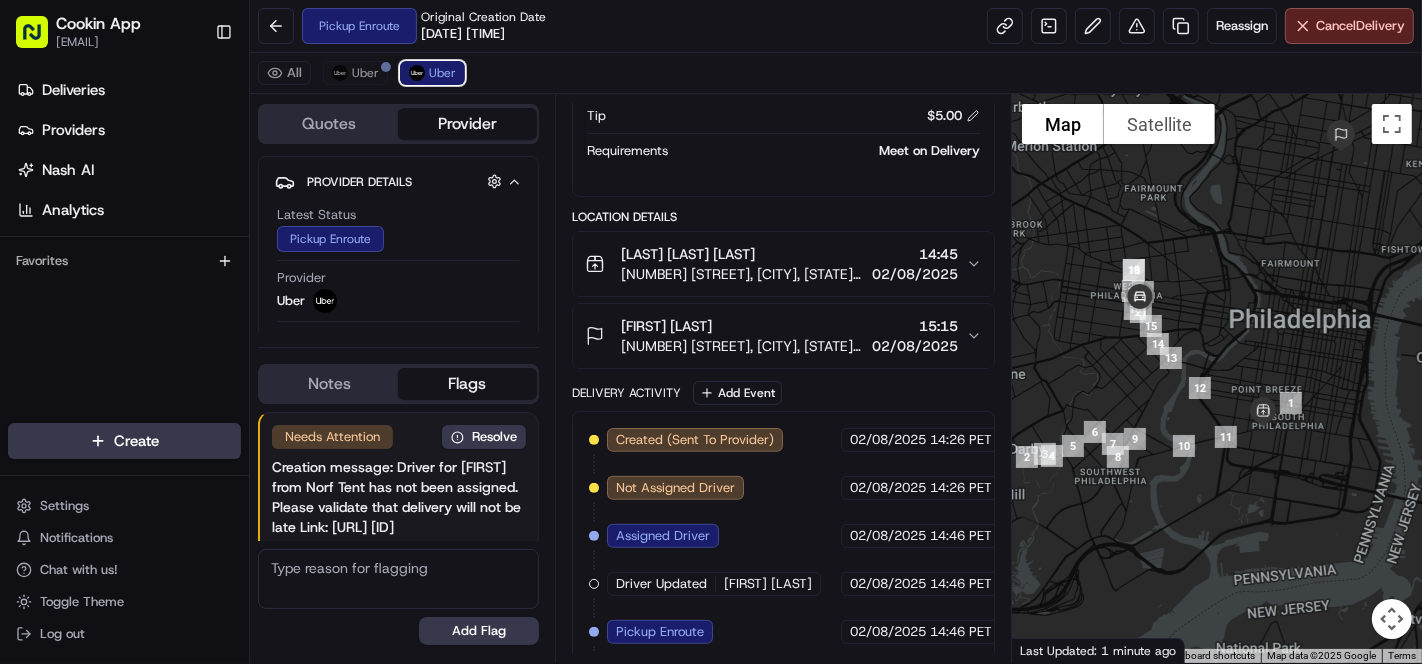 scroll, scrollTop: 522, scrollLeft: 0, axis: vertical 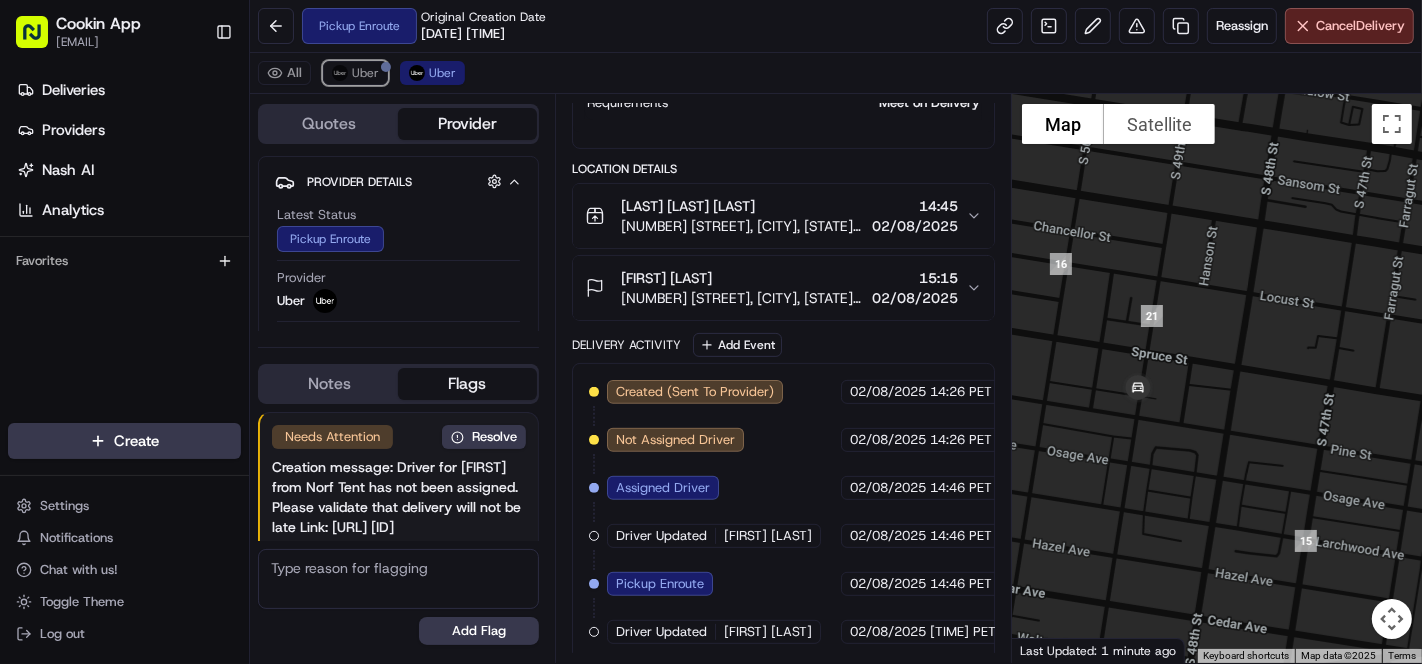 click at bounding box center [340, 73] 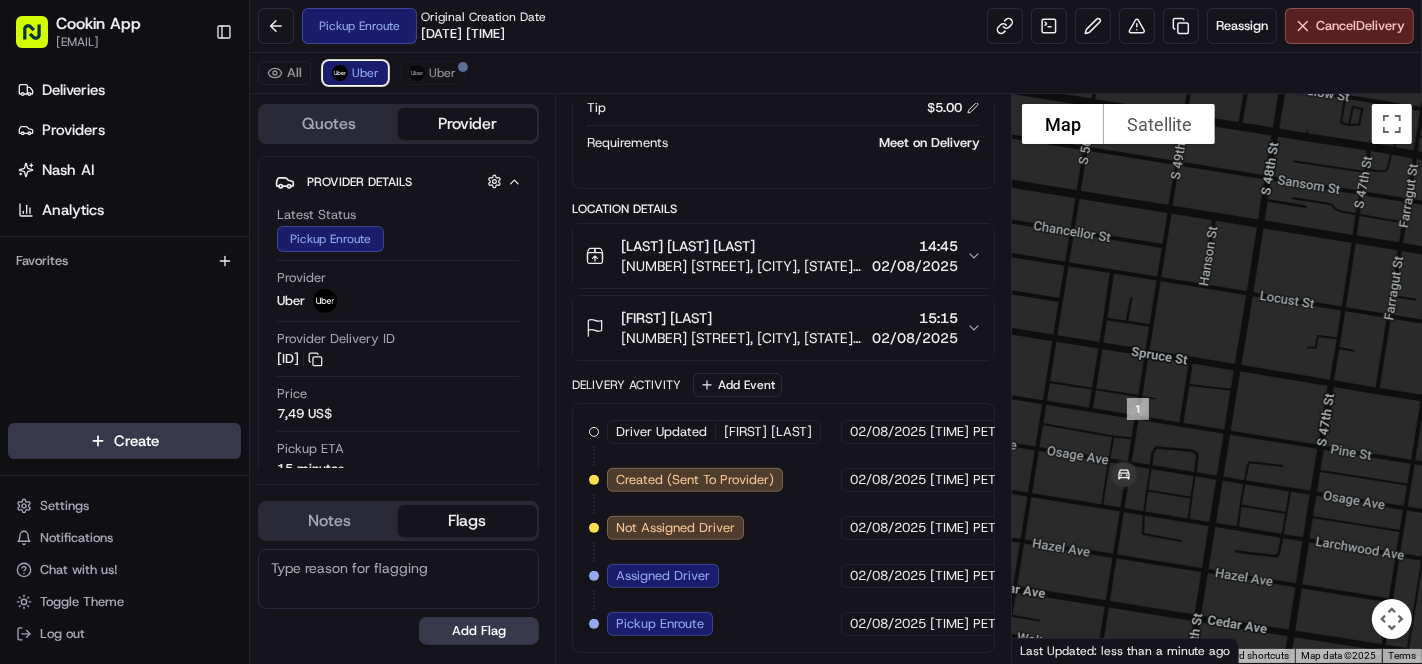 scroll, scrollTop: 474, scrollLeft: 0, axis: vertical 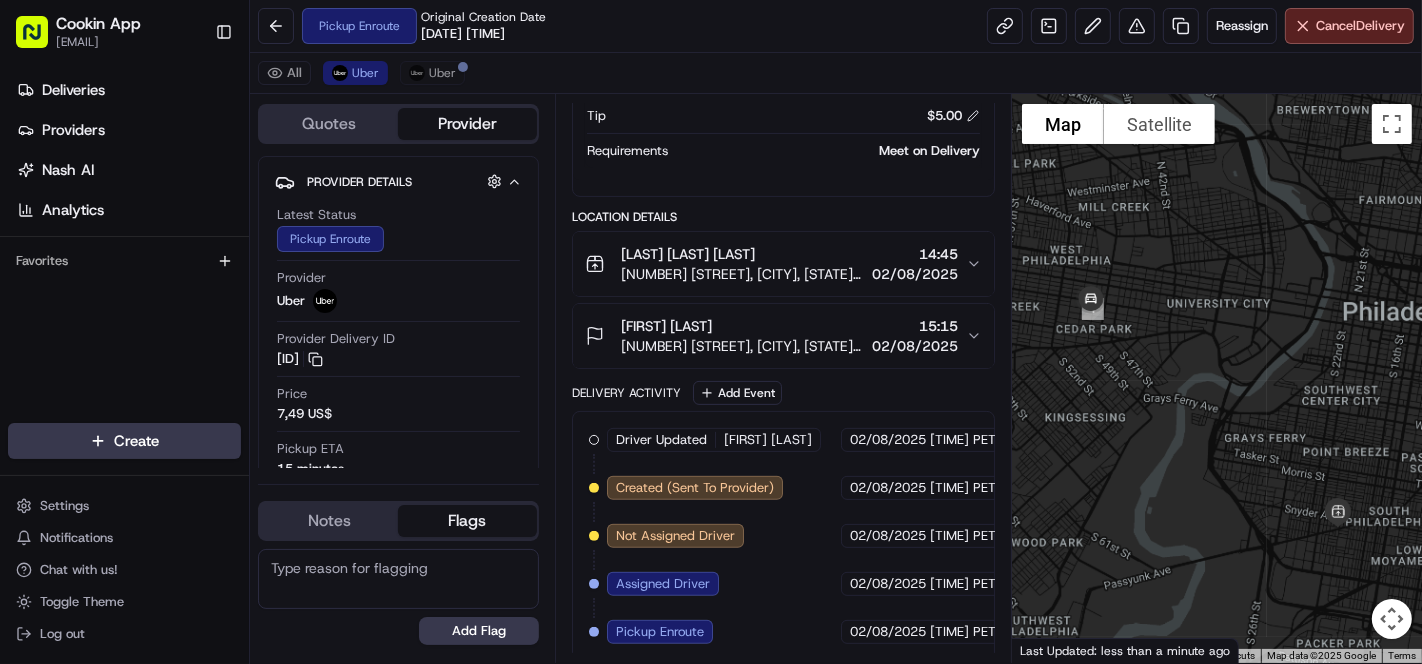drag, startPoint x: 1297, startPoint y: 539, endPoint x: 1162, endPoint y: 381, distance: 207.81963 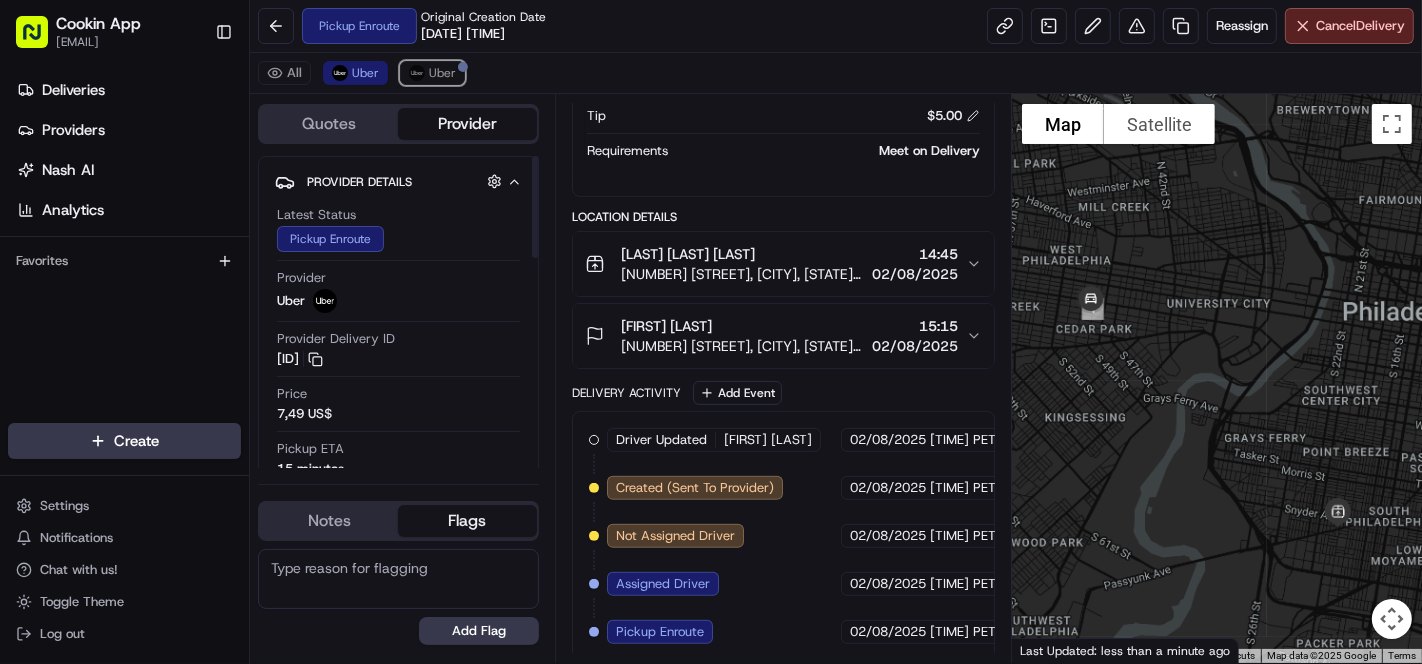 click on "Uber" at bounding box center [442, 73] 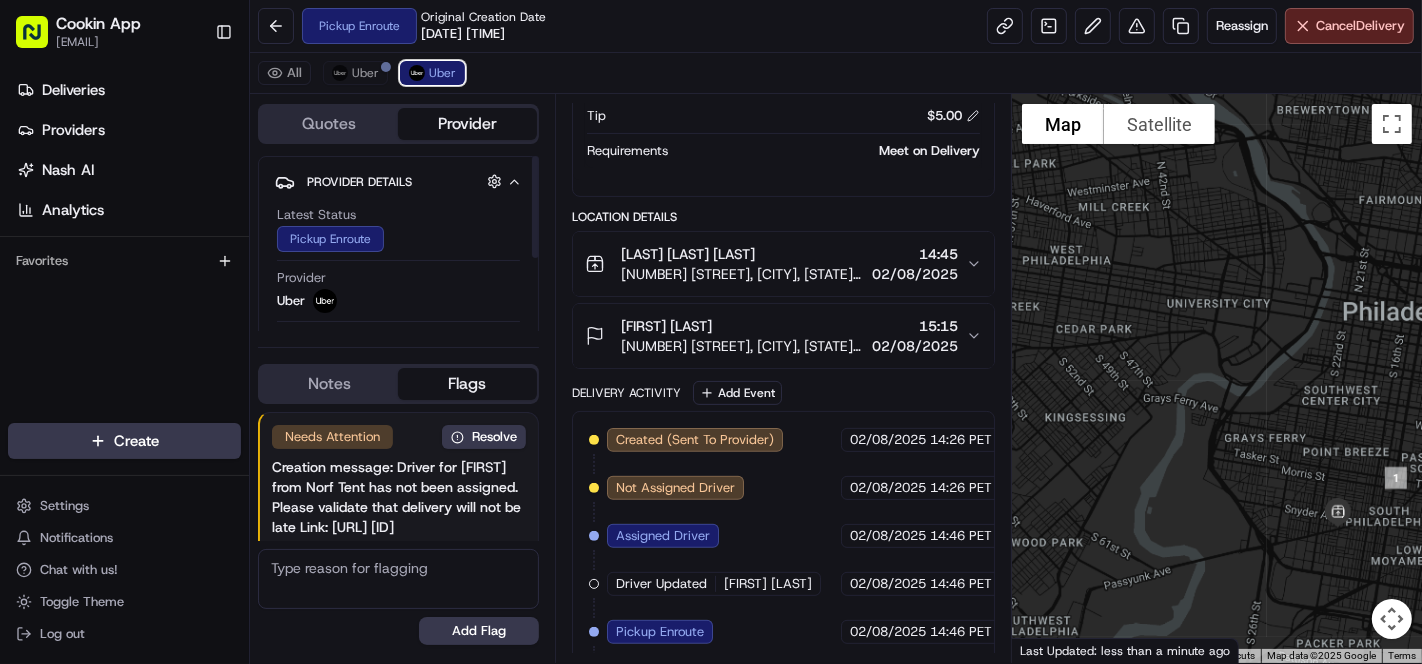 scroll, scrollTop: 522, scrollLeft: 0, axis: vertical 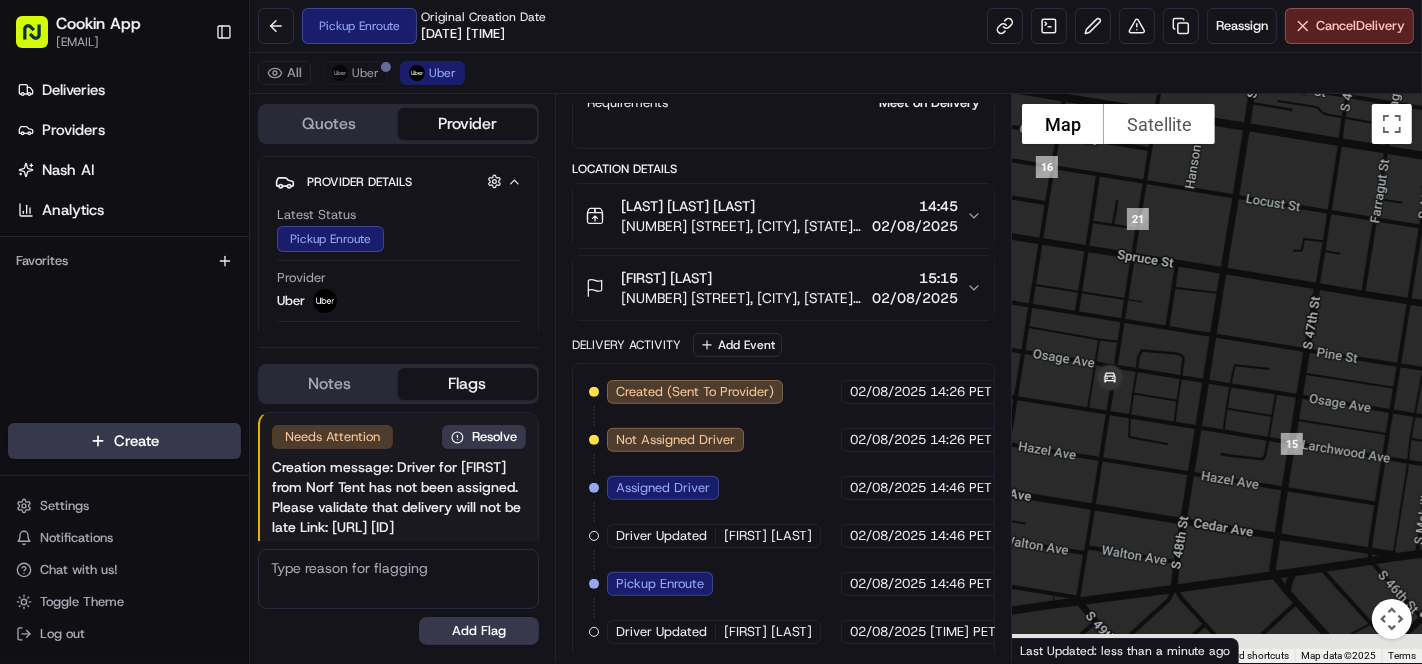 drag, startPoint x: 1121, startPoint y: 483, endPoint x: 1205, endPoint y: 281, distance: 218.76929 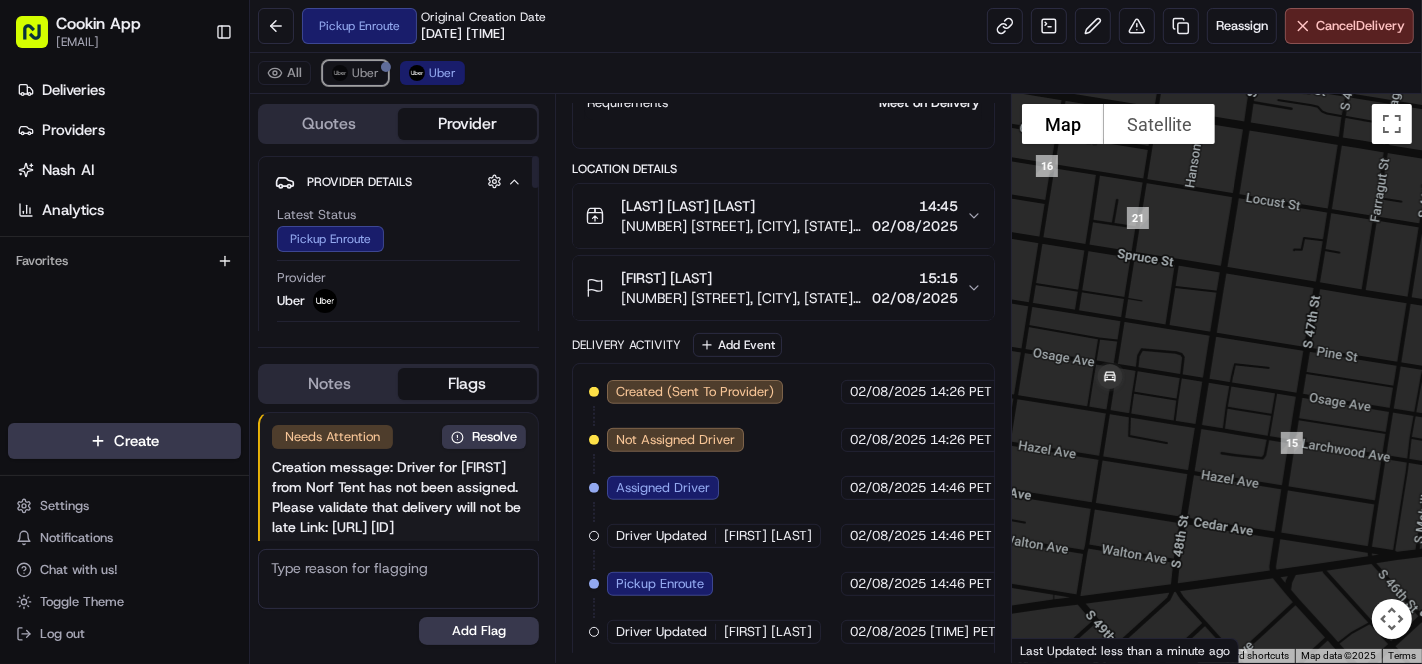 click on "Uber" at bounding box center (355, 73) 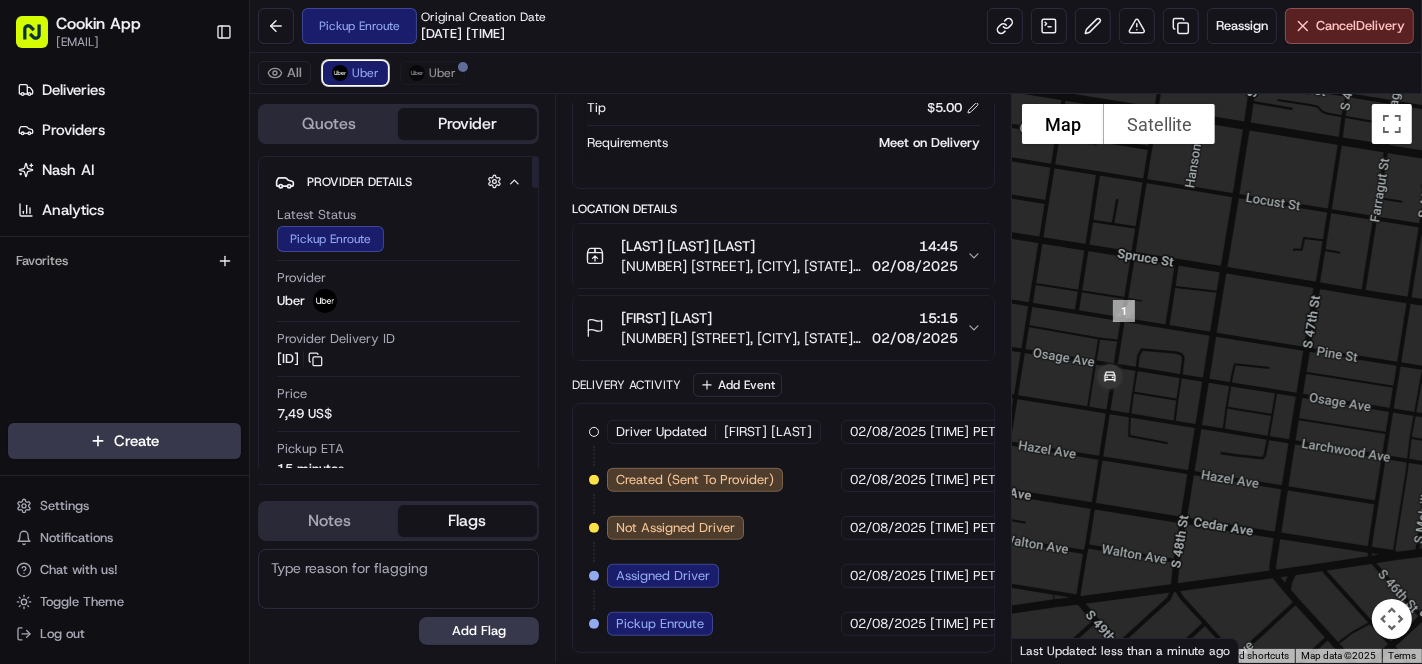 scroll, scrollTop: 474, scrollLeft: 0, axis: vertical 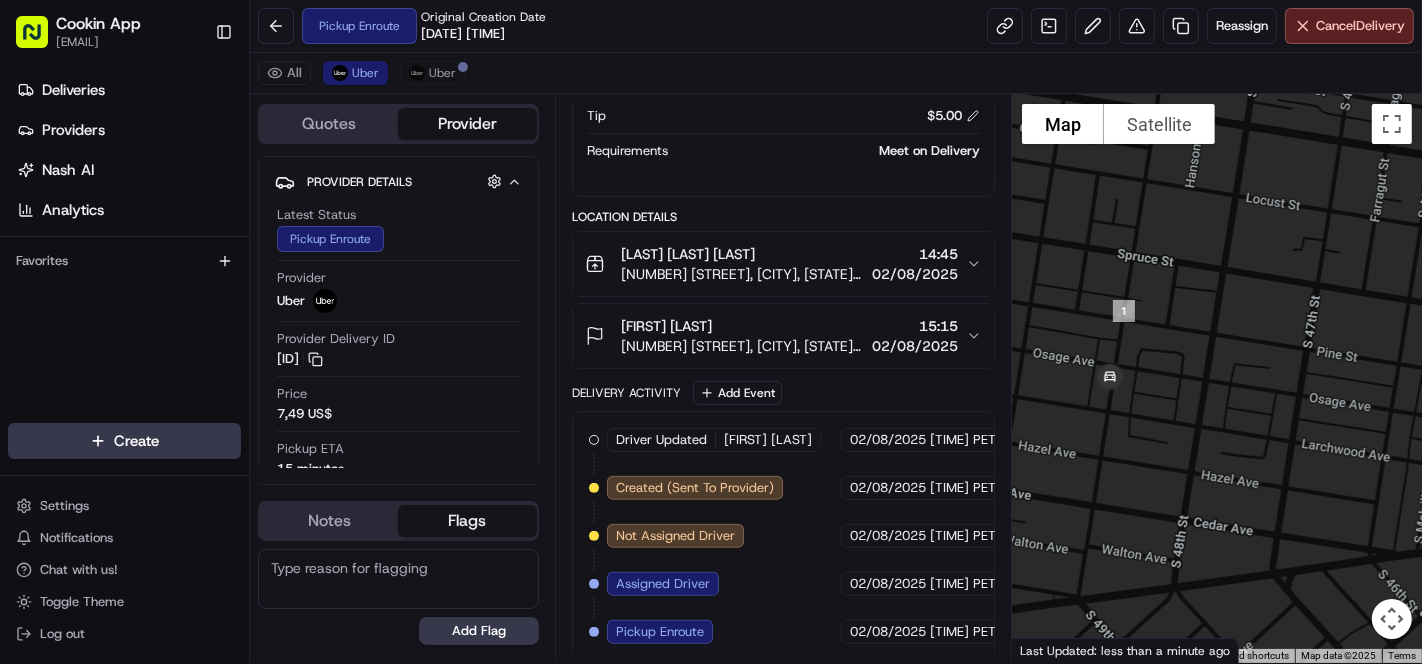 click on "Cancel  Delivery" at bounding box center (1360, 26) 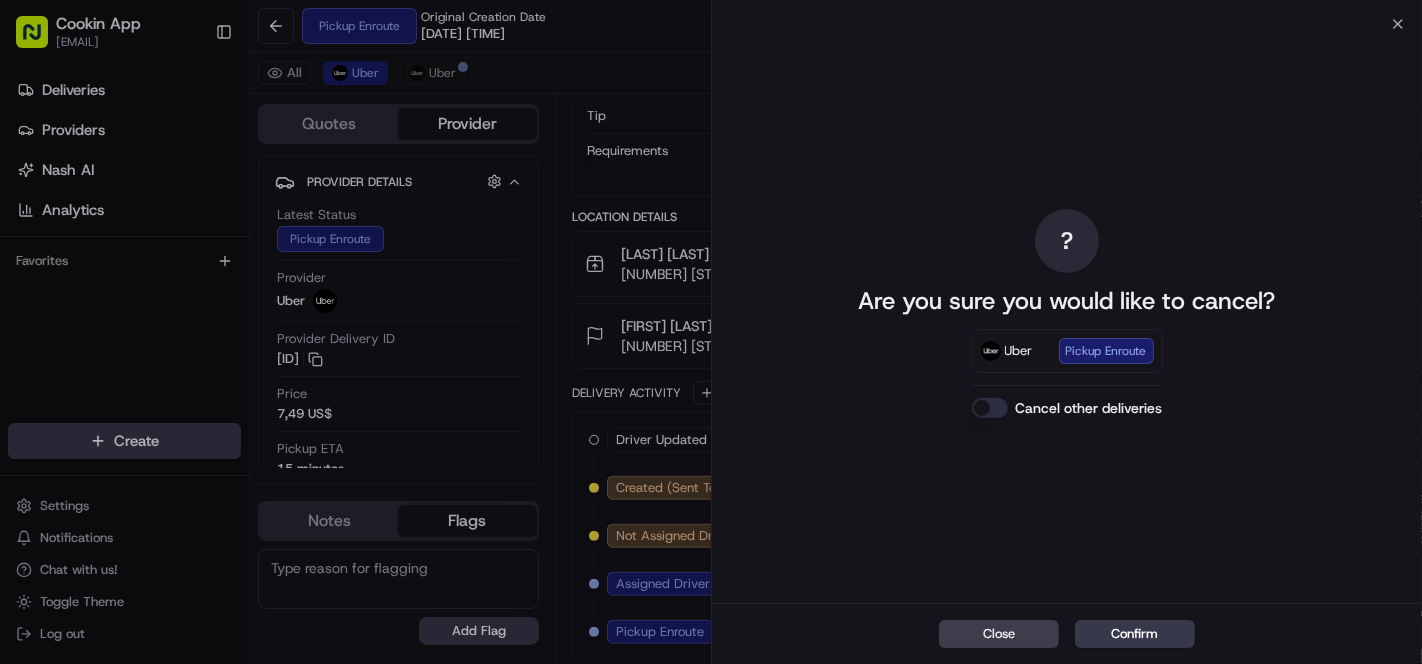 click on "Confirm" at bounding box center [1135, 634] 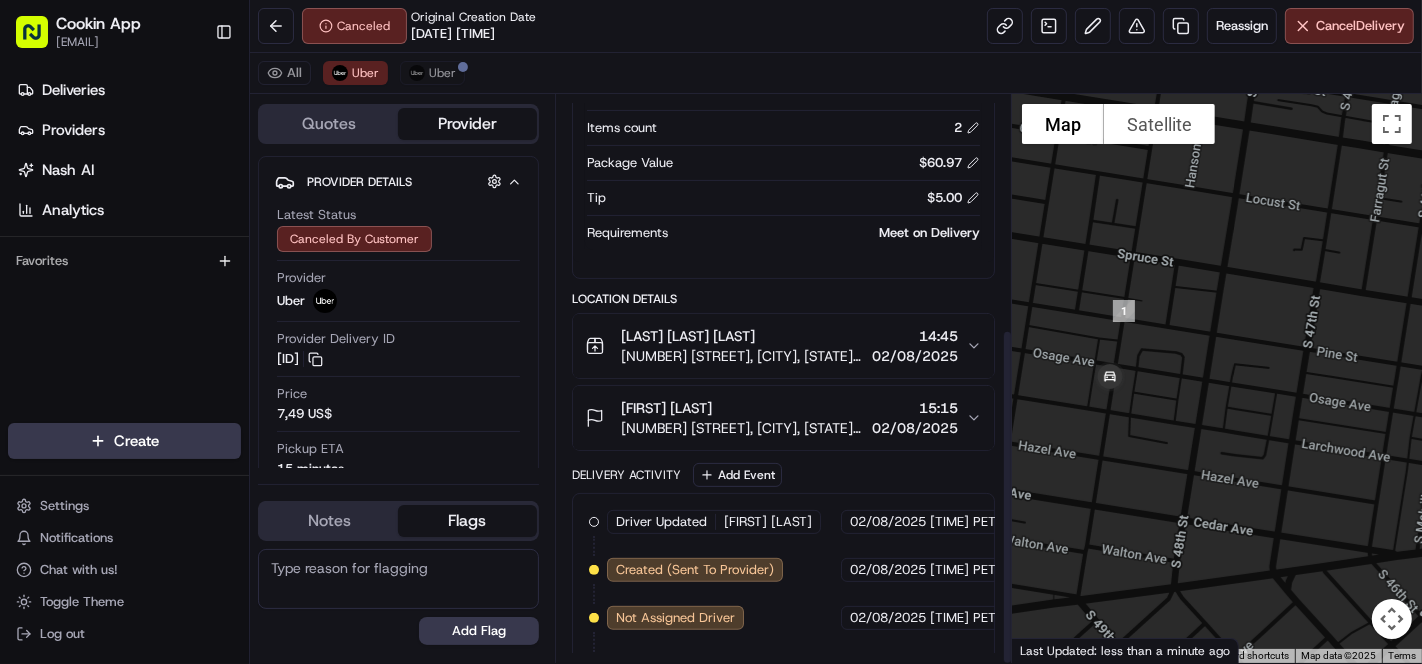scroll, scrollTop: 522, scrollLeft: 0, axis: vertical 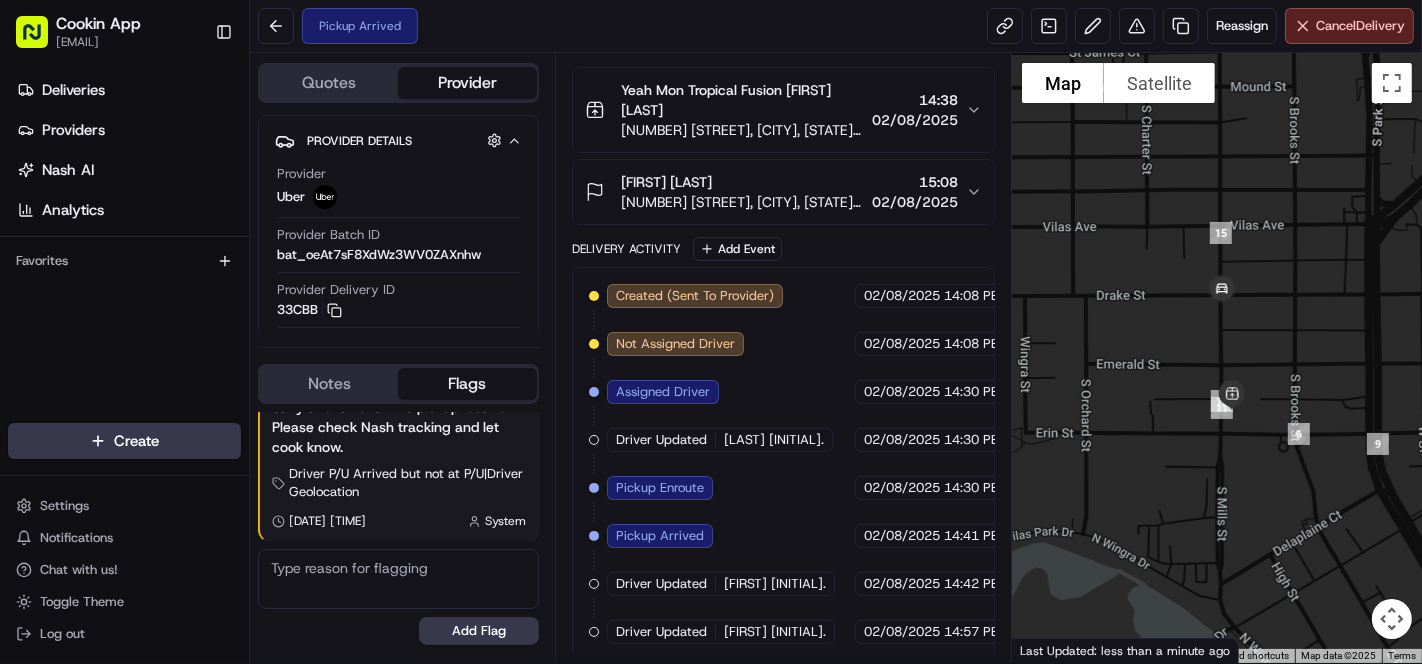 drag, startPoint x: 1302, startPoint y: 381, endPoint x: 1276, endPoint y: 337, distance: 51.10773 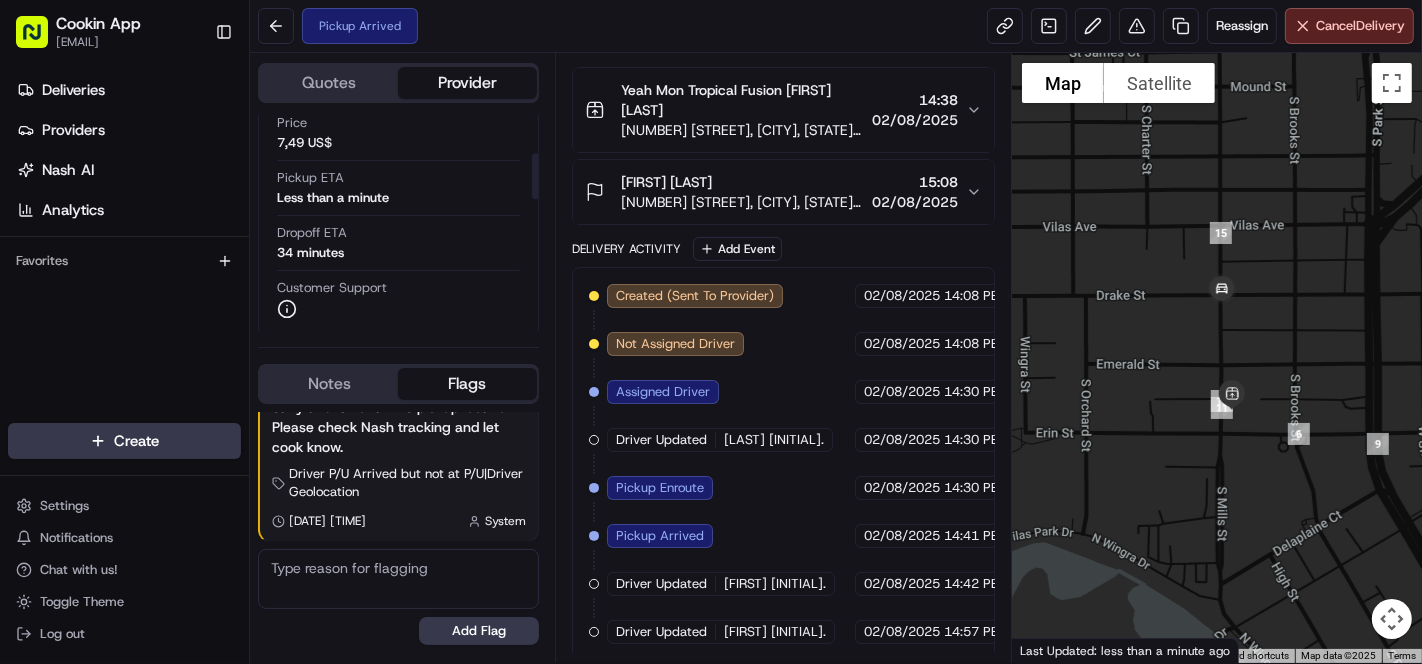 scroll, scrollTop: 111, scrollLeft: 0, axis: vertical 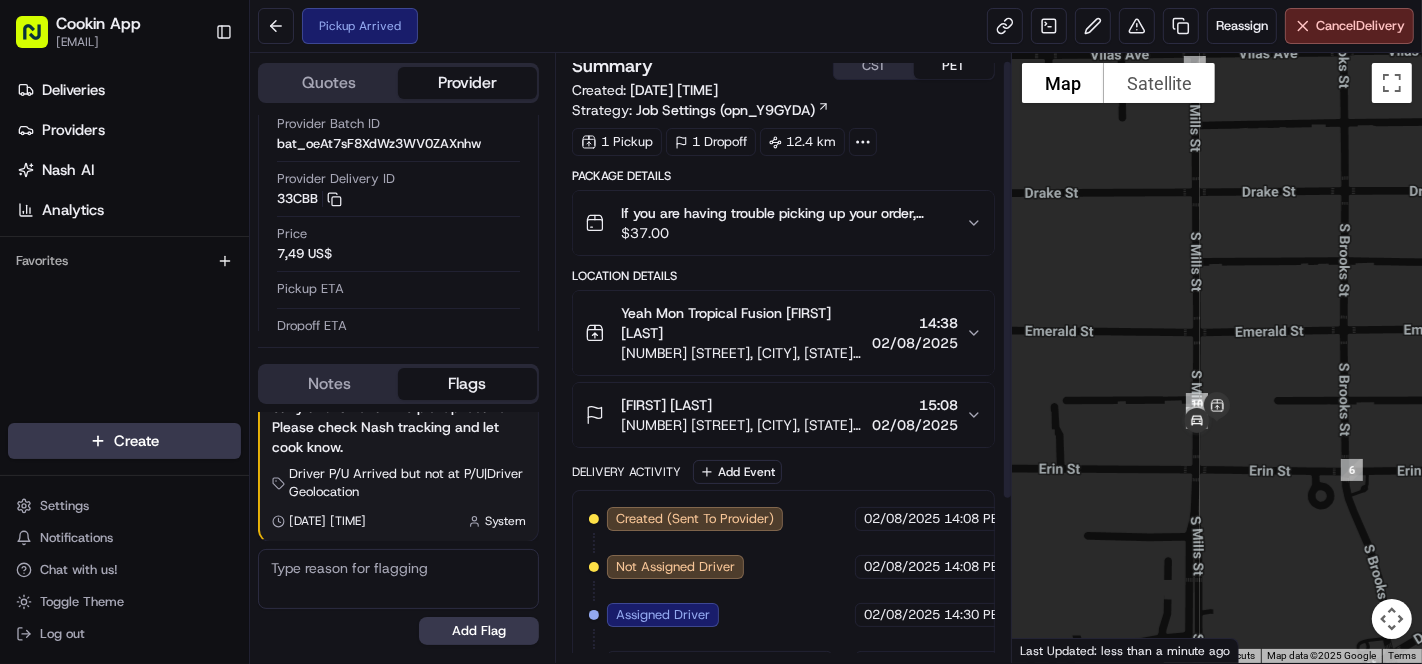 click on "[NUMBER] [STREET], [CITY], [STATE] [ZIP], [COUNTRY]" at bounding box center [742, 425] 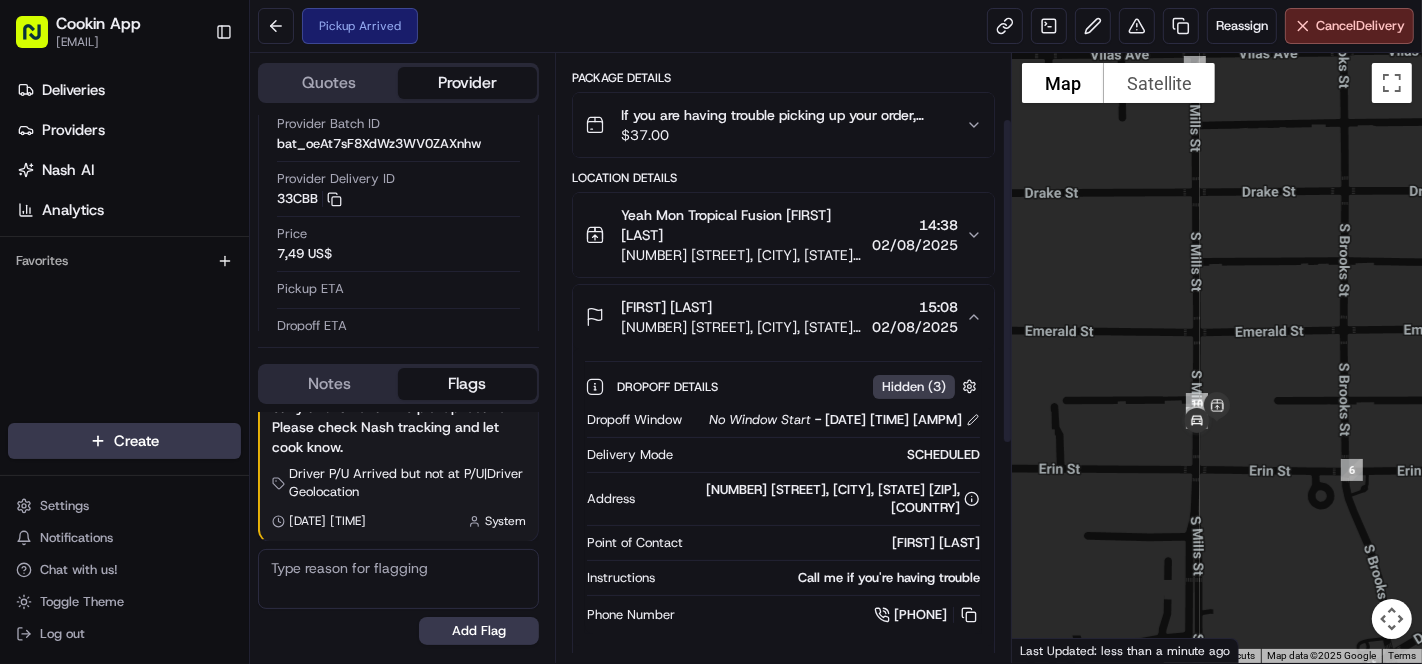 scroll, scrollTop: 122, scrollLeft: 0, axis: vertical 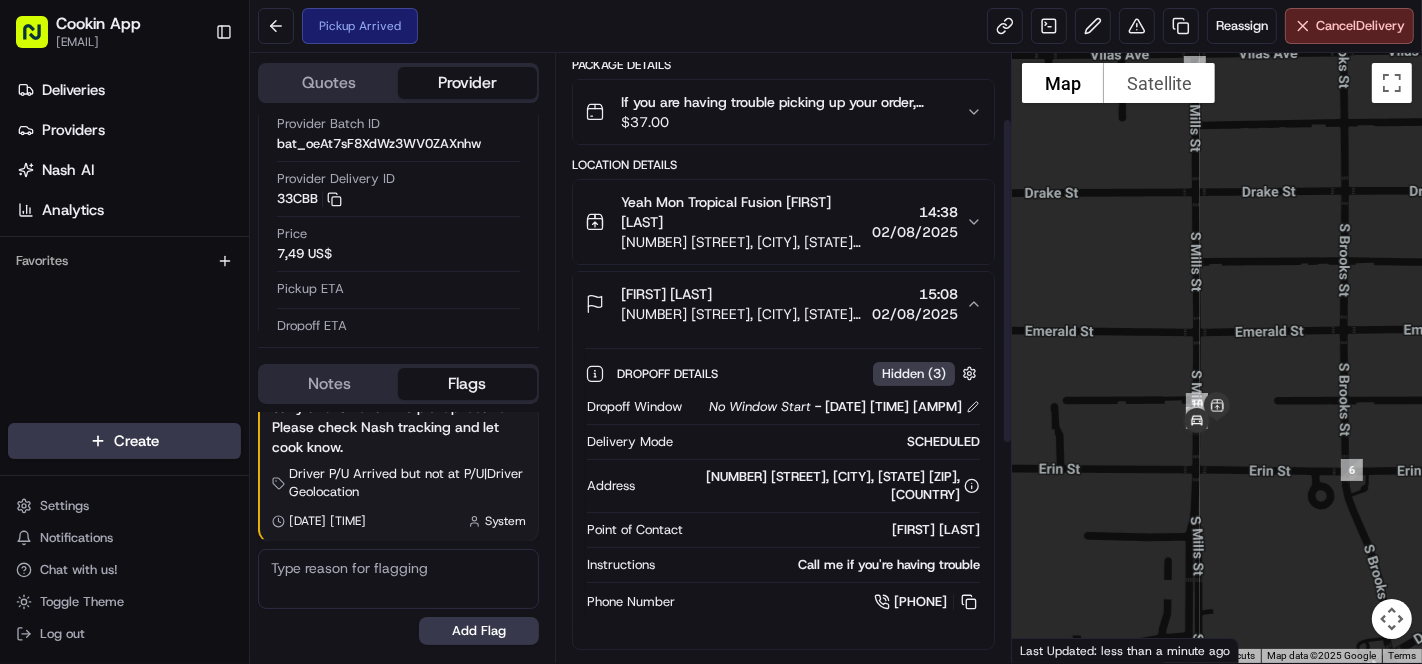 click at bounding box center (969, 602) 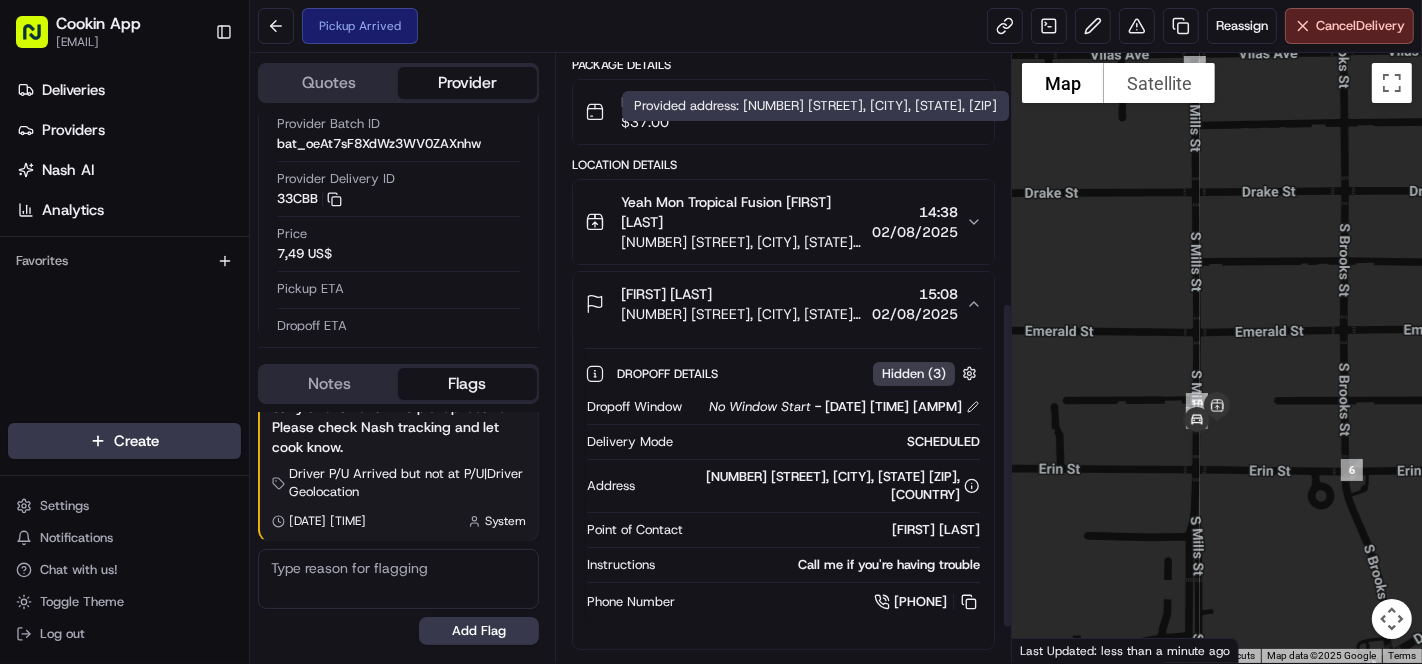 scroll, scrollTop: 527, scrollLeft: 0, axis: vertical 